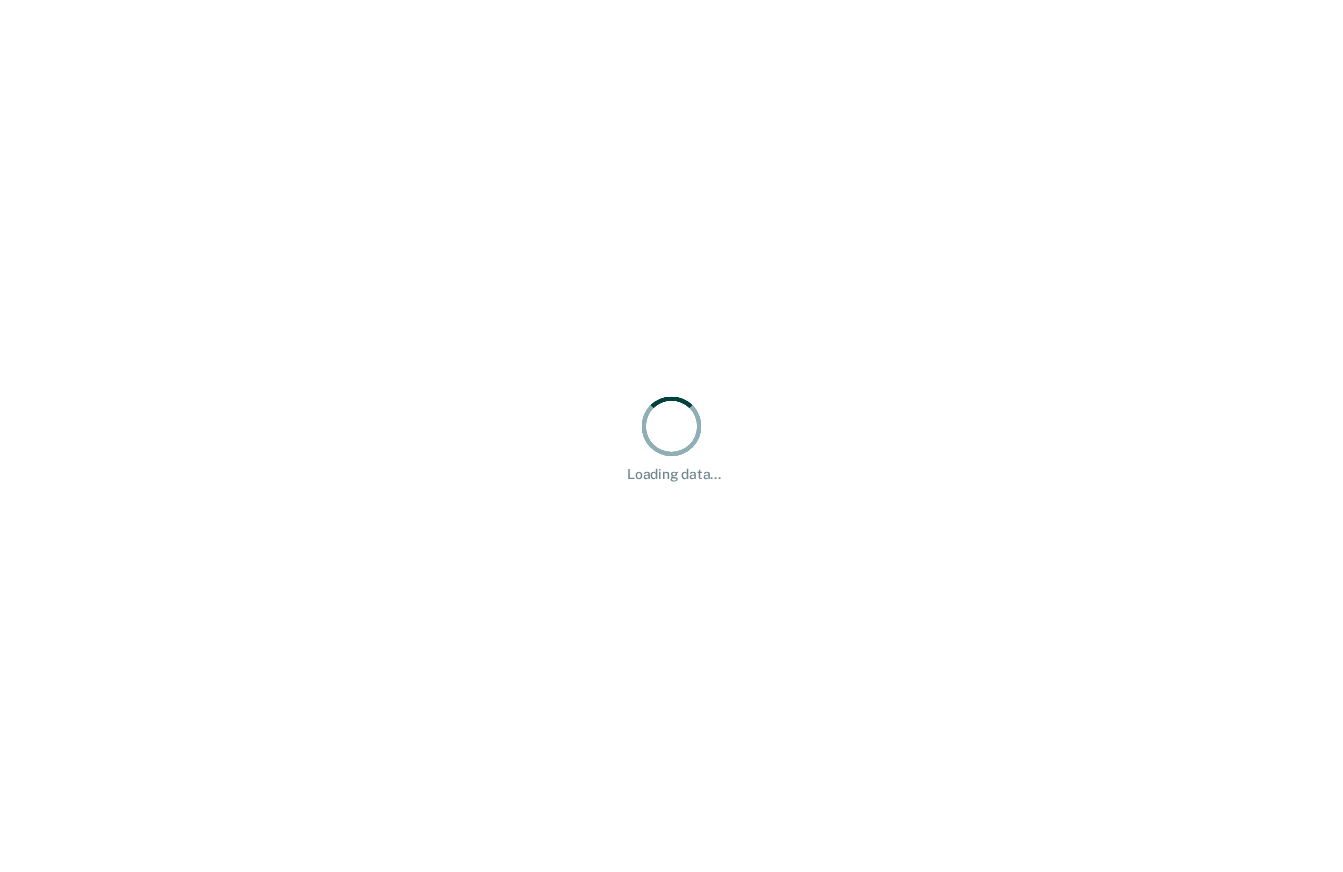 scroll, scrollTop: 0, scrollLeft: 0, axis: both 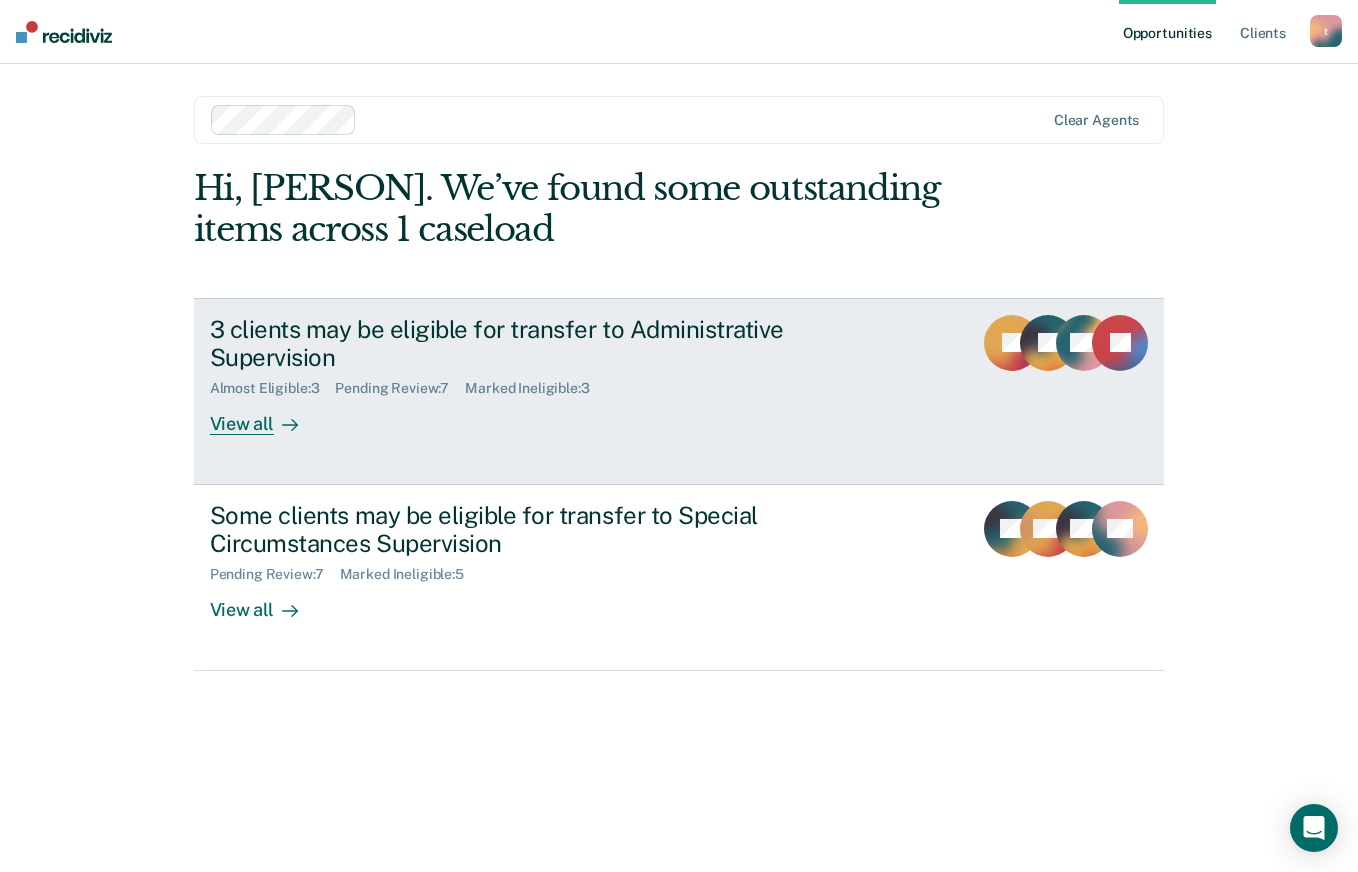 click on "3 clients may be eligible for transfer to Administrative Supervision" at bounding box center [561, 344] 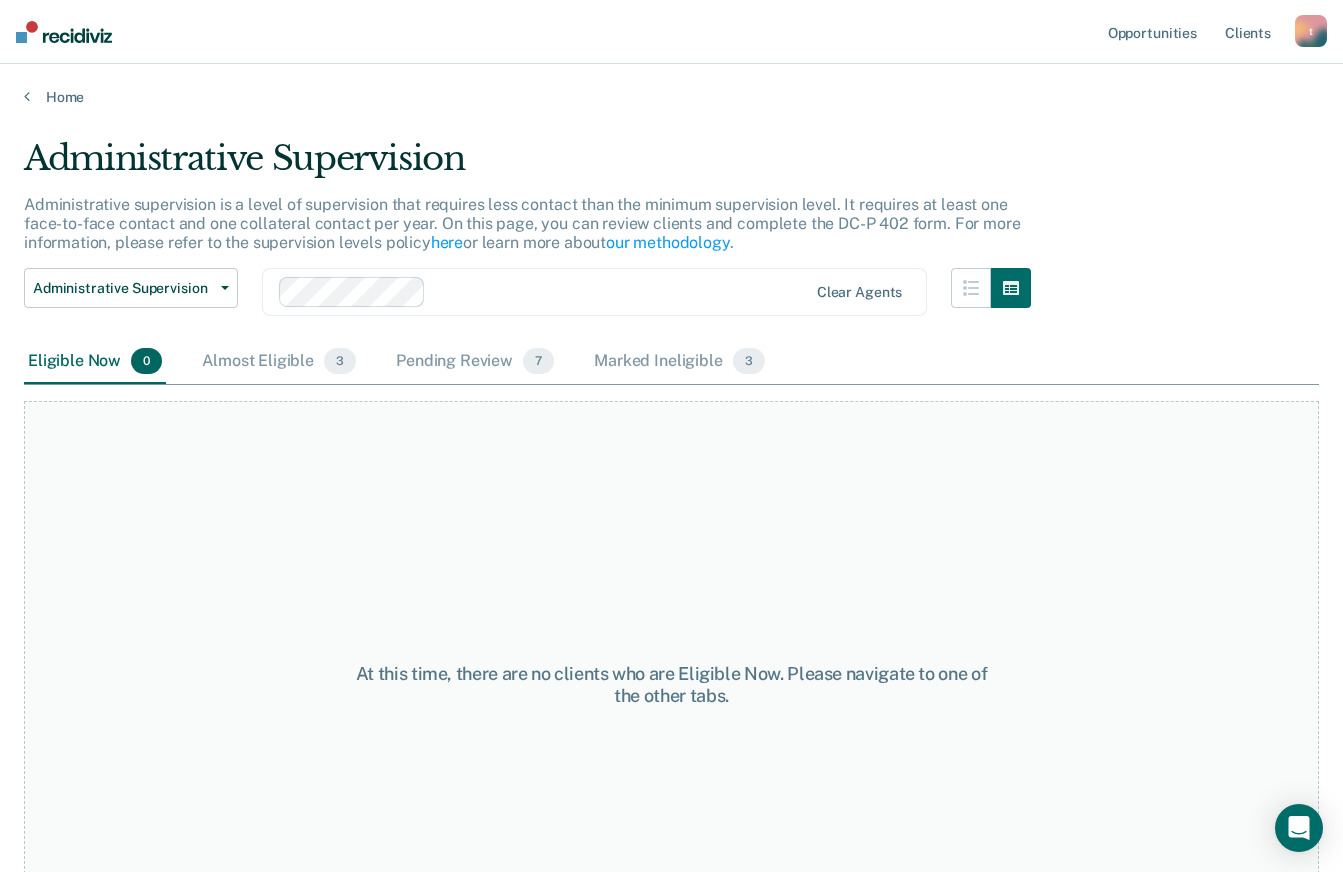 click on "At this time, there are no clients who are Eligible Now. Please navigate to one of the other tabs." at bounding box center (671, 685) 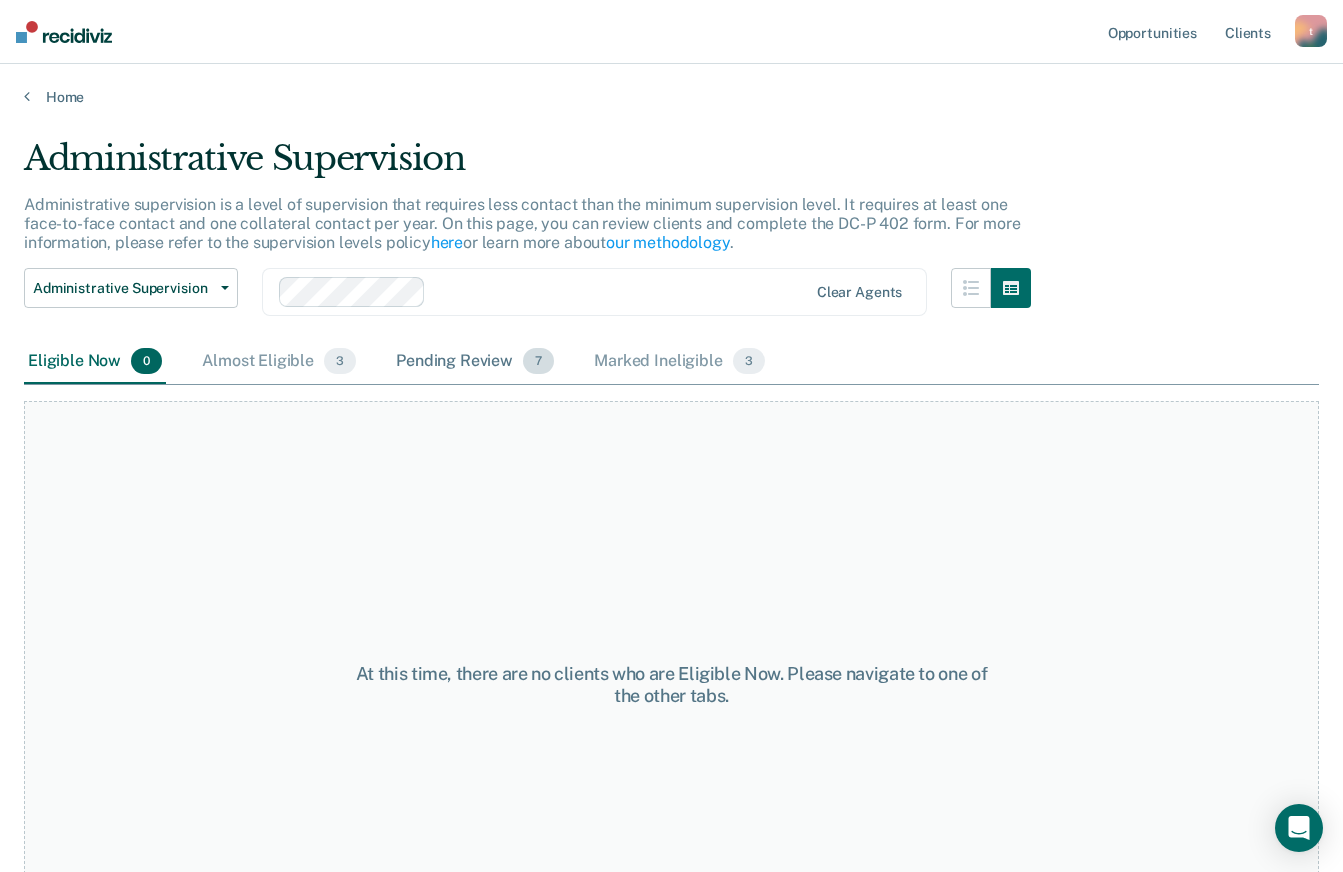 click on "Pending Review 7" at bounding box center [475, 362] 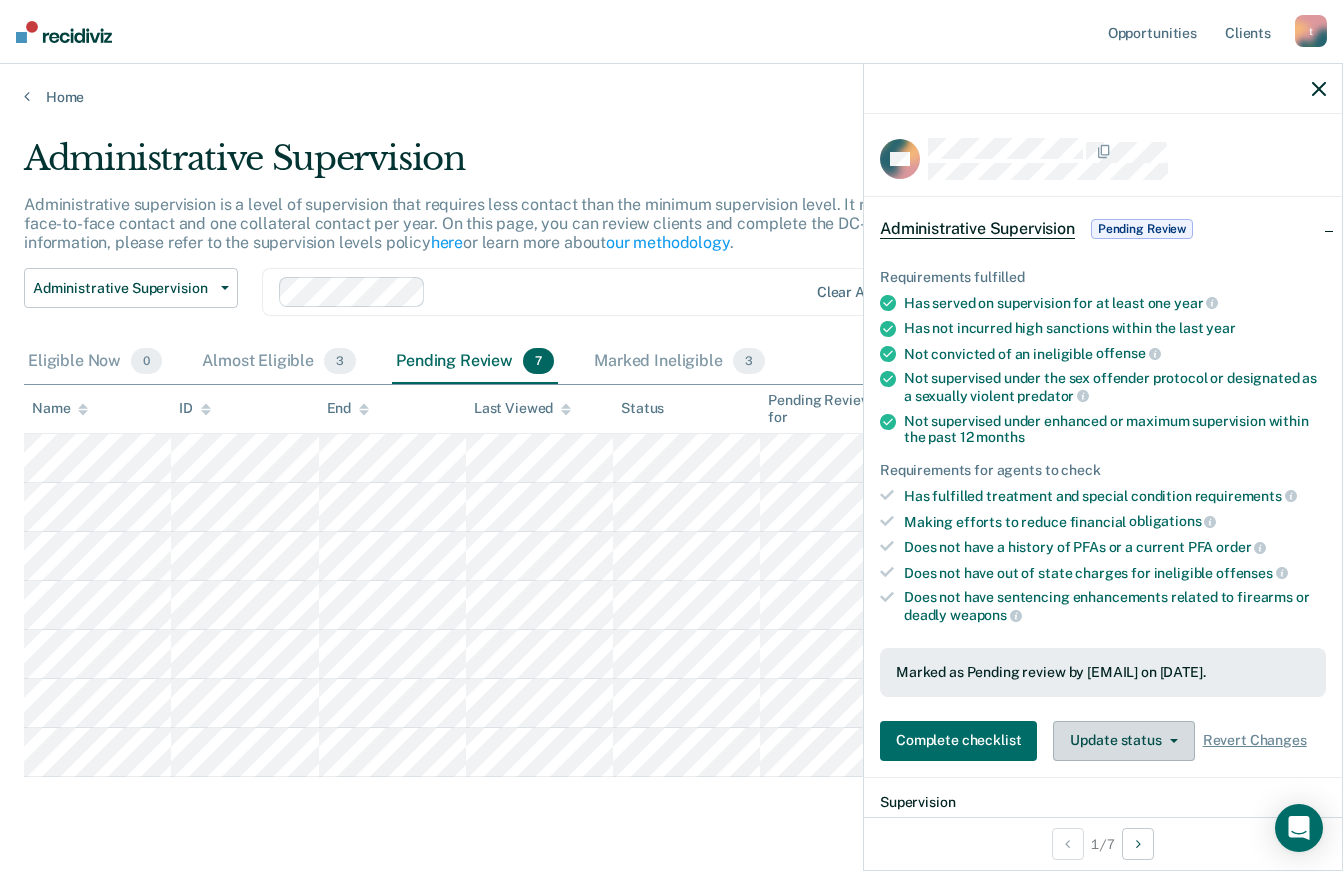 click on "Update status" at bounding box center (1123, 741) 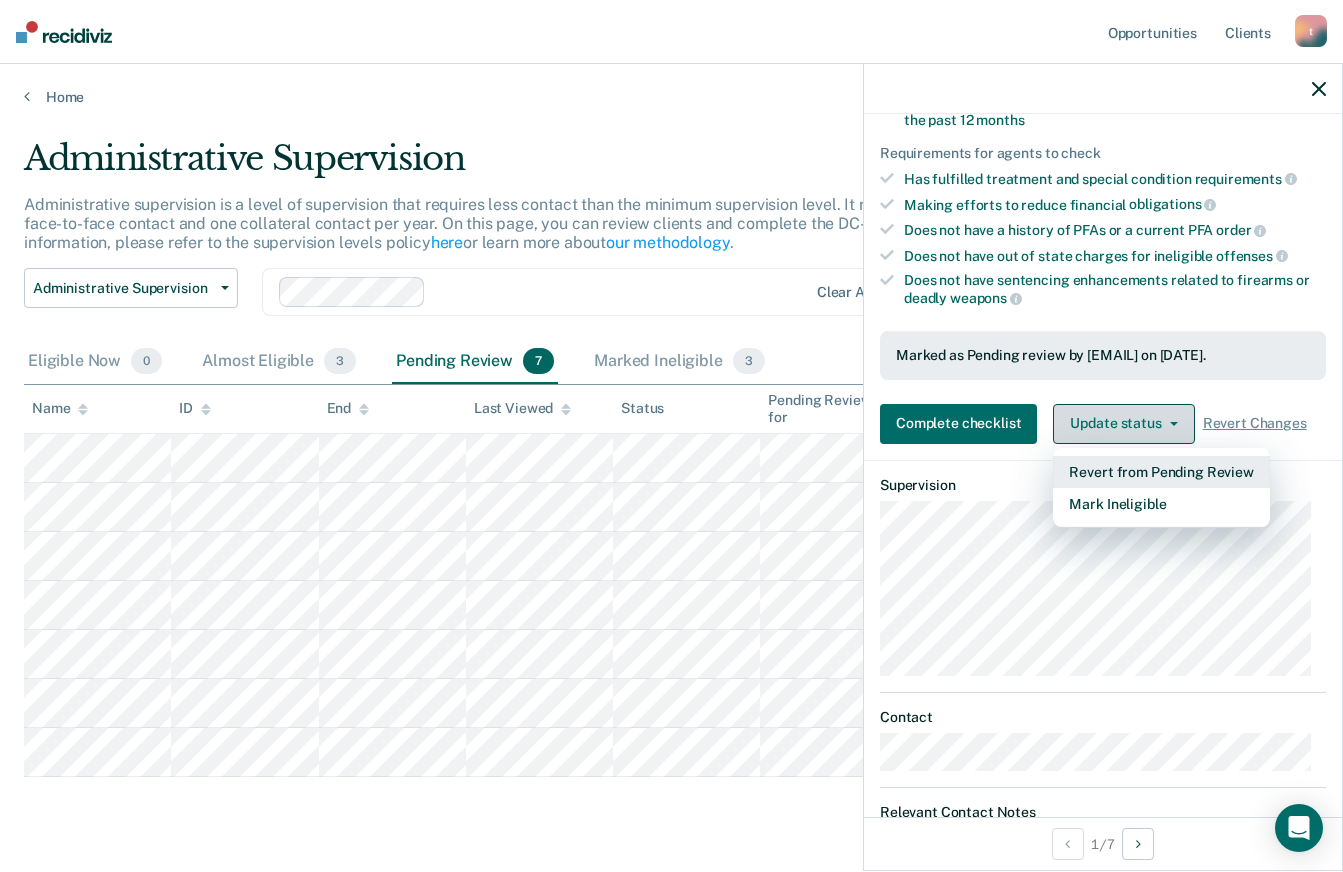 scroll, scrollTop: 319, scrollLeft: 0, axis: vertical 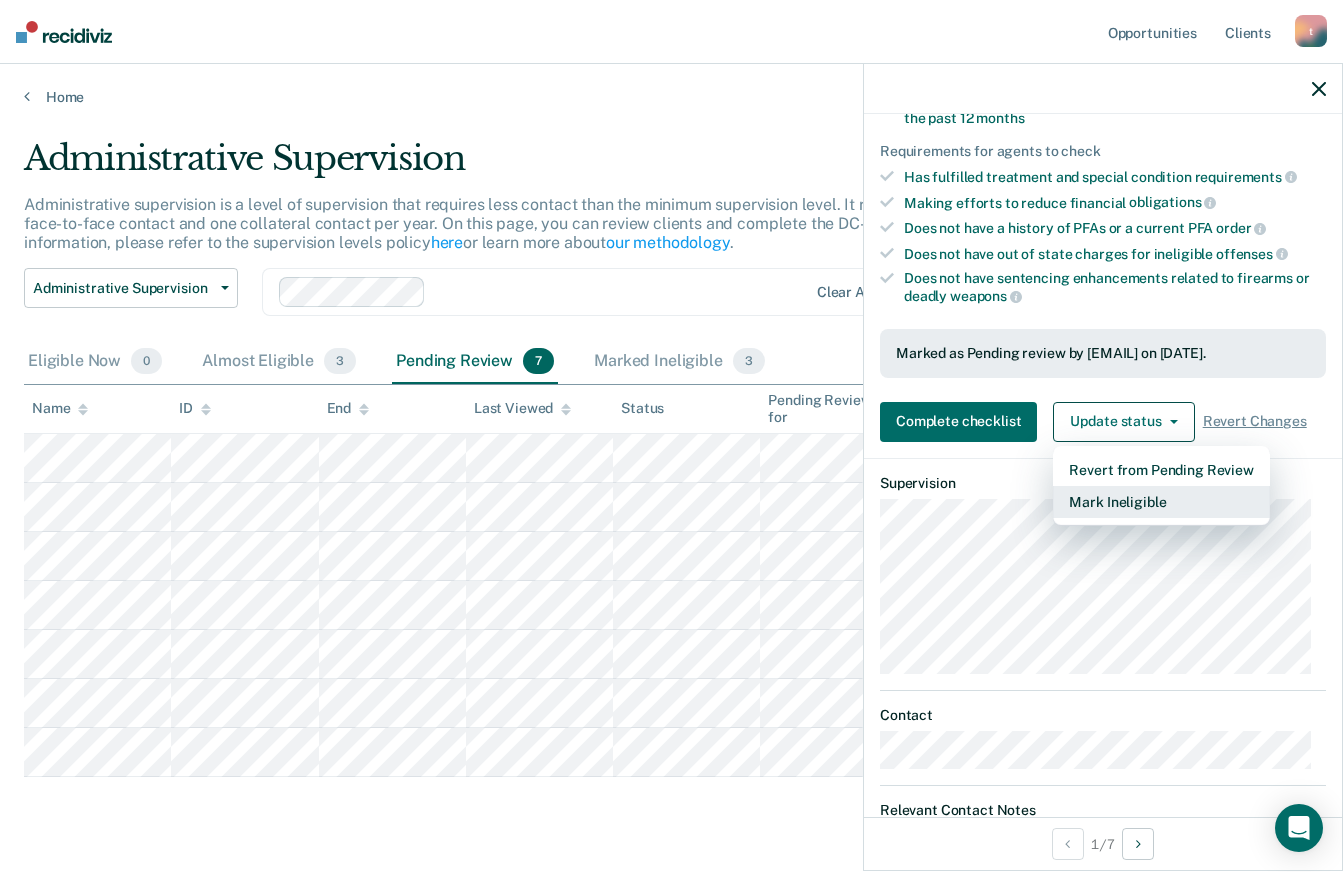 click on "Mark Ineligible" at bounding box center (1161, 502) 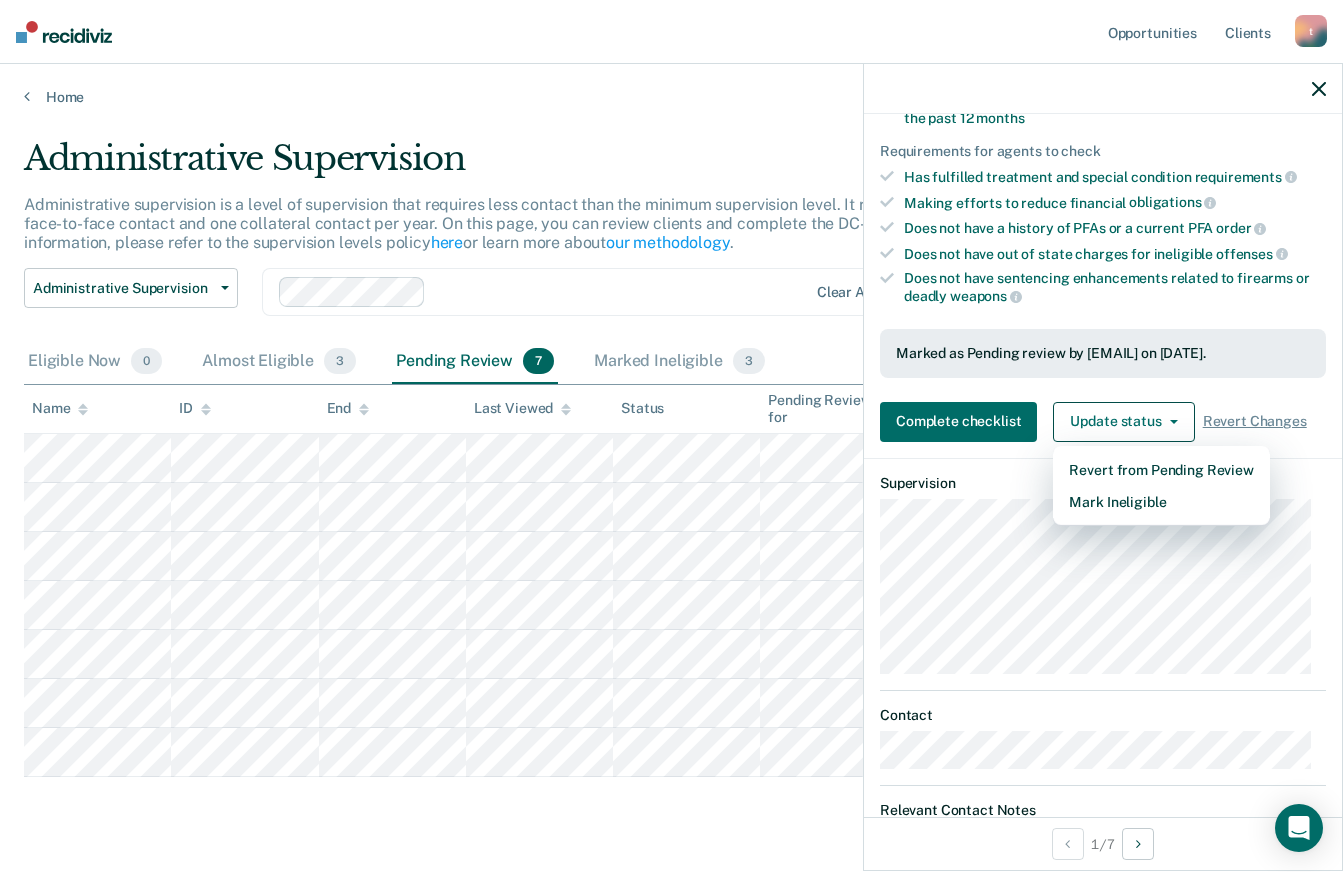 scroll, scrollTop: 311, scrollLeft: 0, axis: vertical 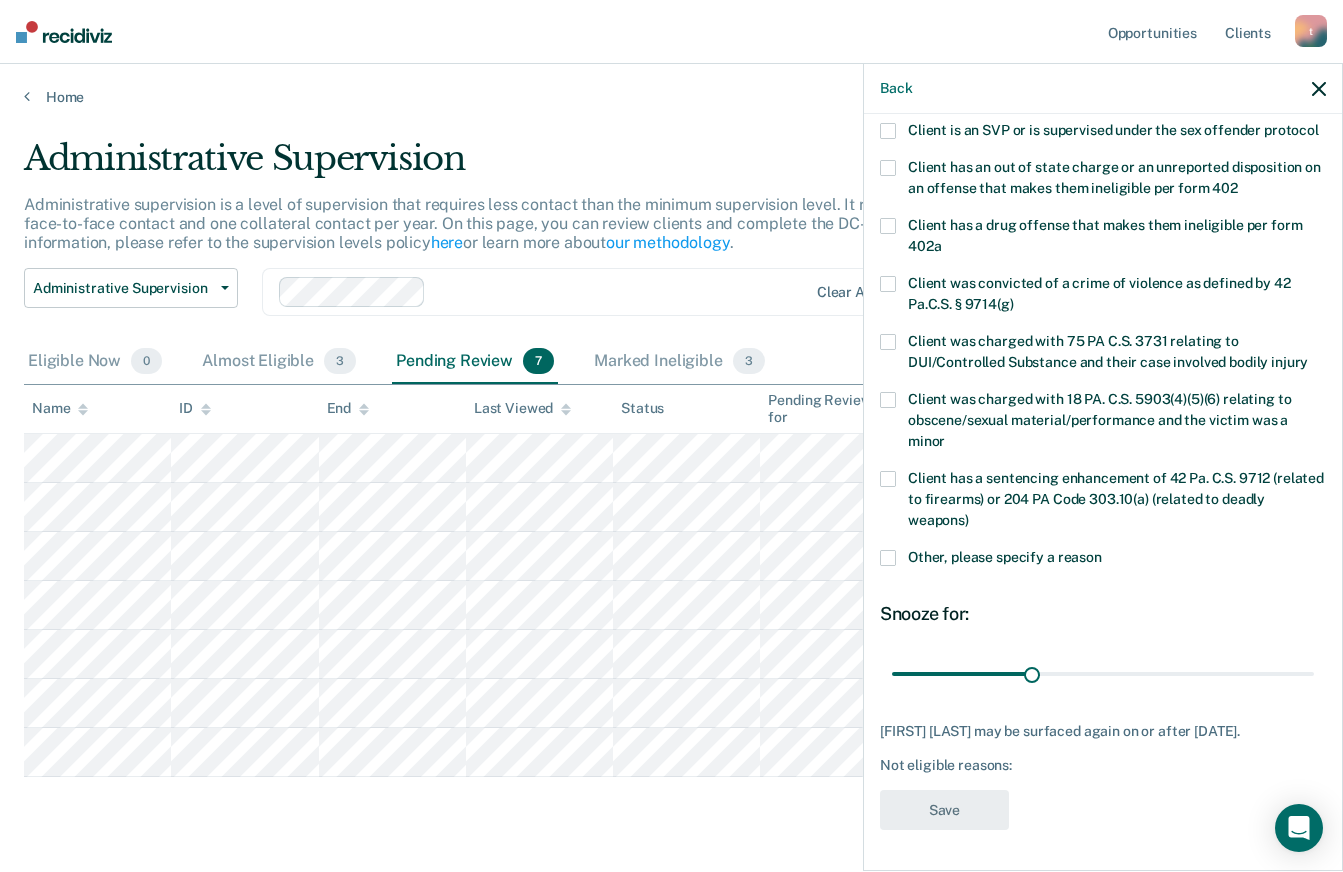 click on "Other, please specify a reason" at bounding box center (1005, 557) 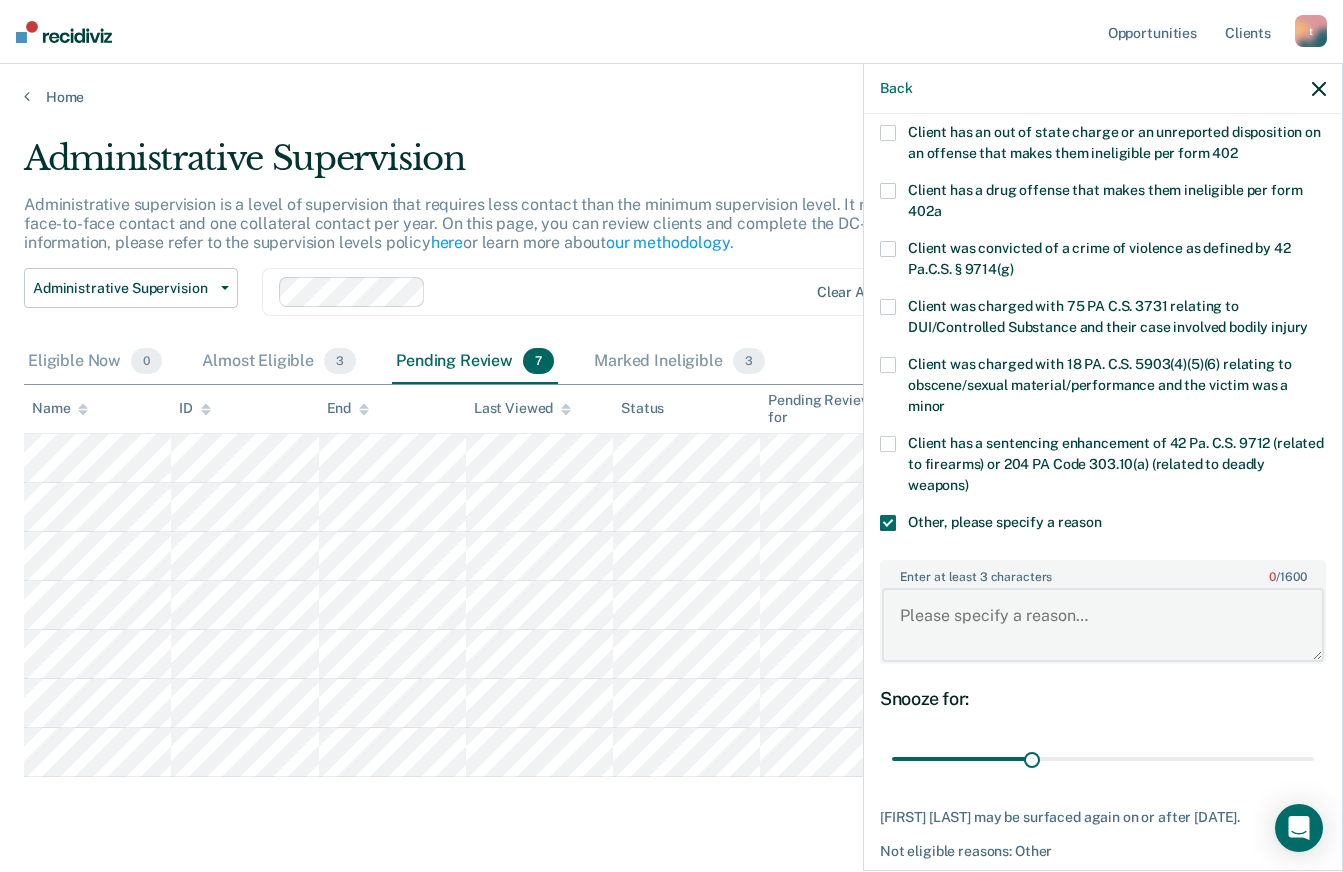 click on "Enter at least 3 characters 0  /  1600" at bounding box center [1103, 625] 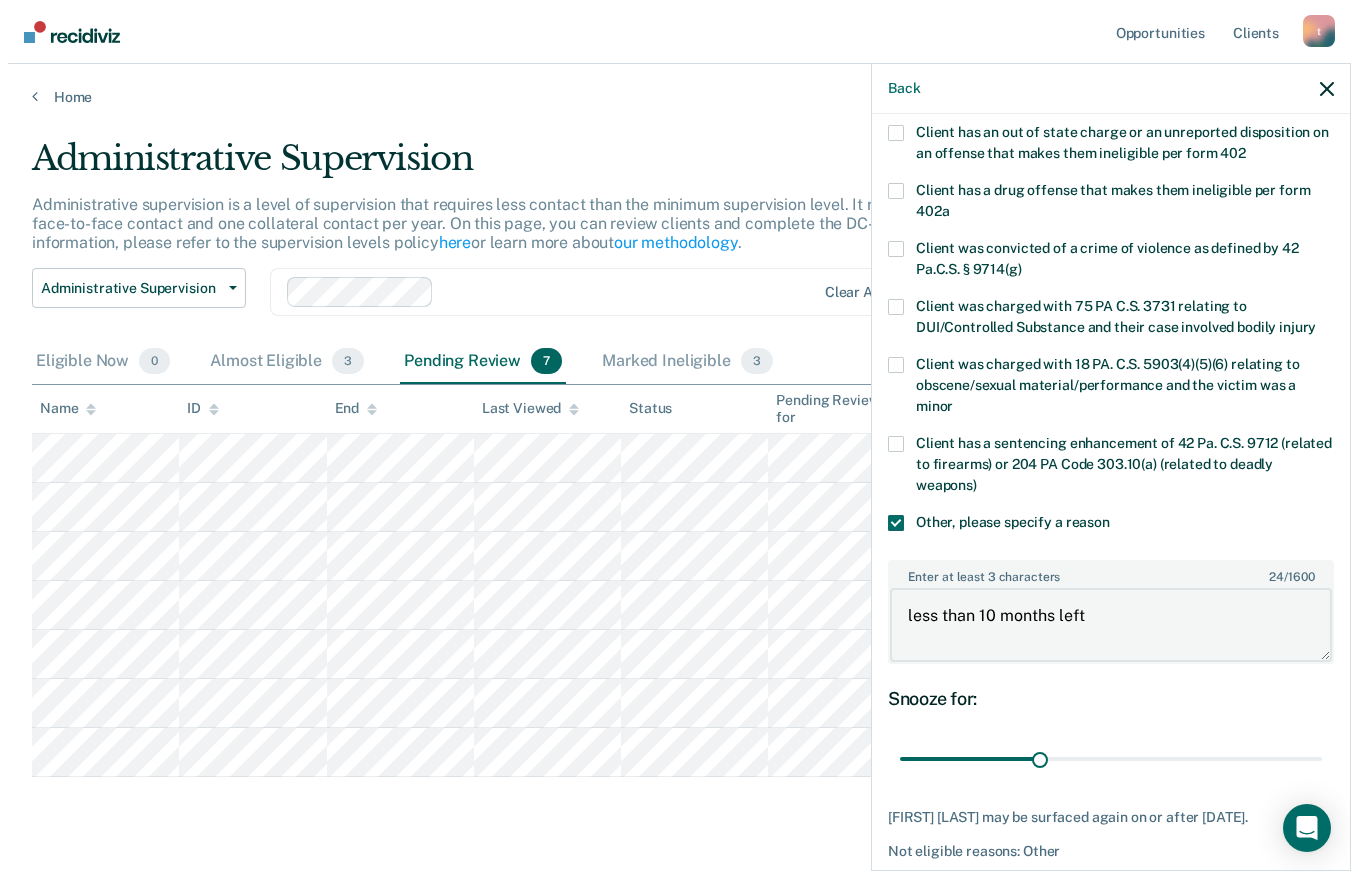 scroll, scrollTop: 432, scrollLeft: 0, axis: vertical 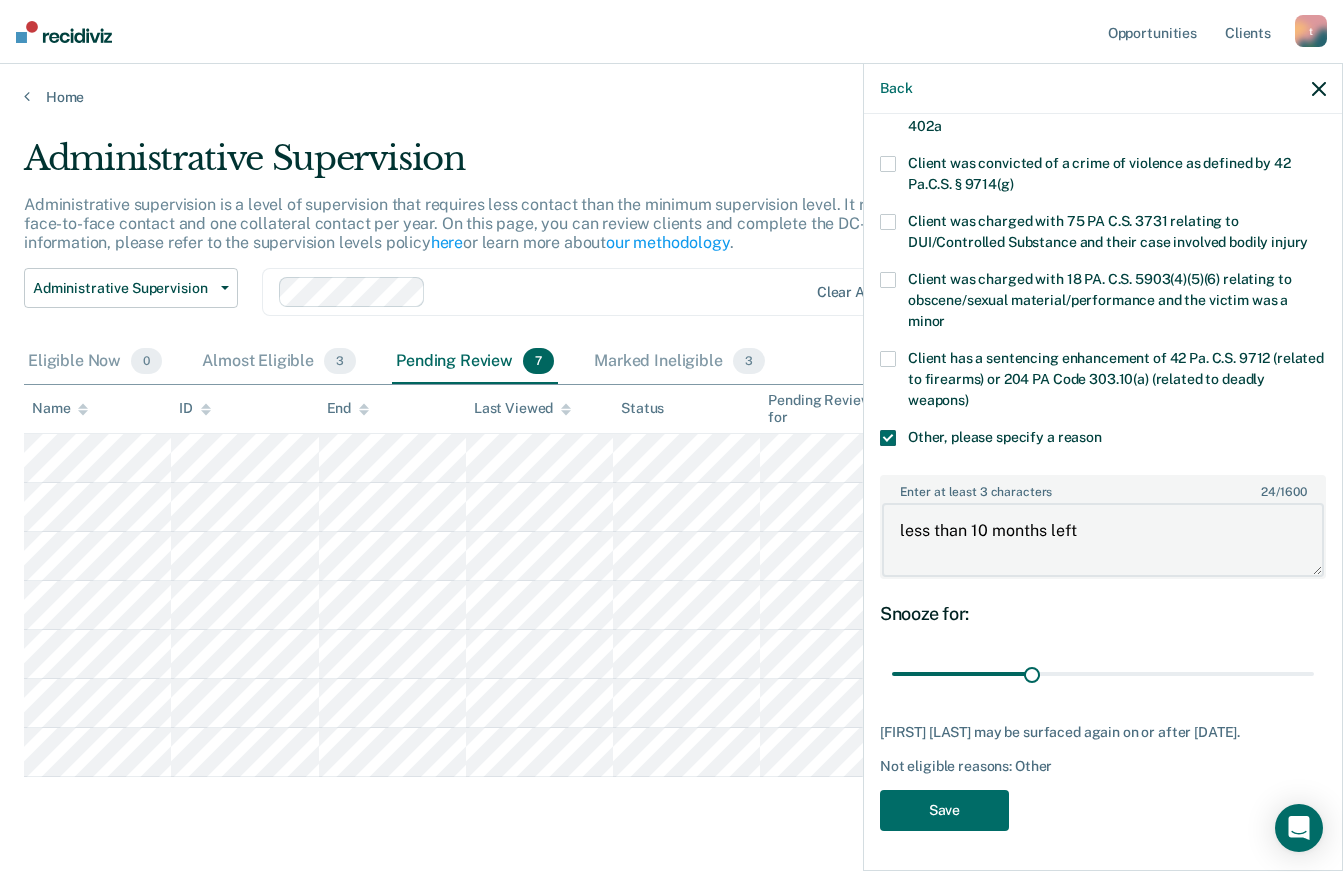 type on "less than 10 months left" 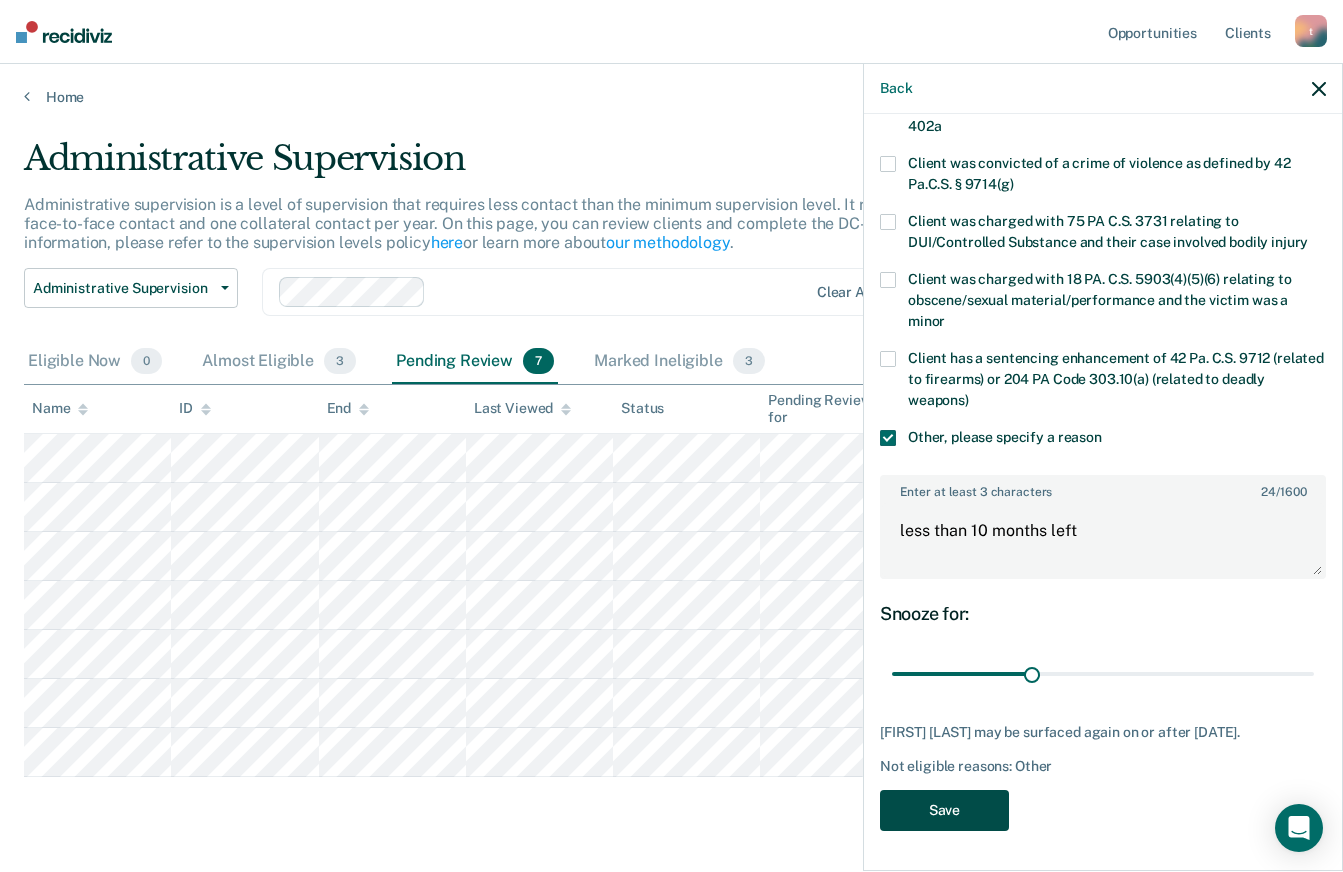 click on "Save" at bounding box center (944, 810) 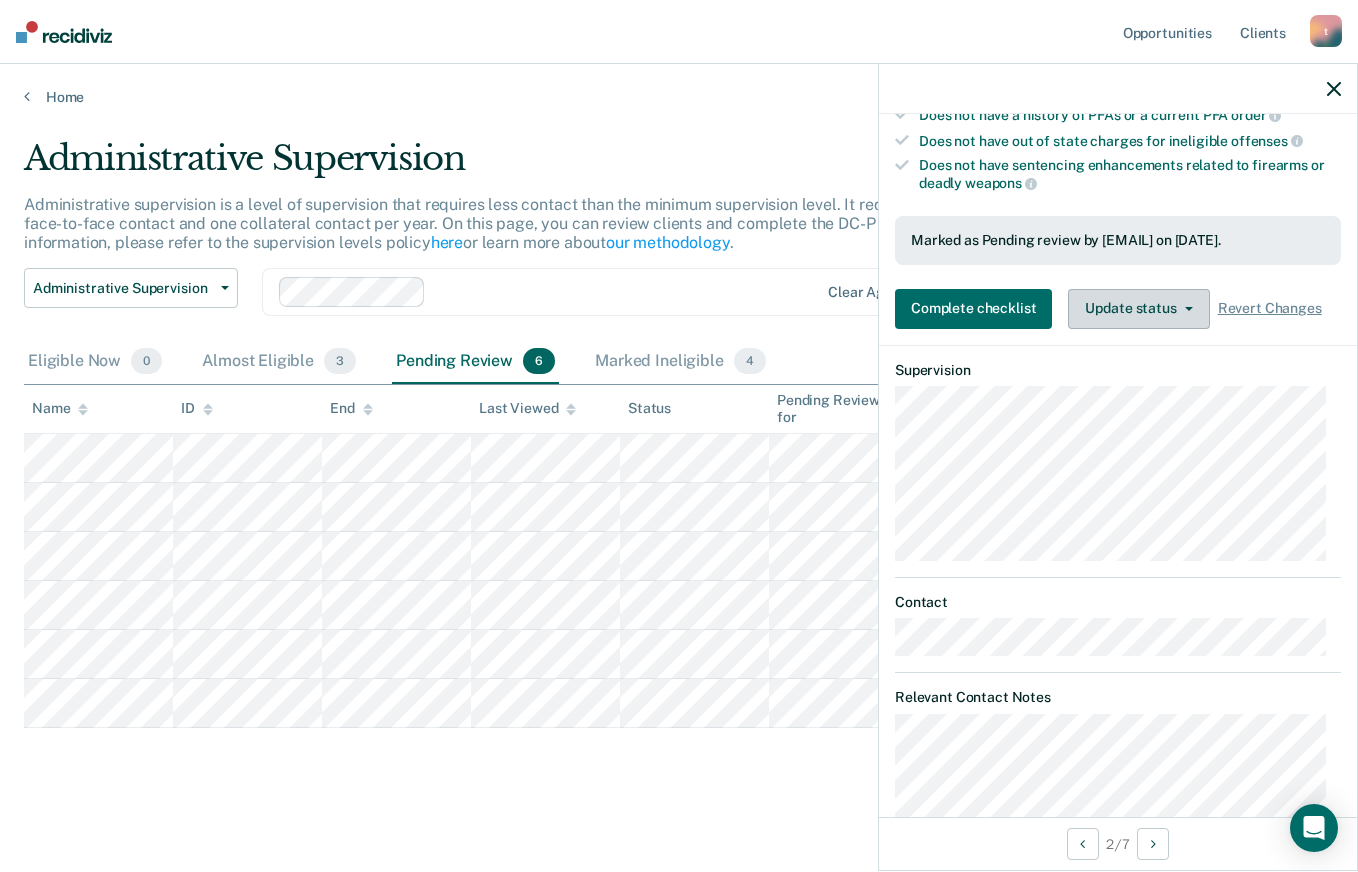 click on "Update status" at bounding box center (1138, 309) 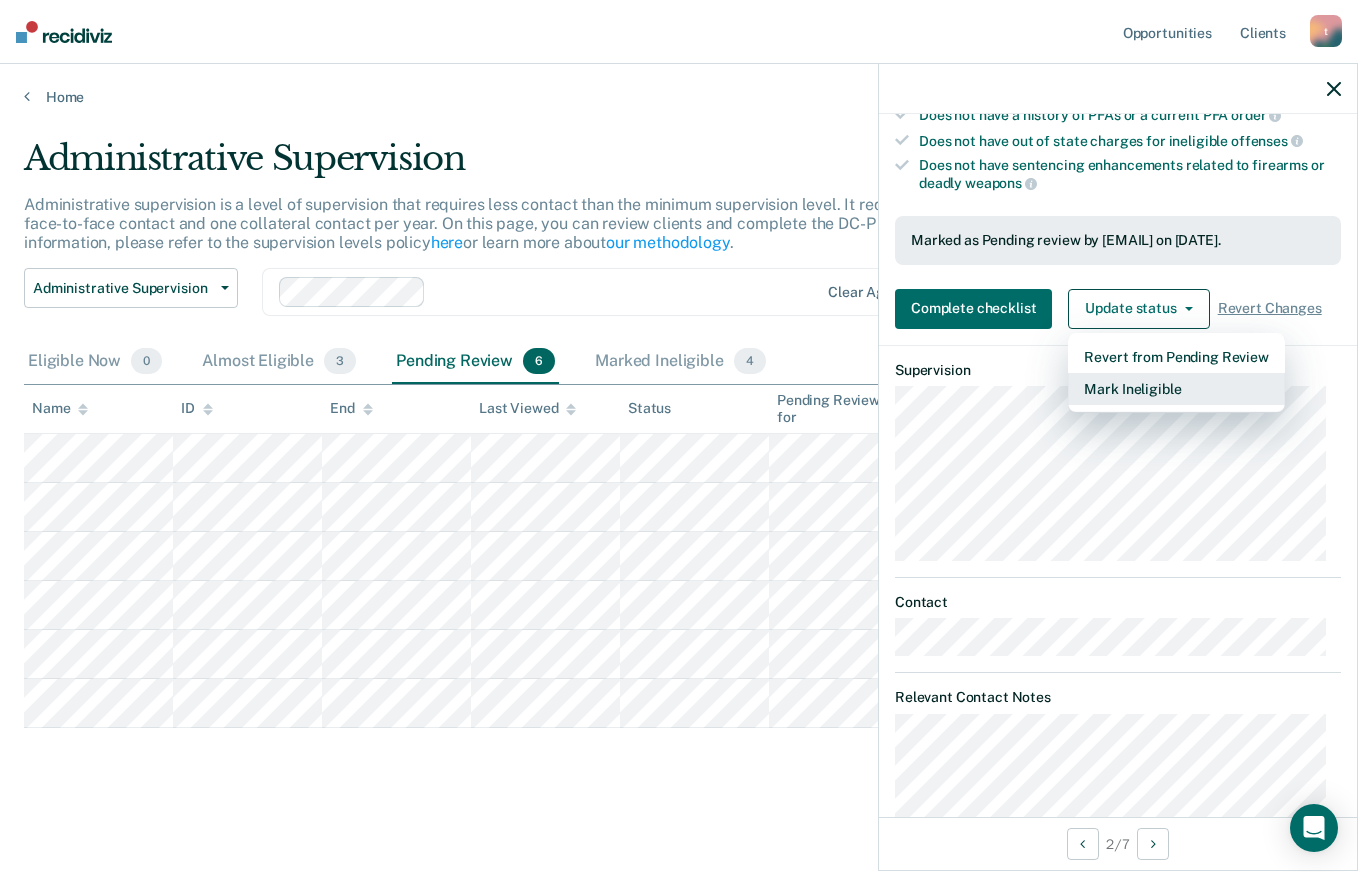 click on "Mark Ineligible" at bounding box center (1176, 389) 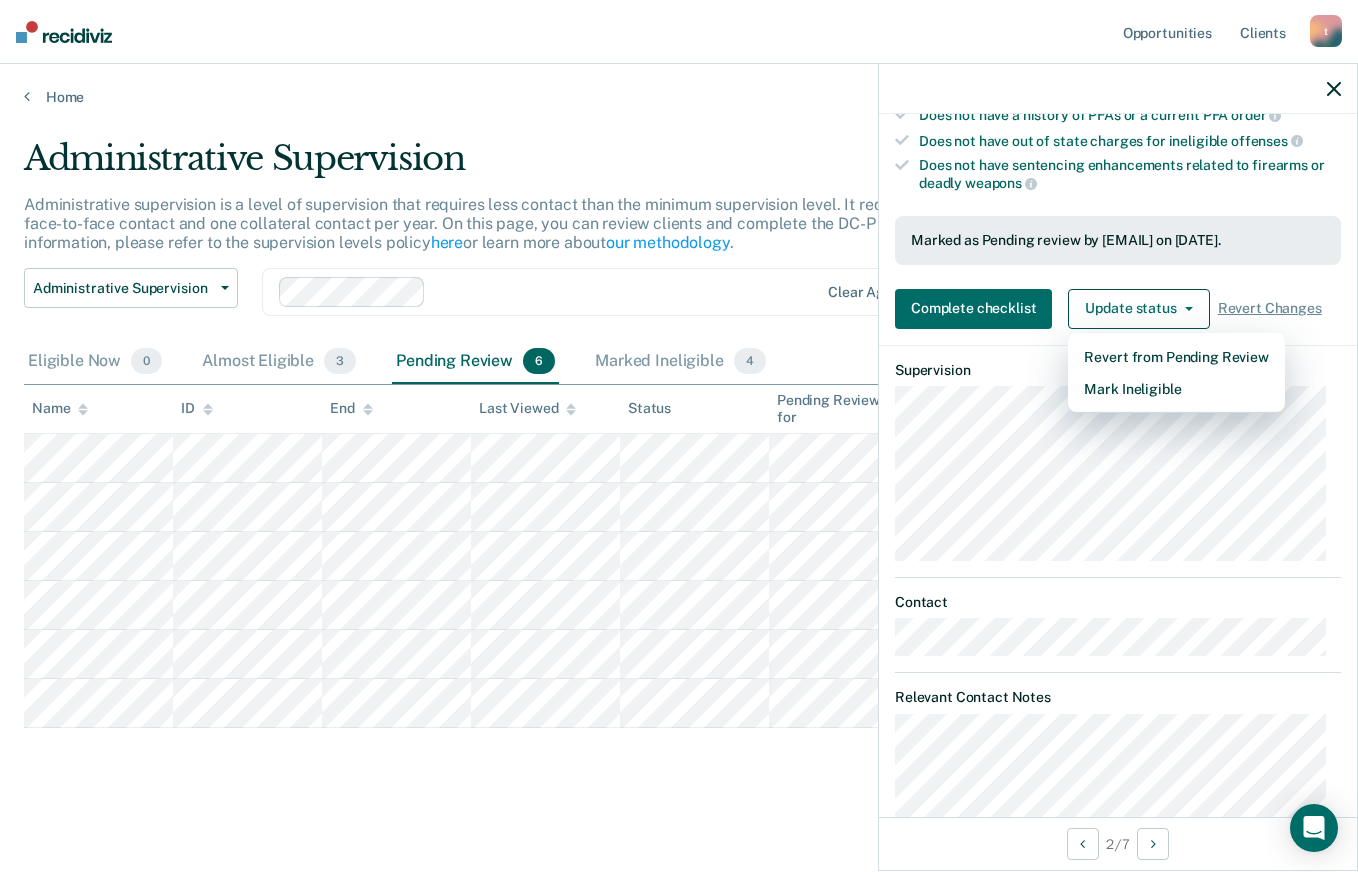 scroll, scrollTop: 294, scrollLeft: 0, axis: vertical 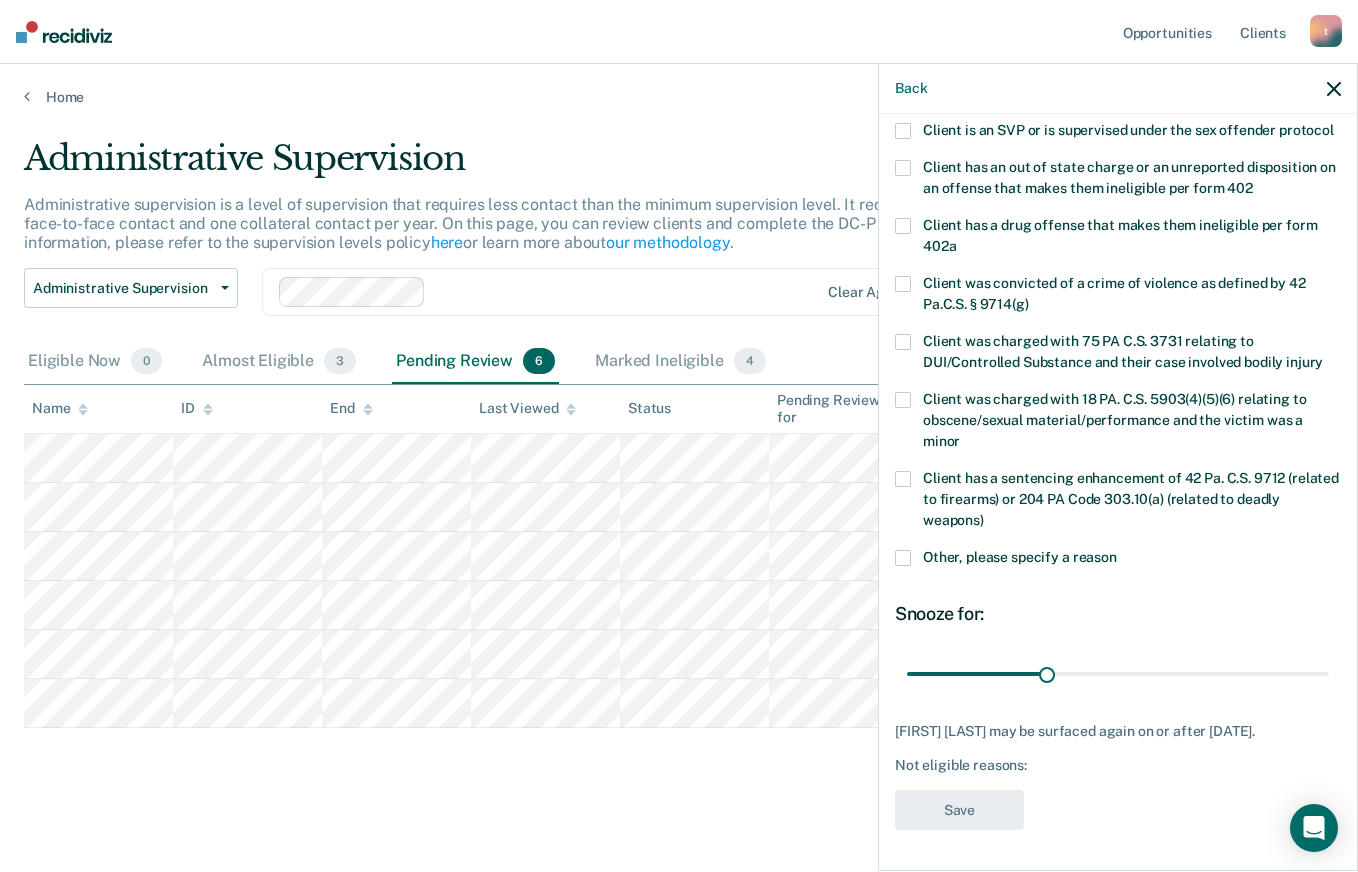 click on "Other, please specify a reason" at bounding box center (1020, 557) 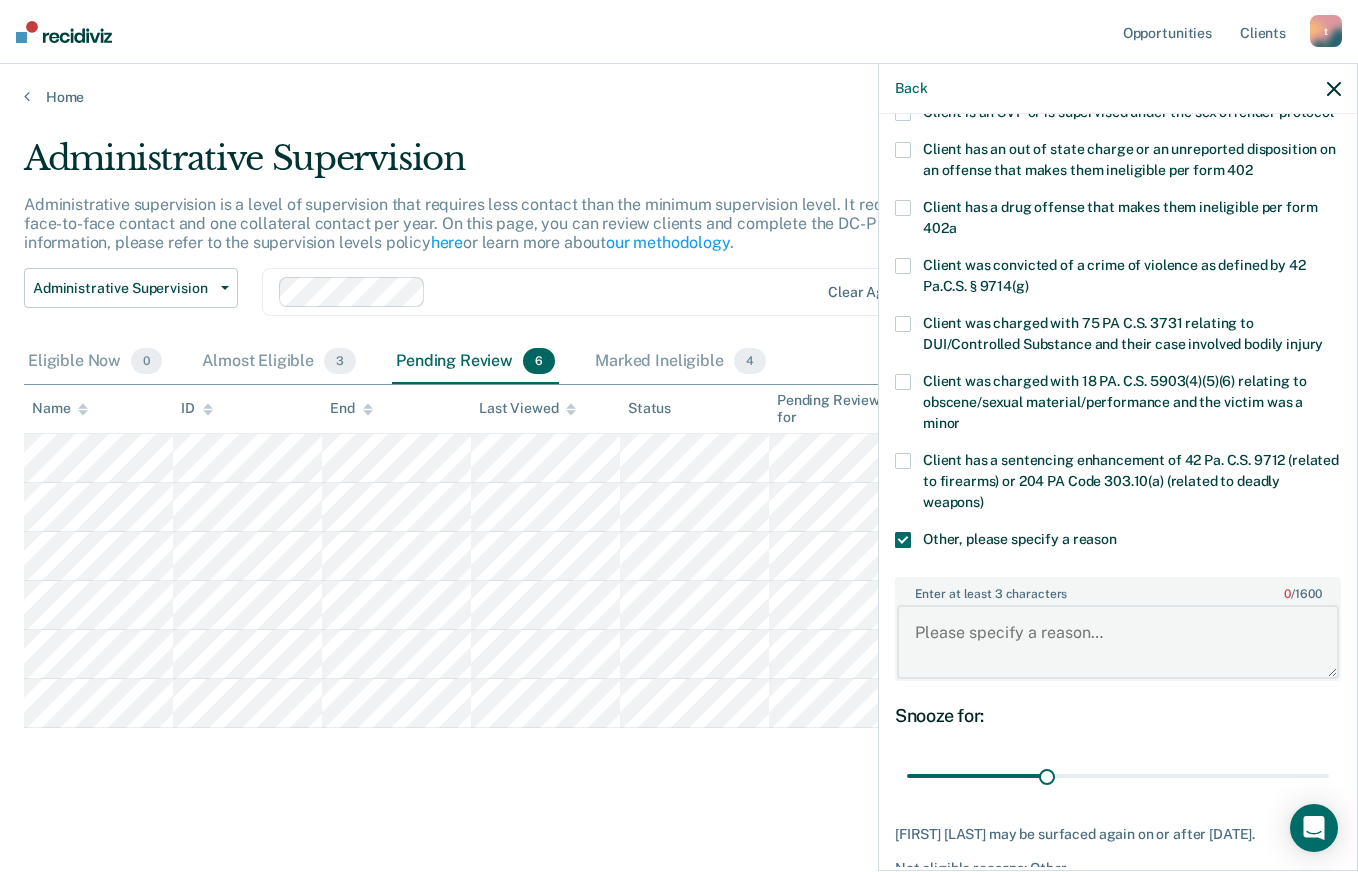 click on "Enter at least 3 characters 0  /  1600" at bounding box center (1118, 642) 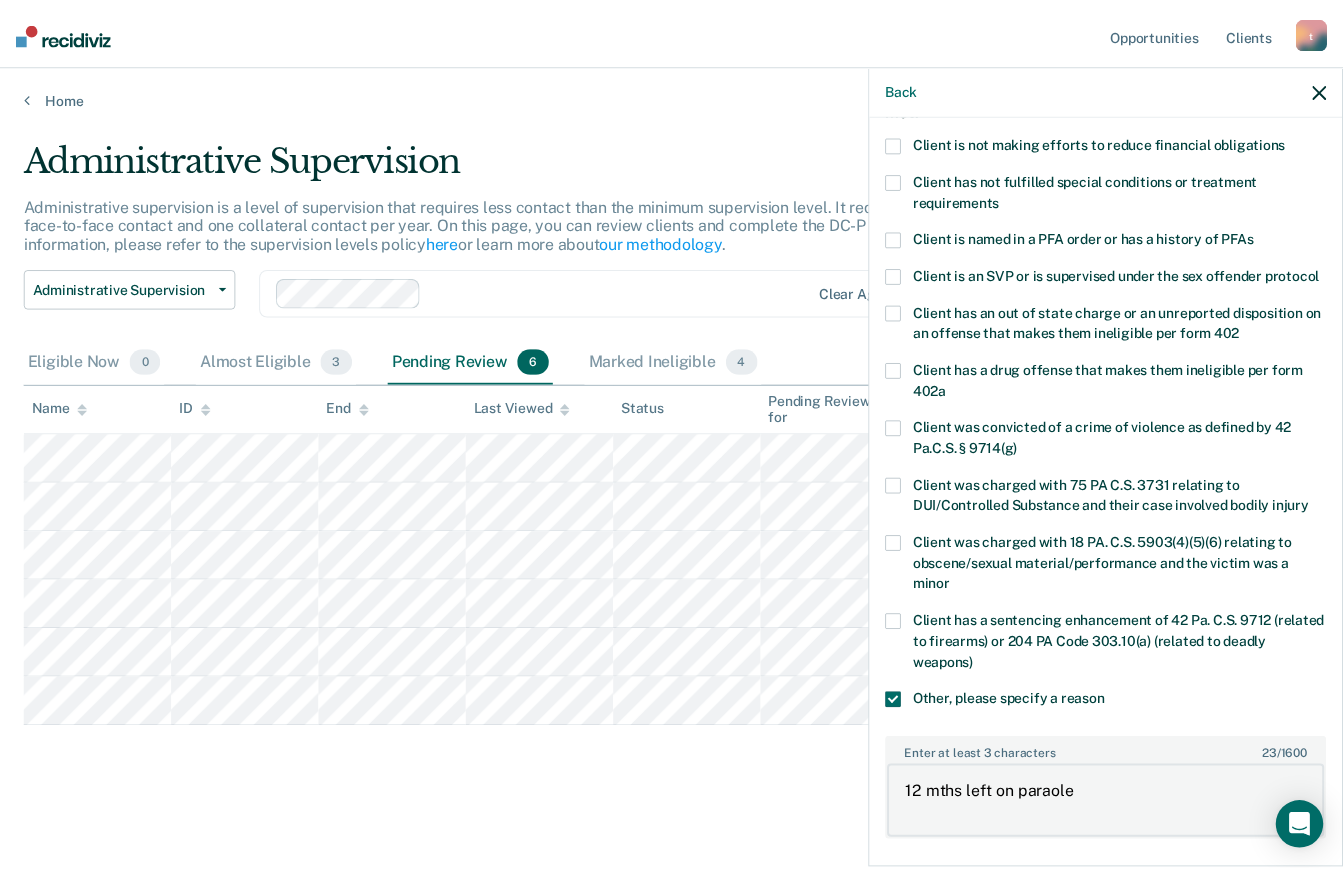 scroll, scrollTop: 415, scrollLeft: 0, axis: vertical 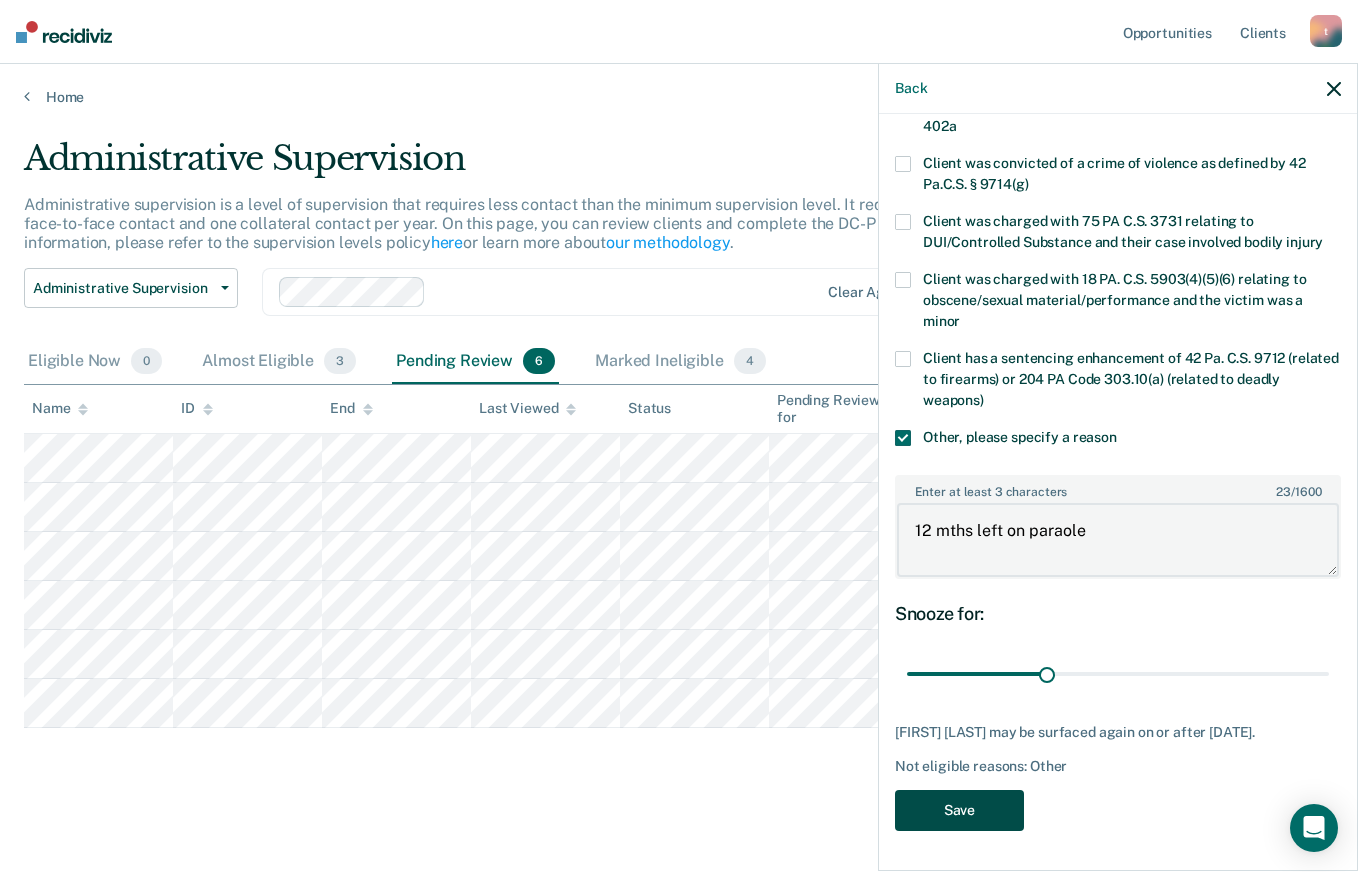 type on "12 mths left on paraole" 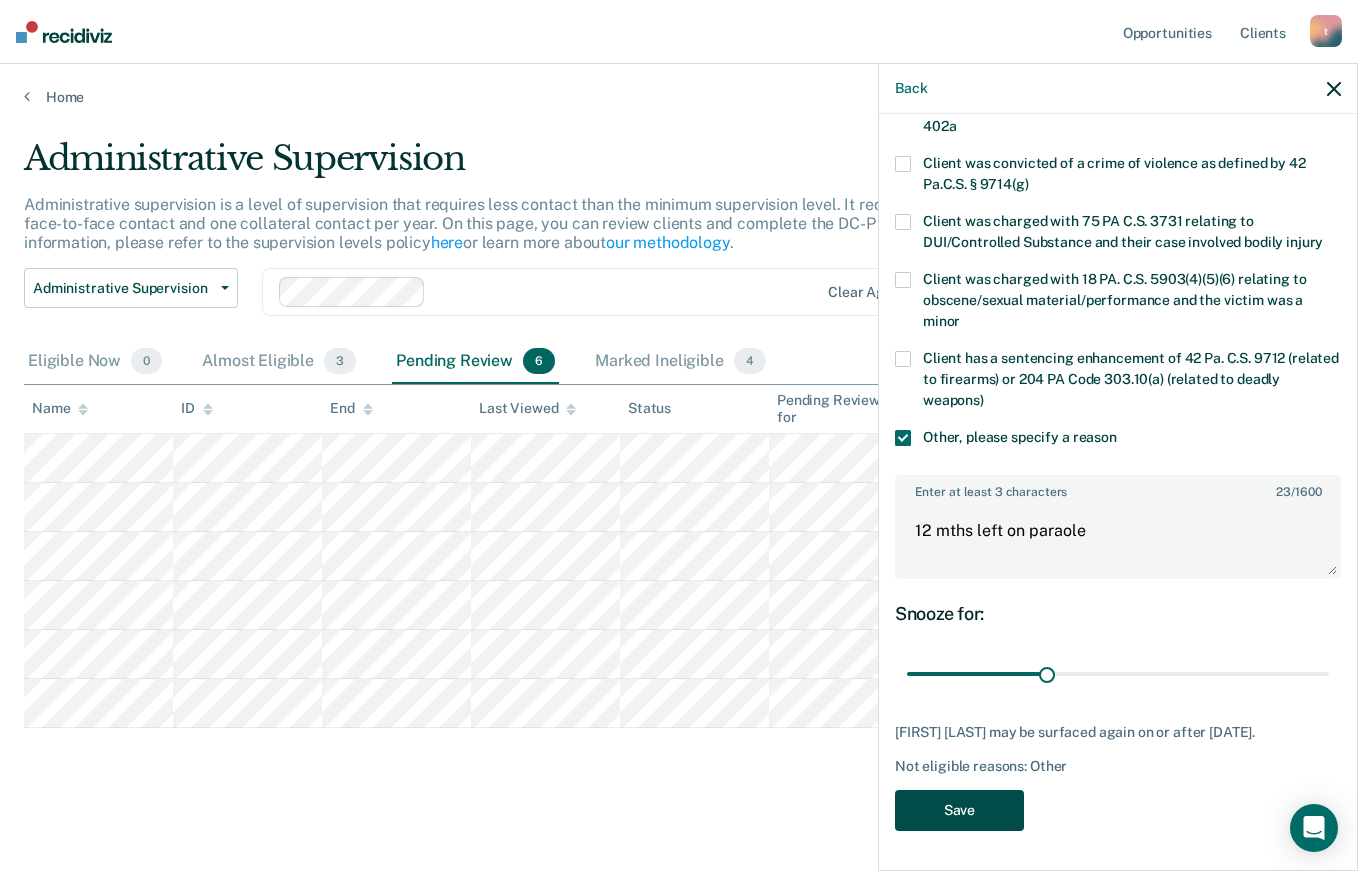 click on "Save" at bounding box center [959, 810] 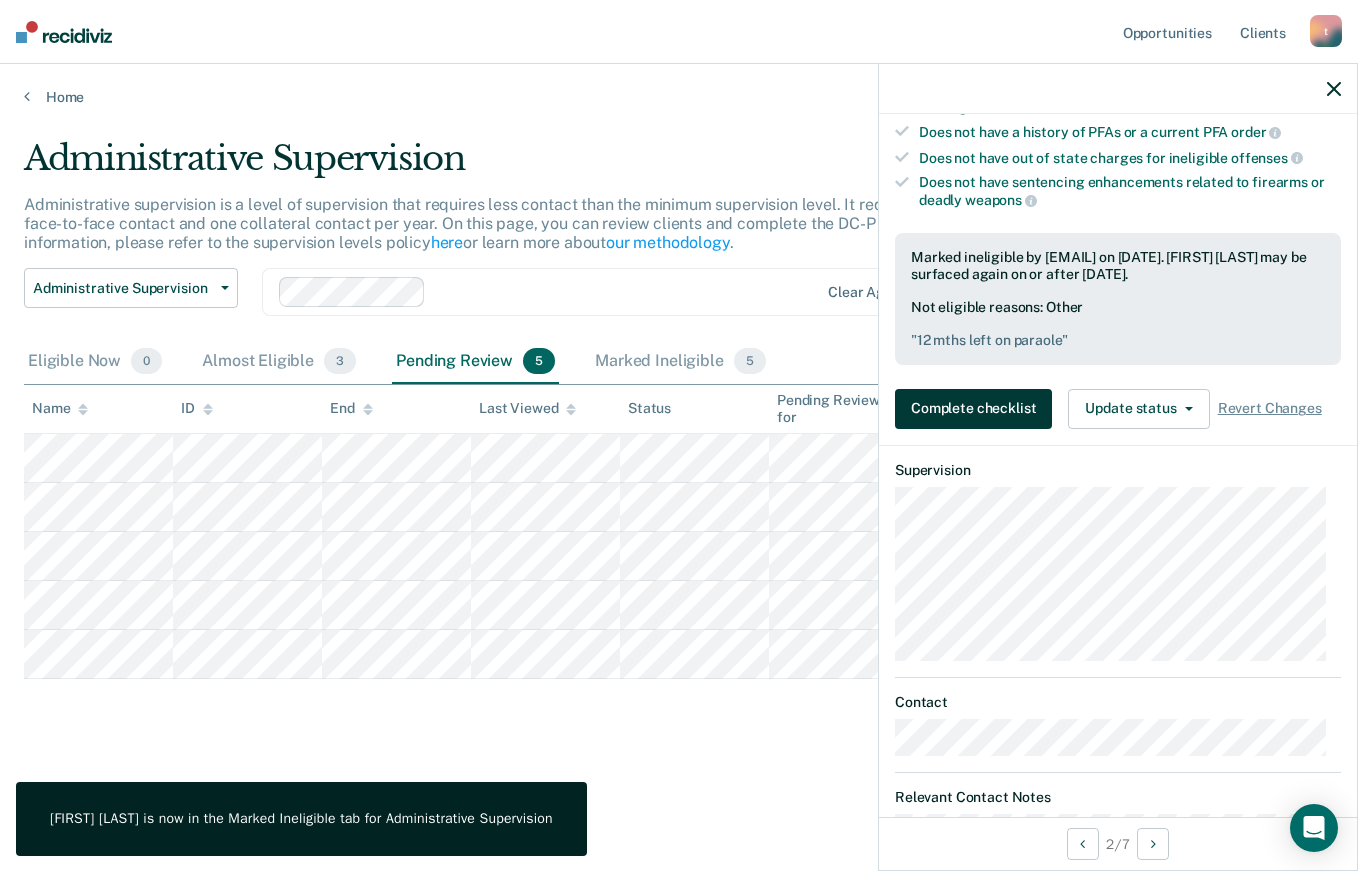 click on "Complete checklist" at bounding box center [973, 409] 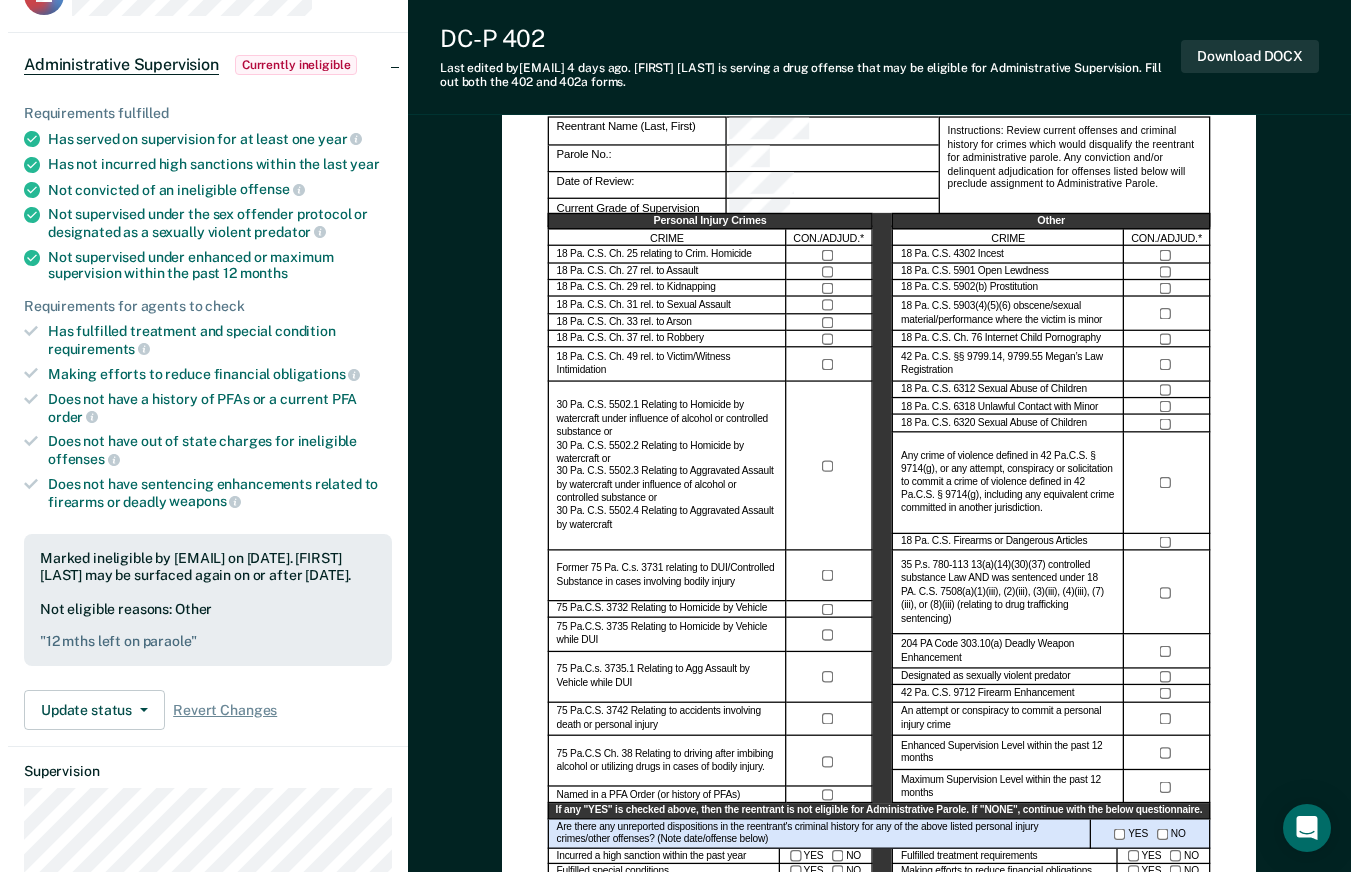 scroll, scrollTop: 0, scrollLeft: 0, axis: both 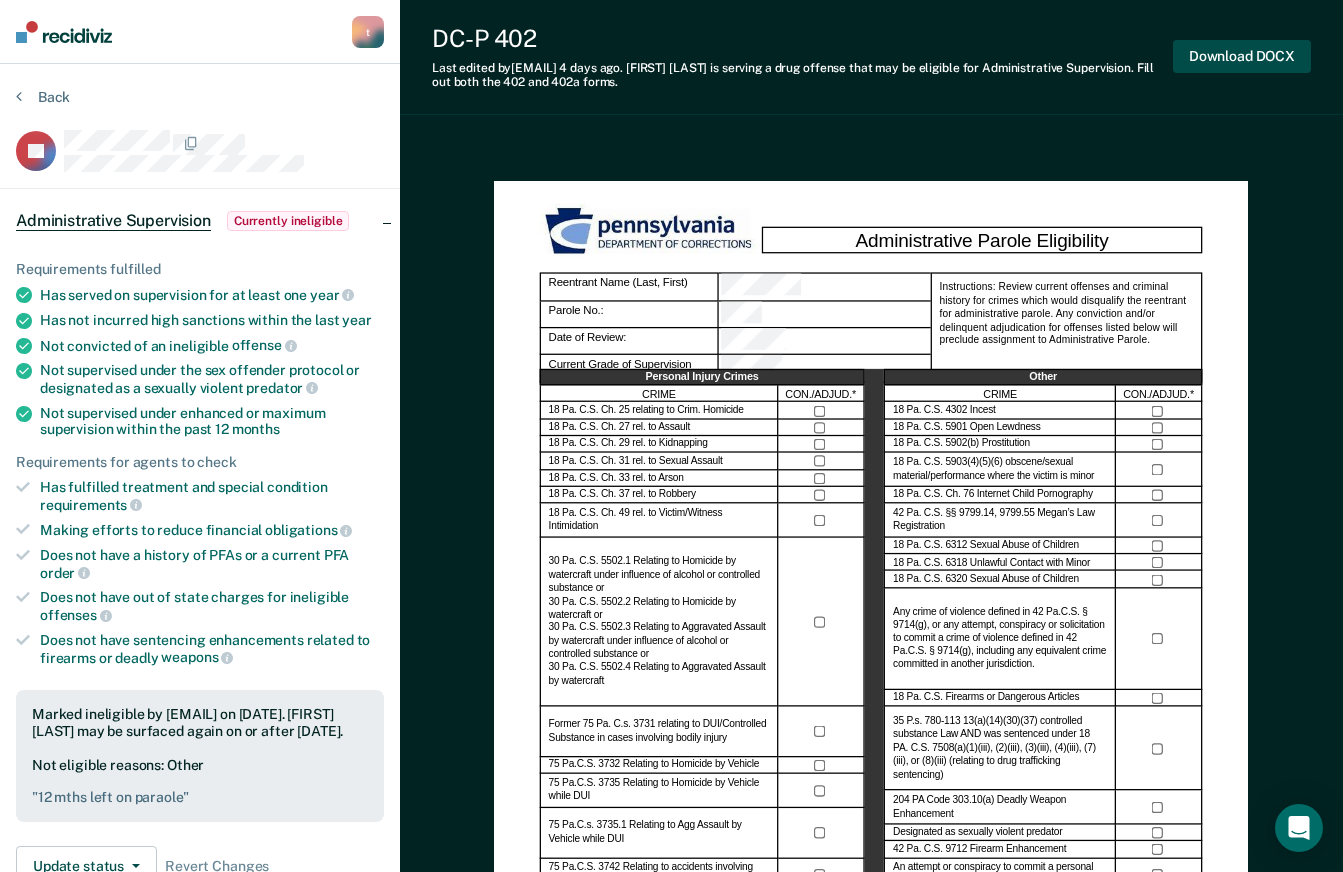 click on "Download DOCX" at bounding box center [1242, 56] 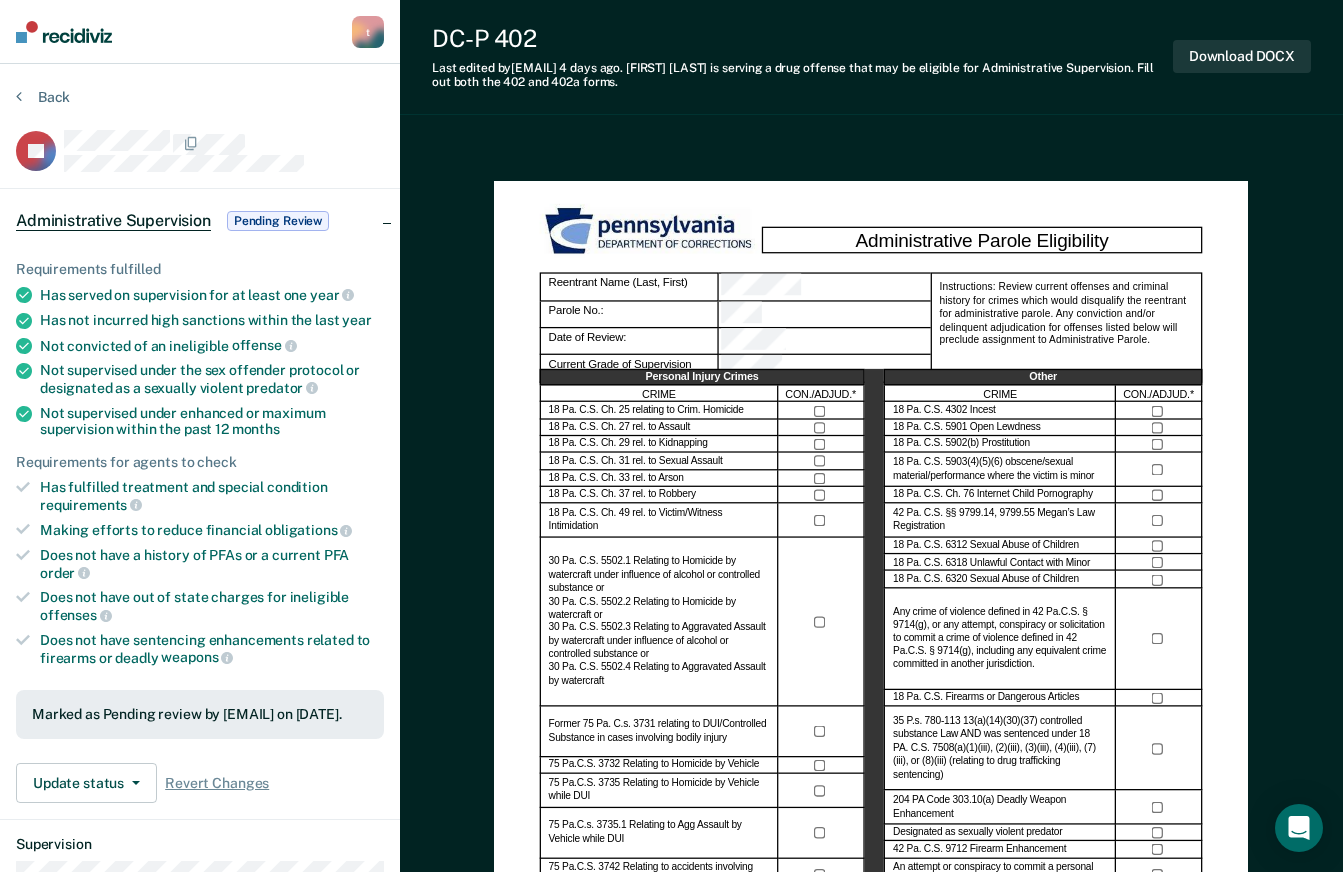 click on "t" at bounding box center (368, 32) 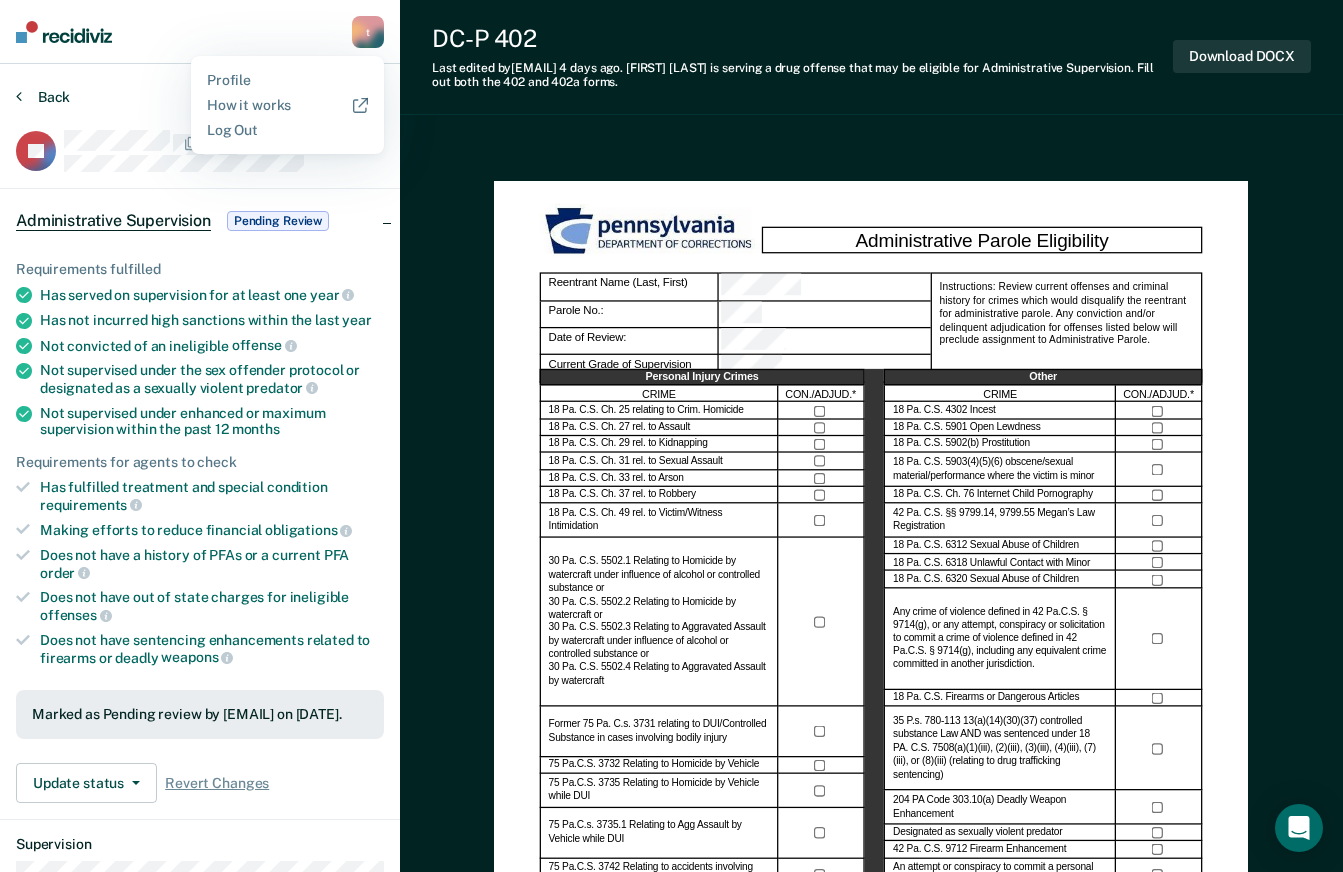 click on "Back" at bounding box center [43, 97] 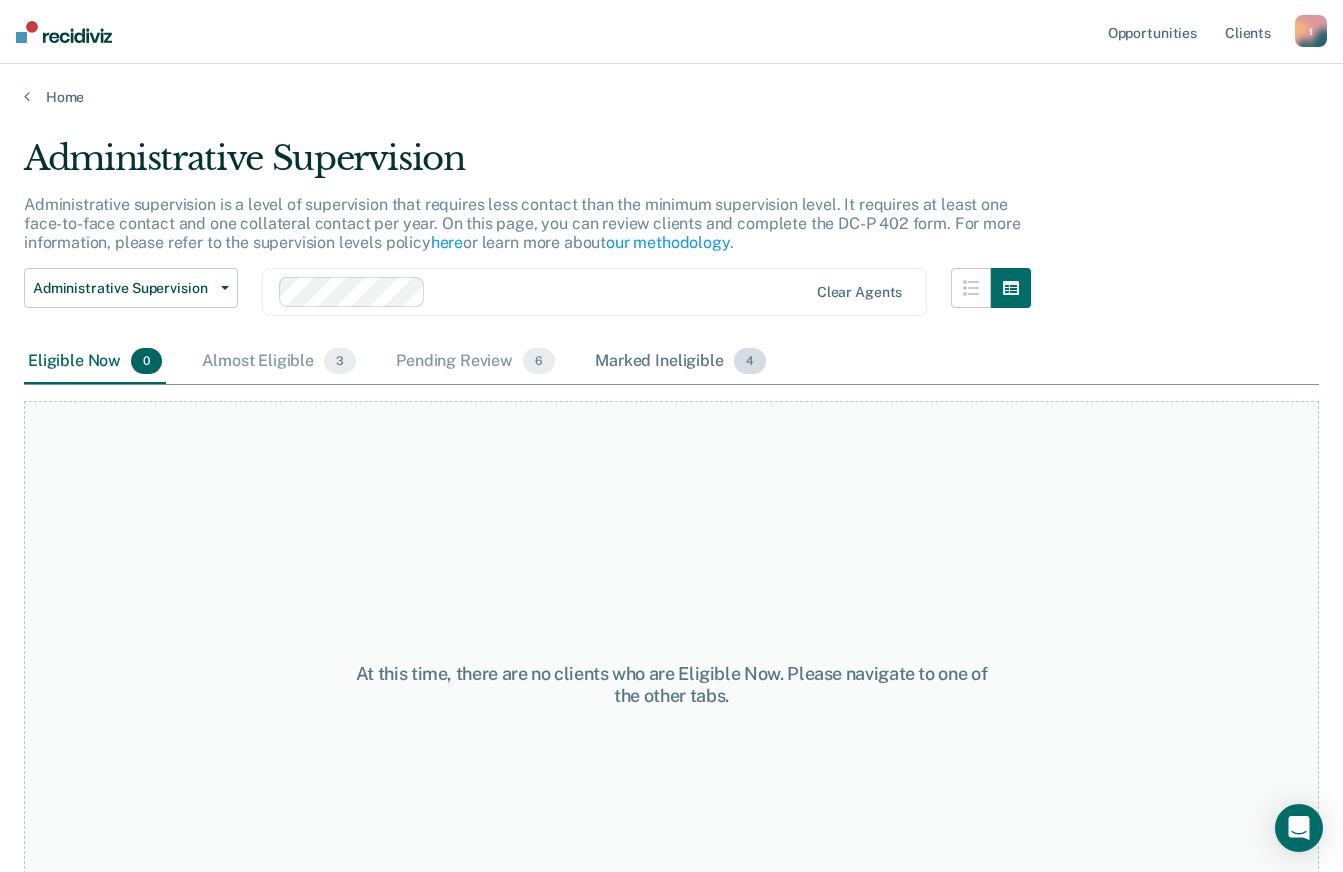 click on "4" at bounding box center [340, 361] 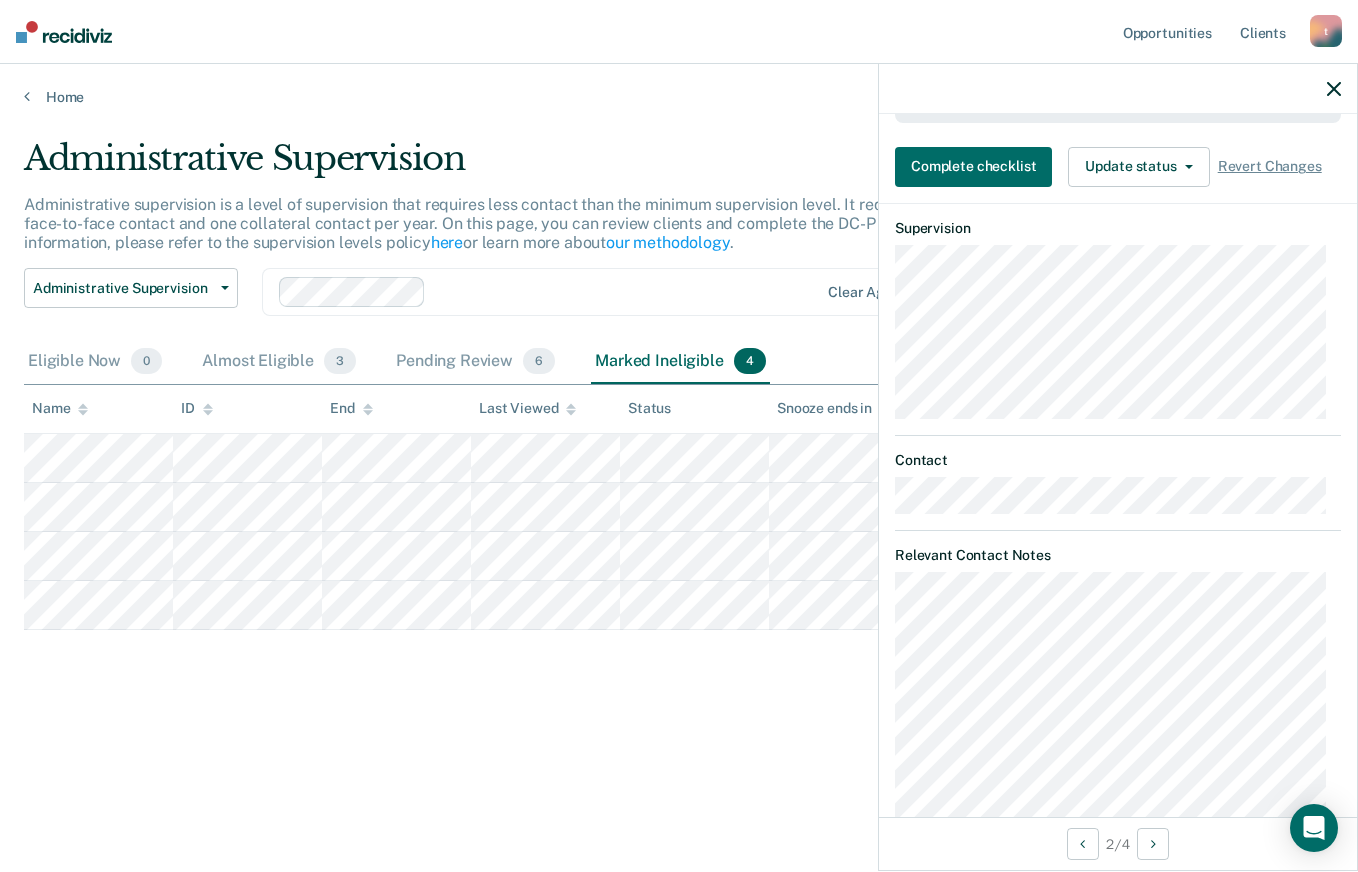 scroll, scrollTop: 966, scrollLeft: 0, axis: vertical 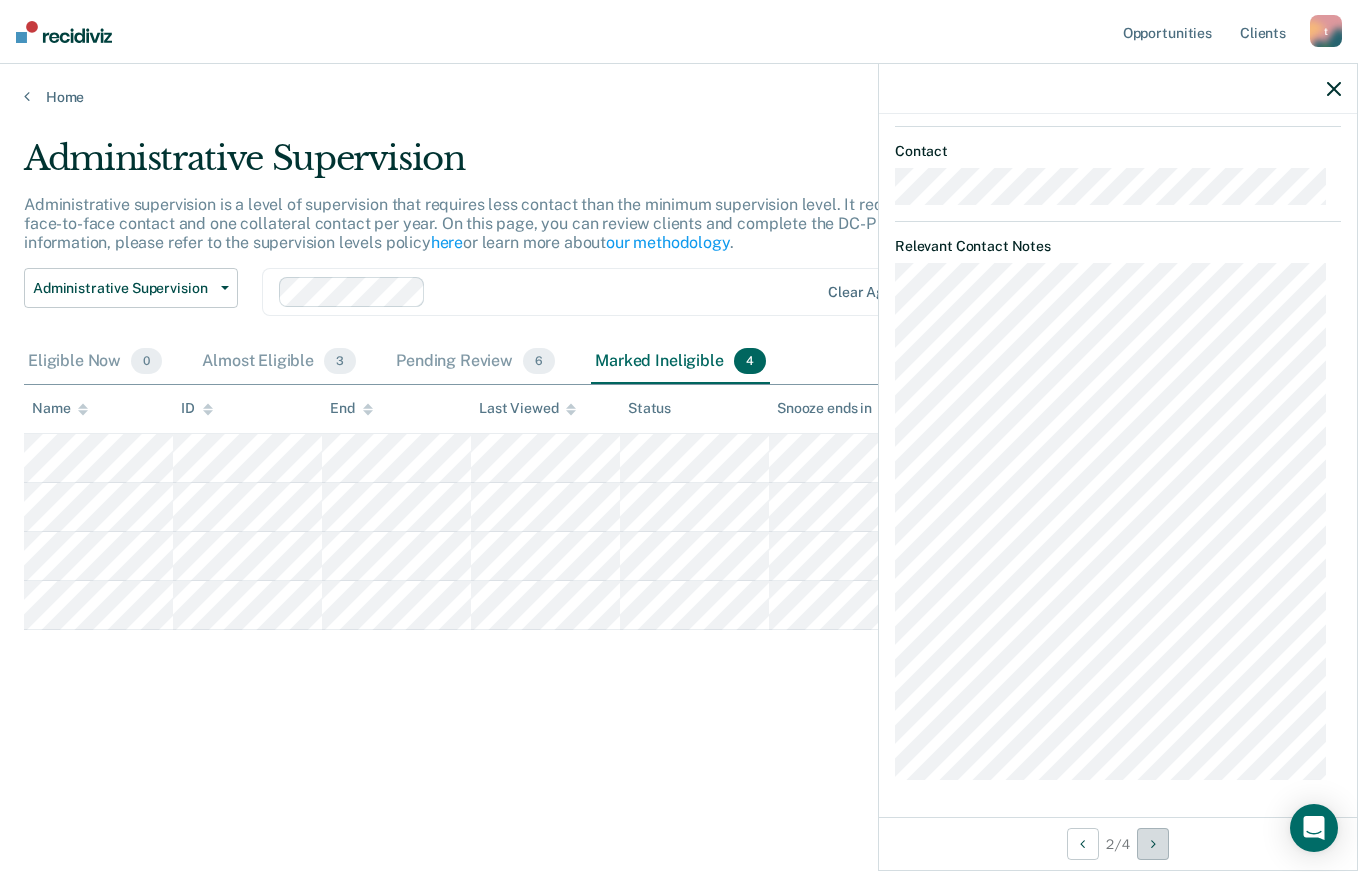 click at bounding box center [1153, 844] 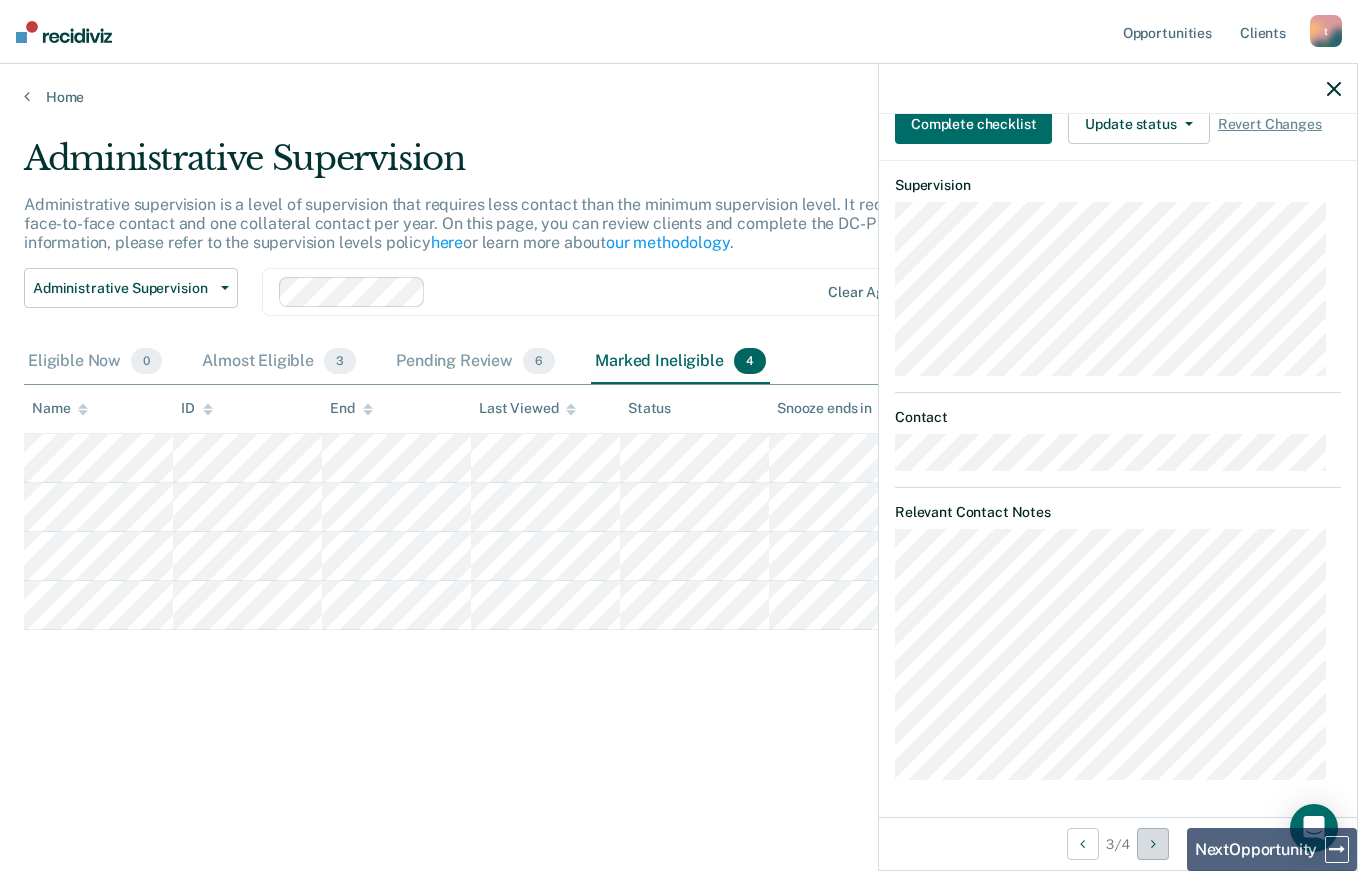 click at bounding box center [1153, 844] 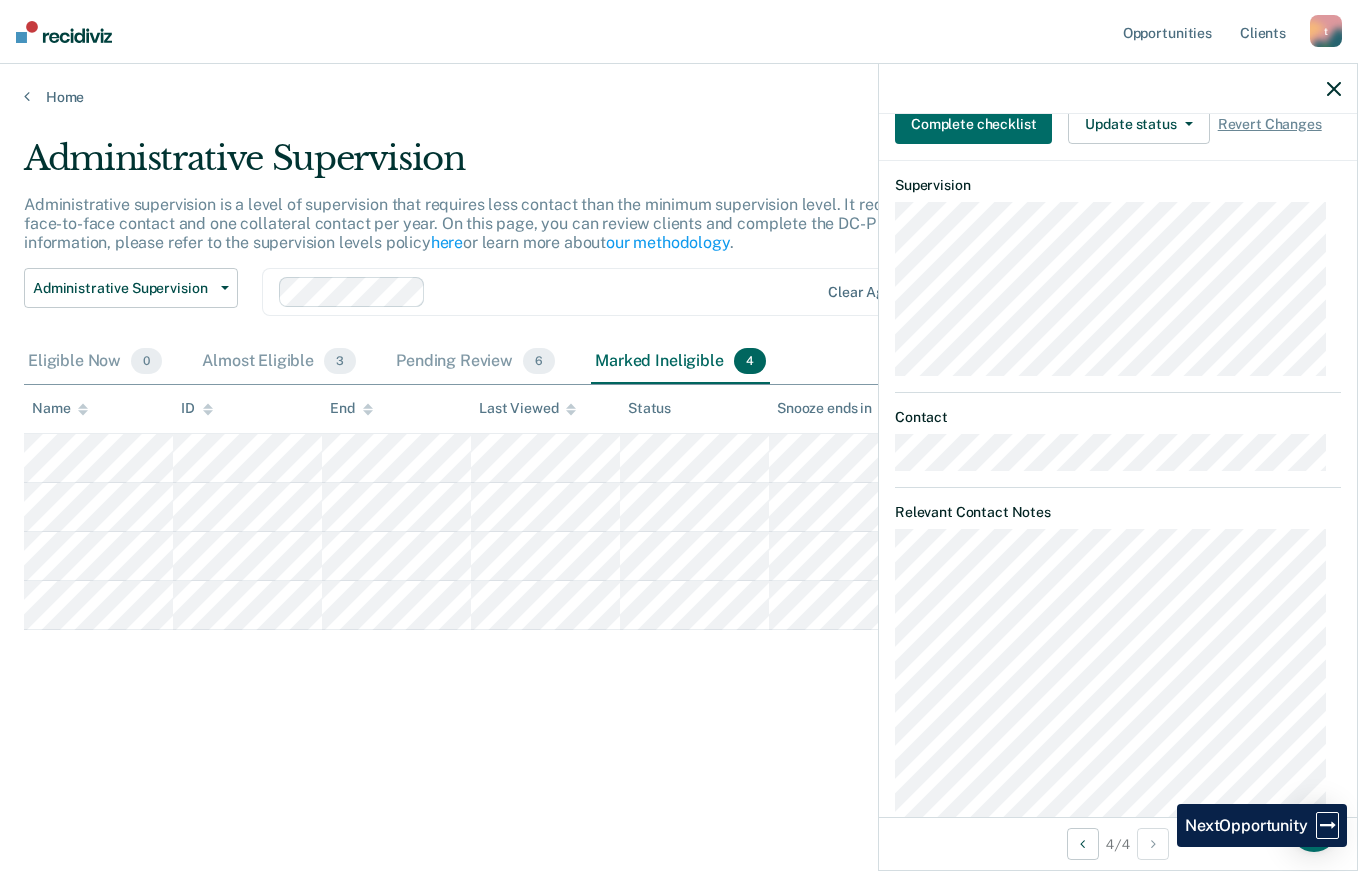 click on "4  /  4" at bounding box center (1118, 843) 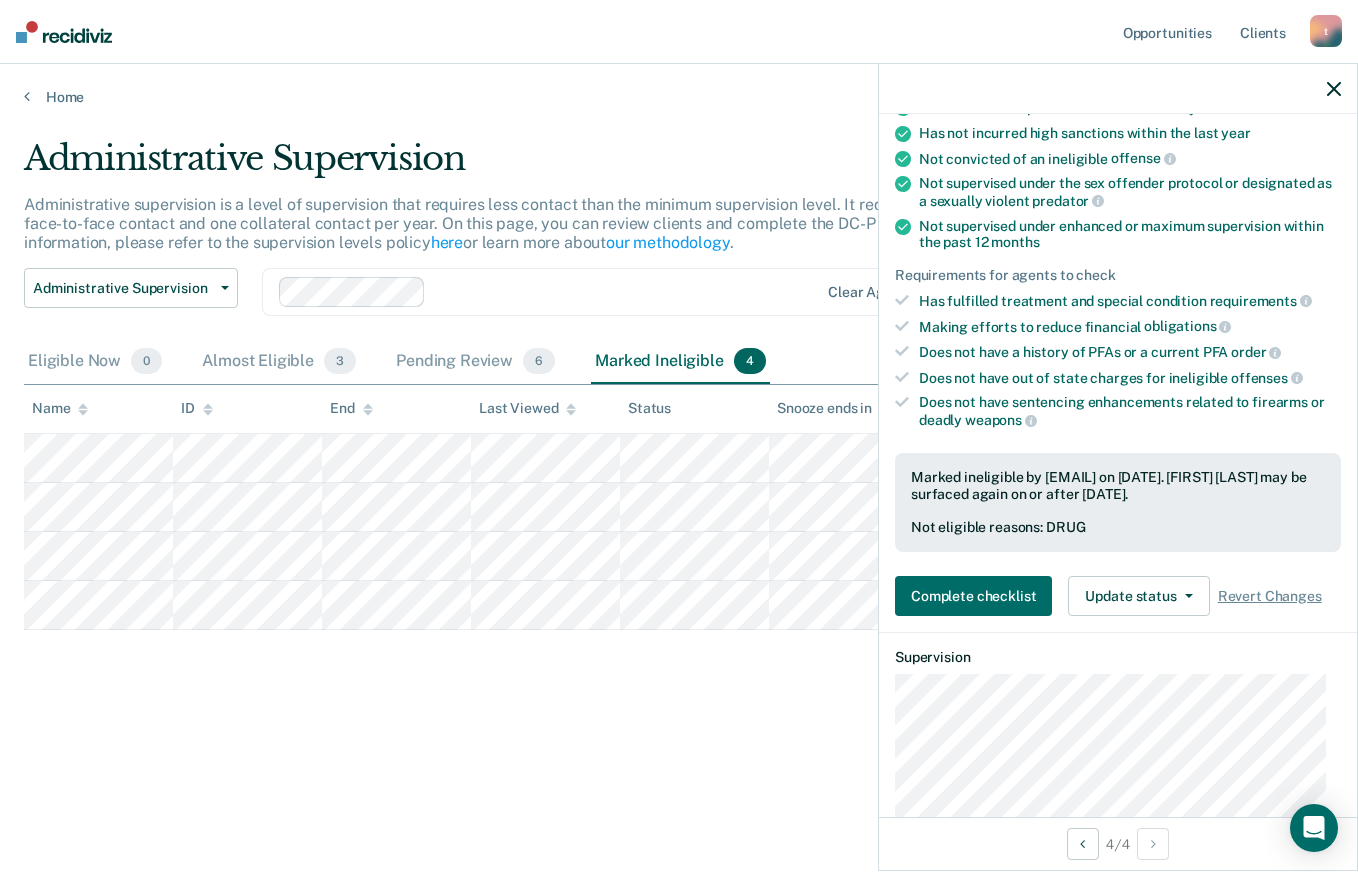 scroll, scrollTop: 0, scrollLeft: 0, axis: both 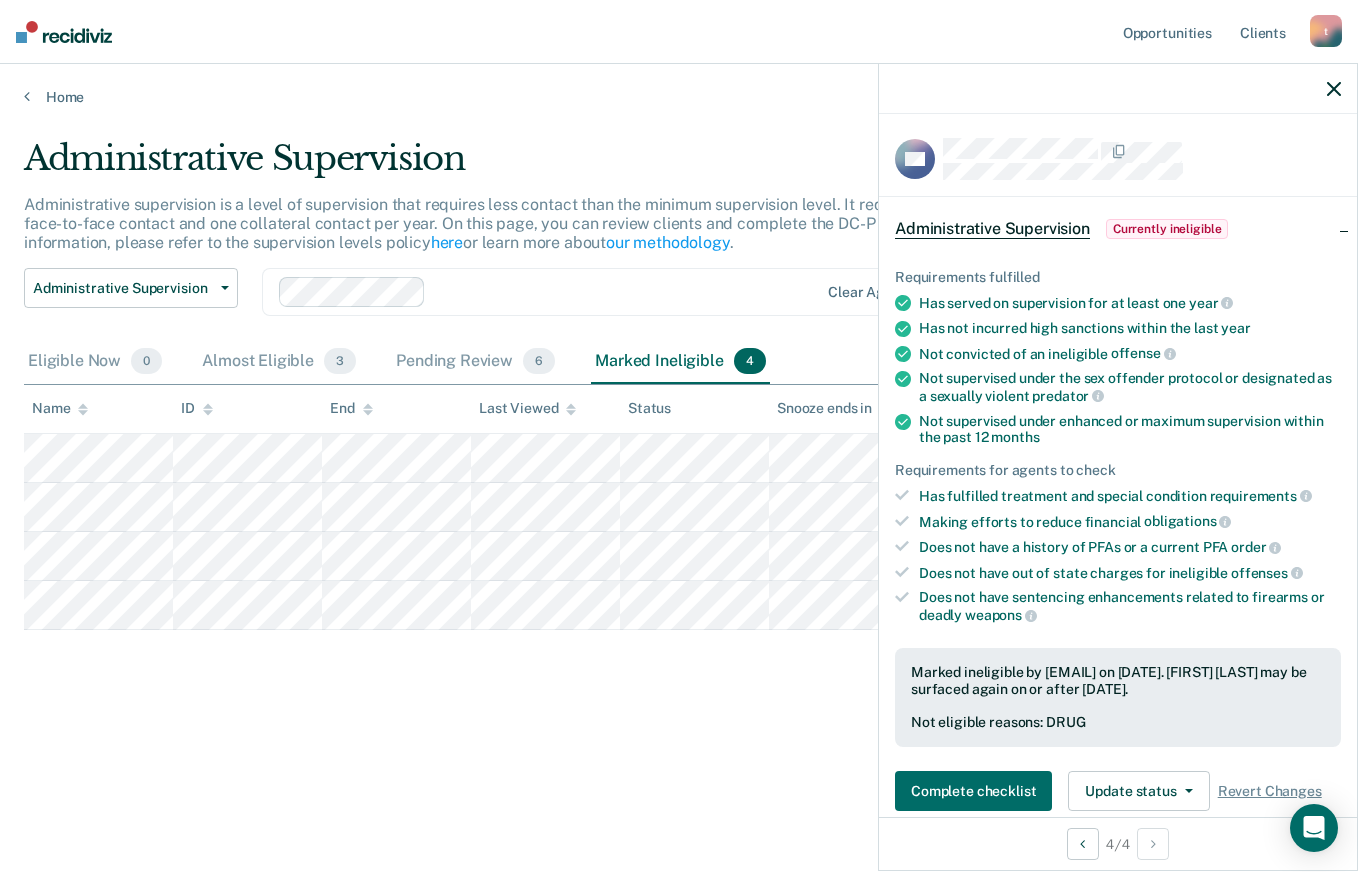 click on "Administrative Supervision" at bounding box center (992, 229) 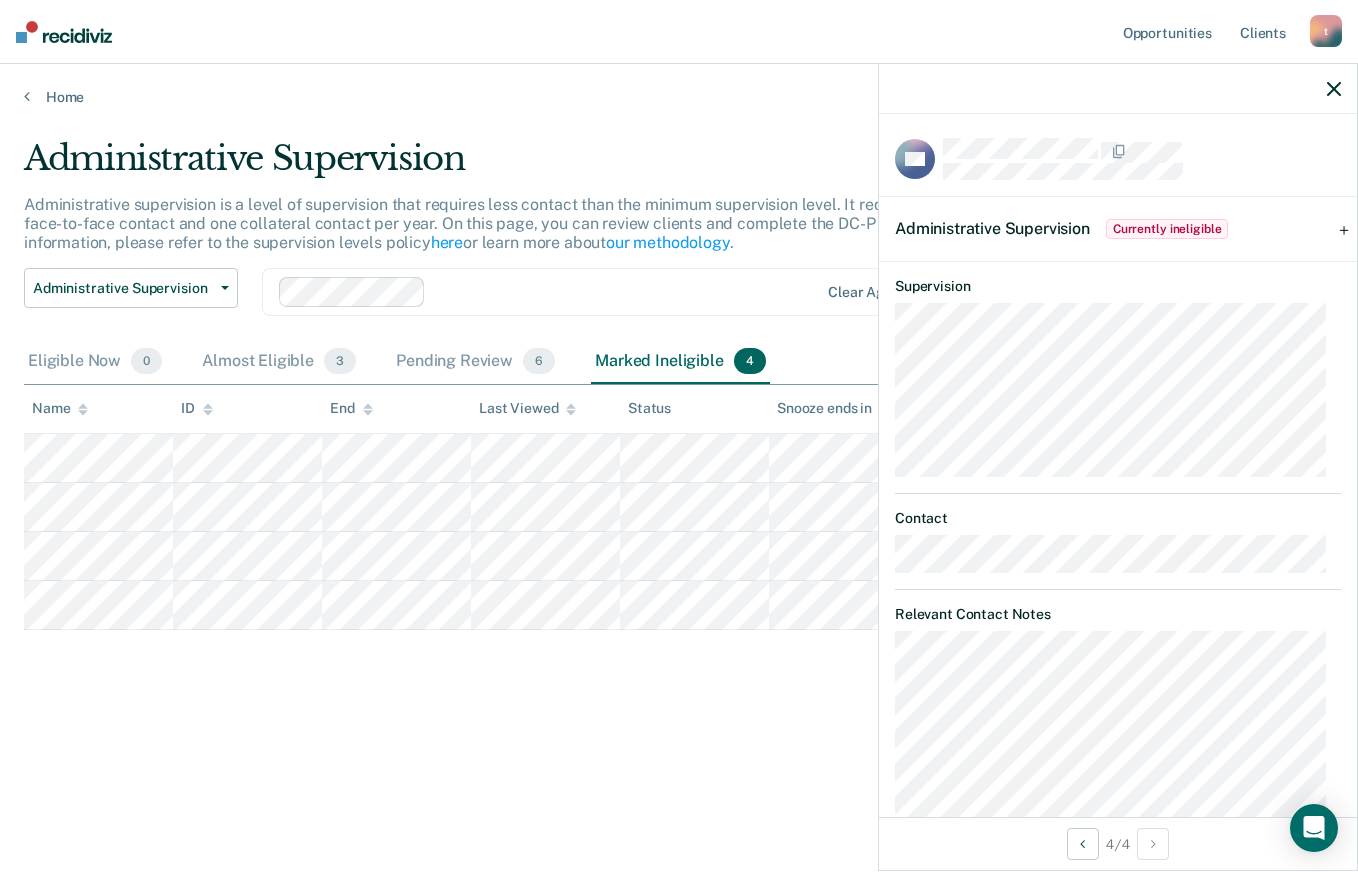 click on "Currently ineligible" at bounding box center [1167, 229] 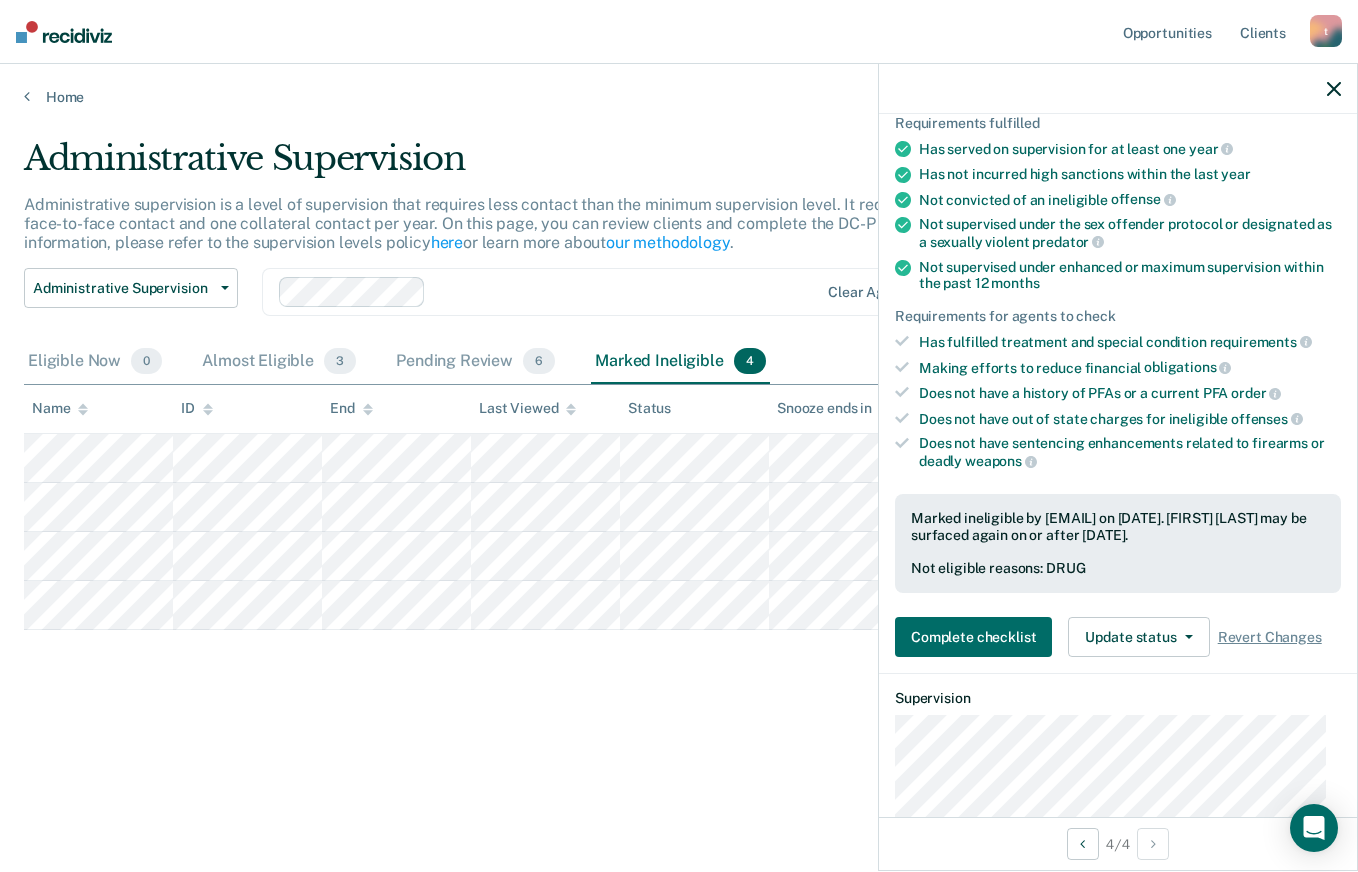 scroll, scrollTop: 153, scrollLeft: 0, axis: vertical 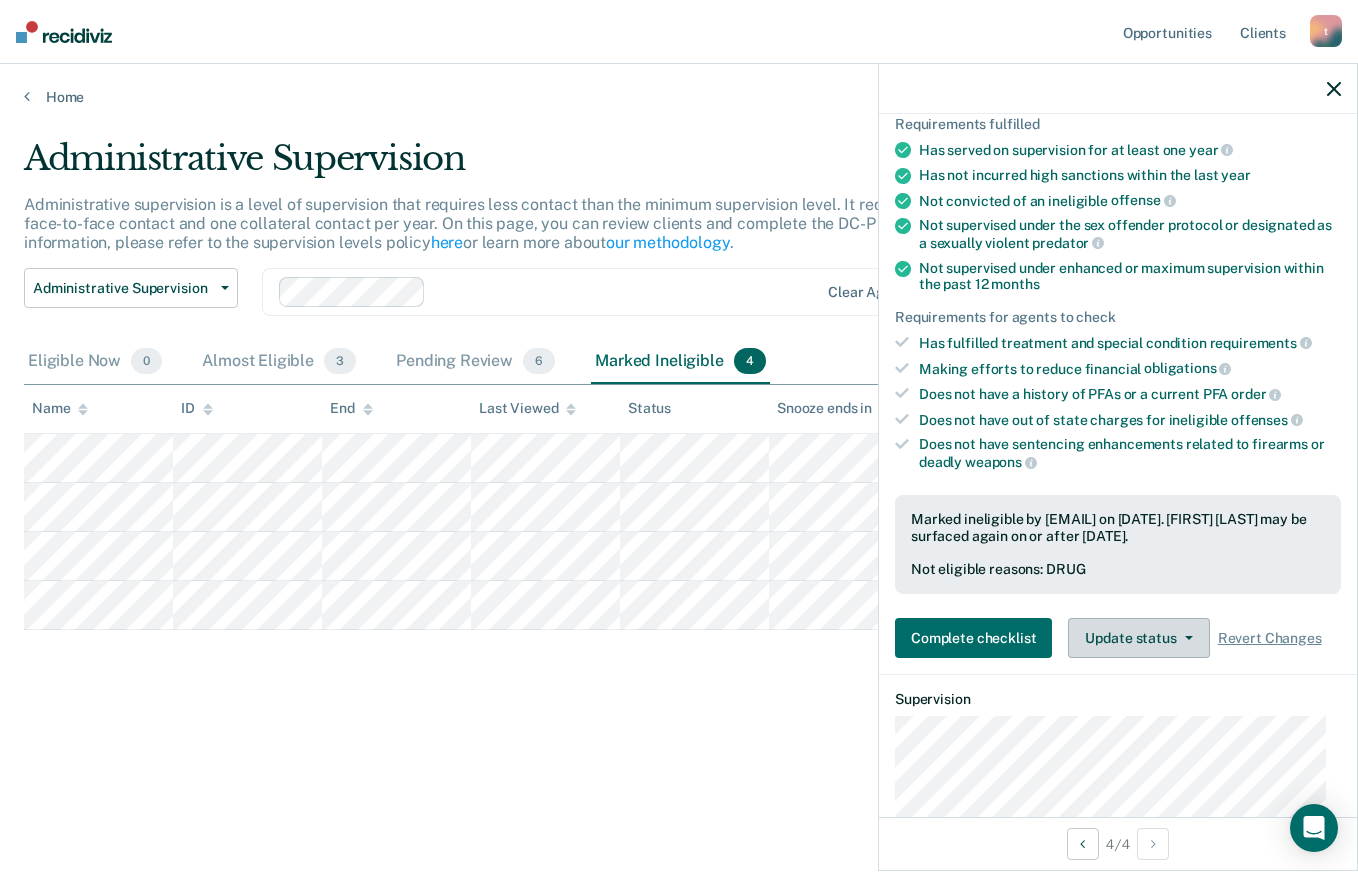 click on "Update status" at bounding box center (1138, 638) 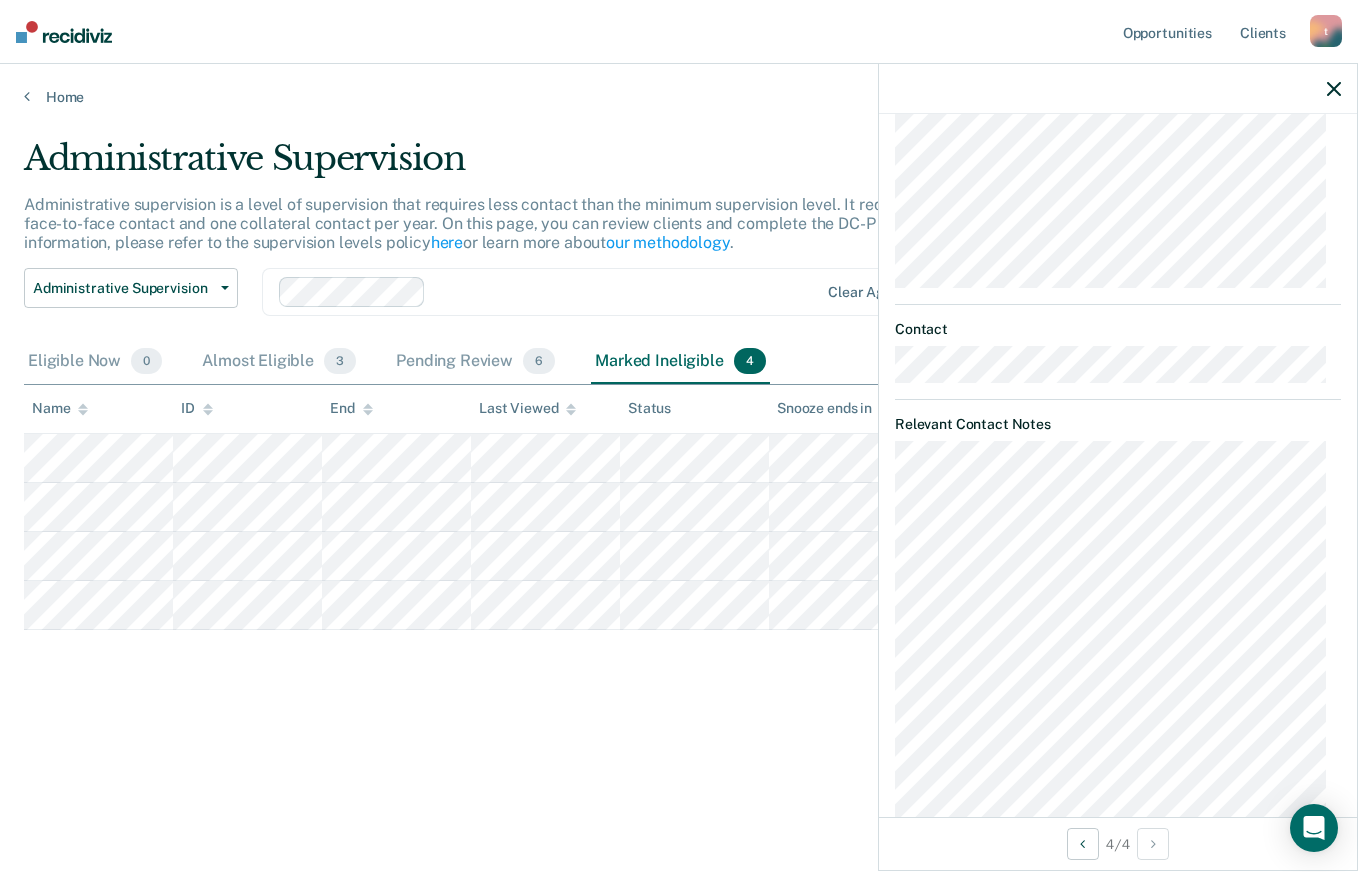 scroll, scrollTop: 1042, scrollLeft: 0, axis: vertical 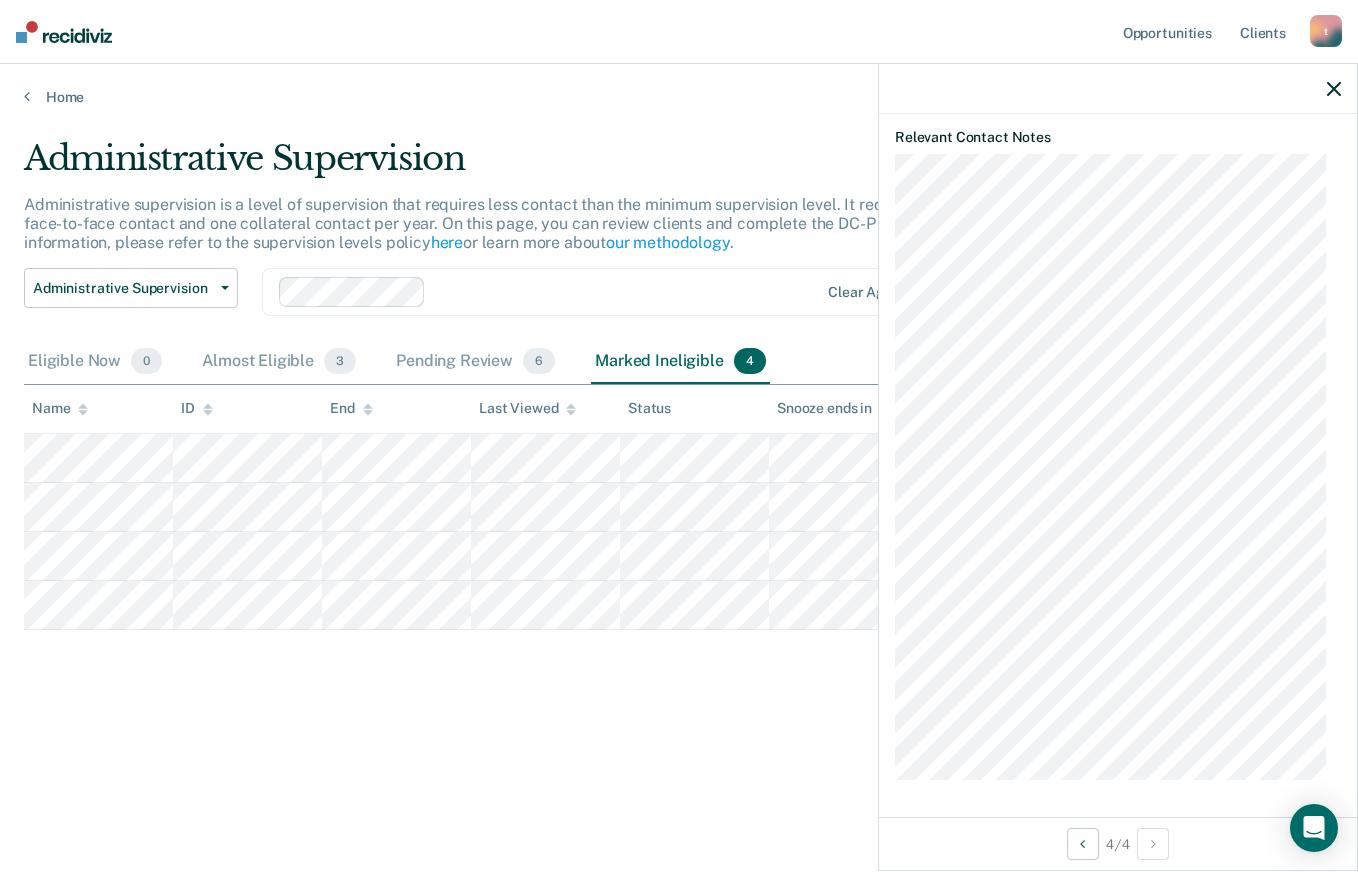 click on "Administrative Supervision   Administrative supervision is a level of supervision that requires less contact than the minimum supervision level. It requires at least one face-to-face contact and one collateral contact per year. On this page, you can review clients and complete the DC-P 402 form. For more information, please refer to the supervision levels policy  here  or learn more about  our methodology . Administrative Supervision Administrative Supervision Special Circumstances Supervision Clear   agents Eligible Now 0 Almost Eligible 3 Pending Review 6 Marked Ineligible 4
To pick up a draggable item, press the space bar.
While dragging, use the arrow keys to move the item.
Press space again to drop the item in its new position, or press escape to cancel.
Name ID End Last Viewed Status Snooze ends in Assigned to" at bounding box center (679, 462) 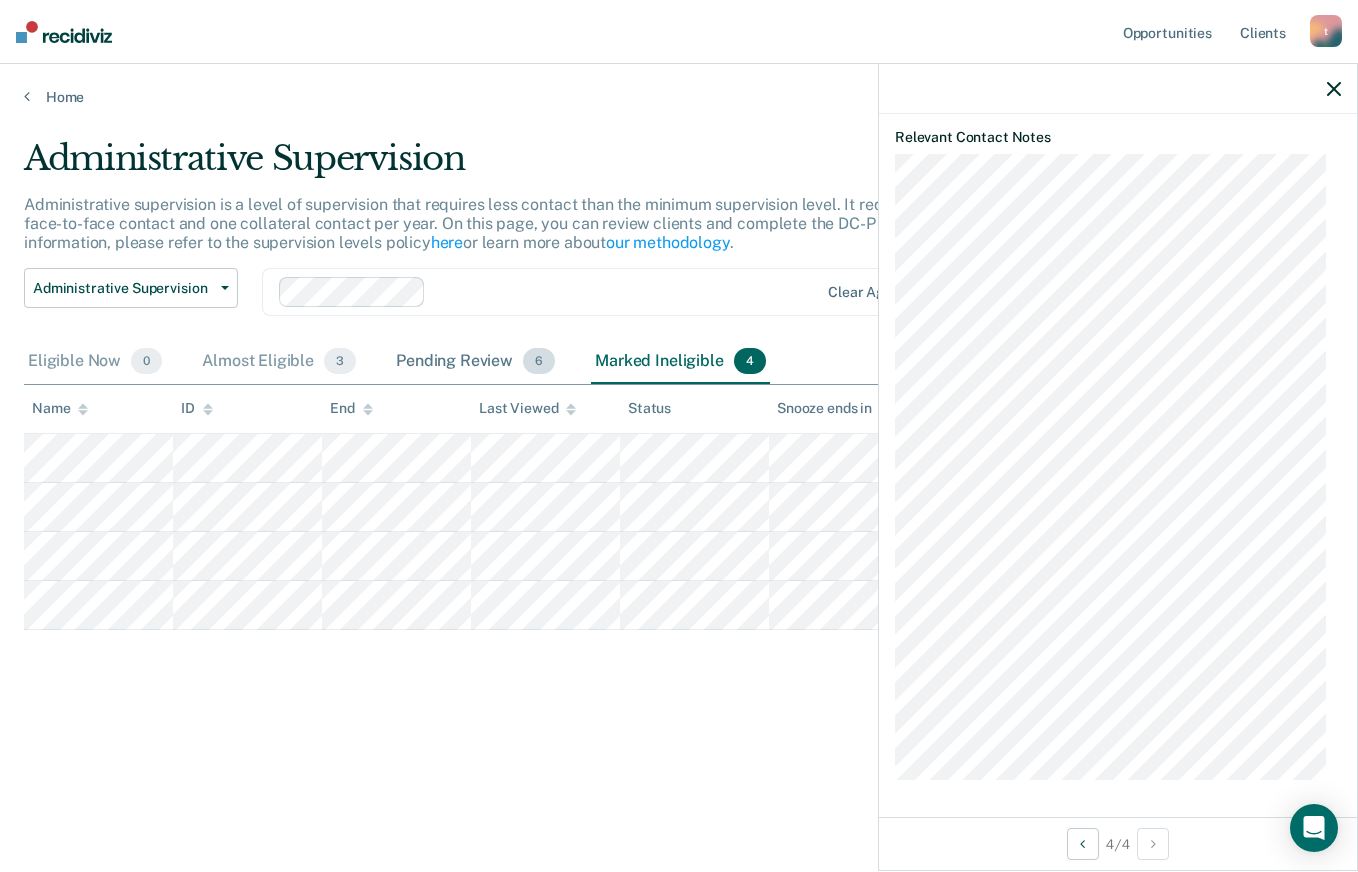 click on "Pending Review 6" at bounding box center [475, 362] 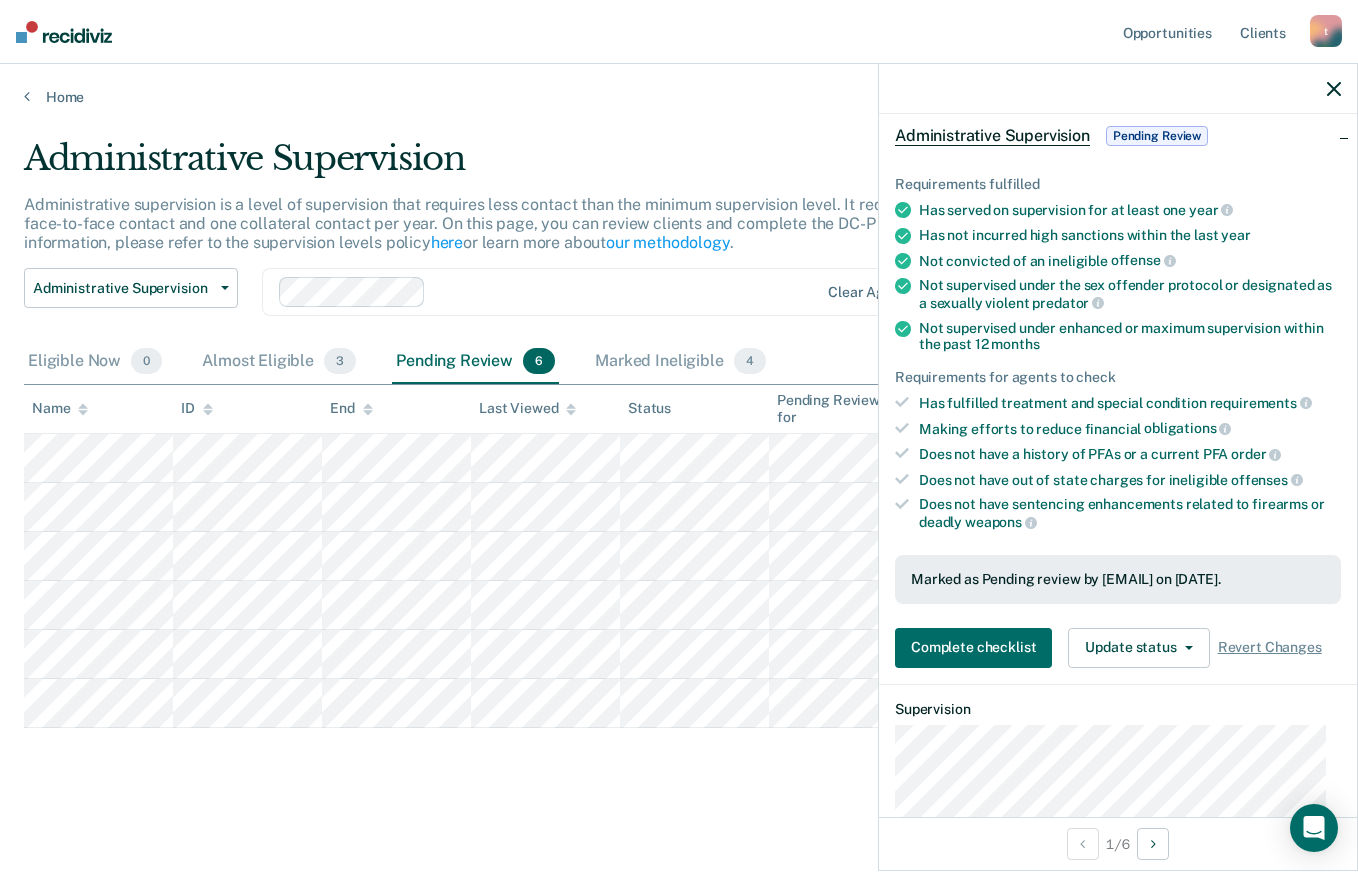 scroll, scrollTop: 0, scrollLeft: 0, axis: both 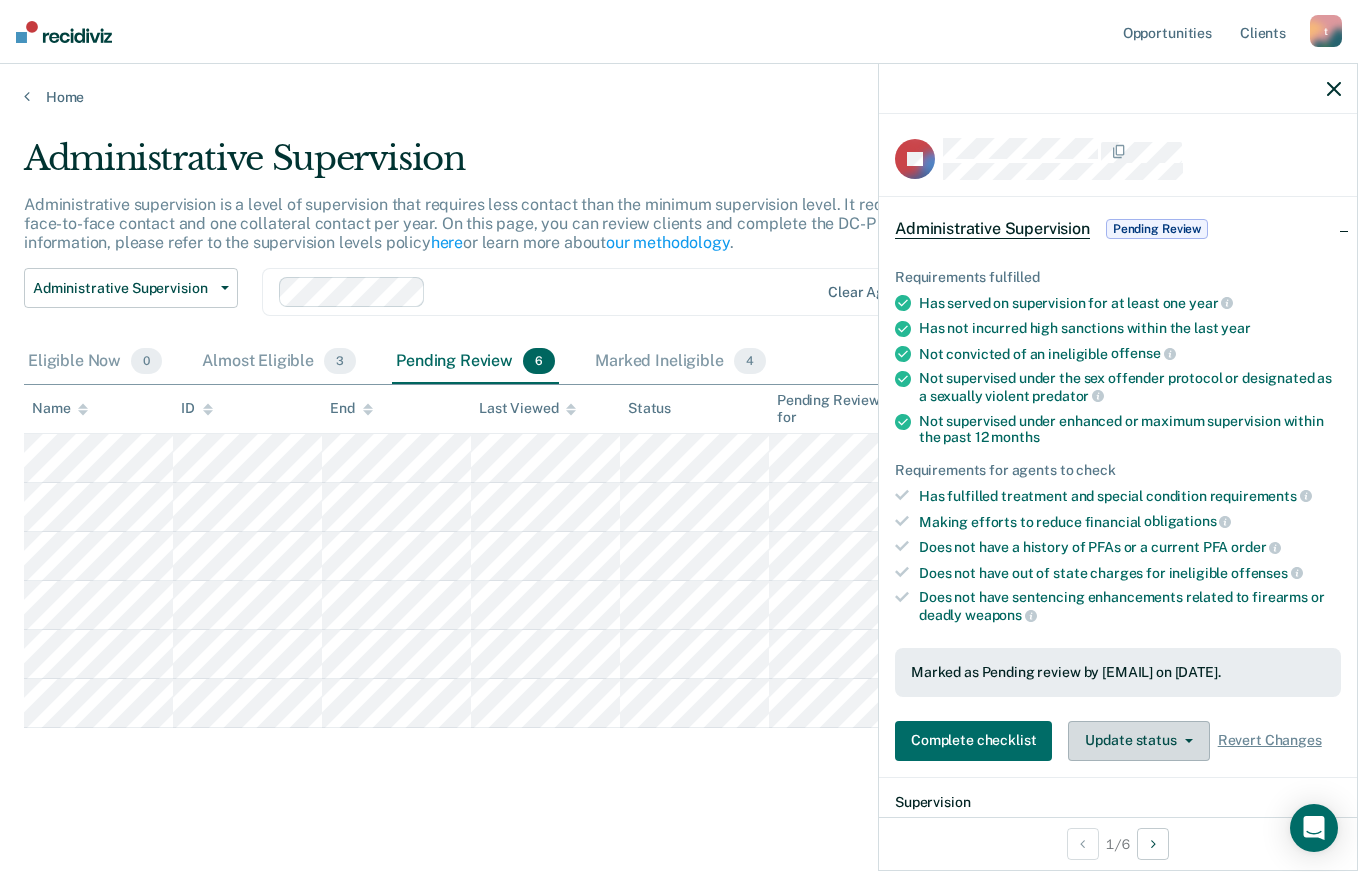 click at bounding box center [1189, 741] 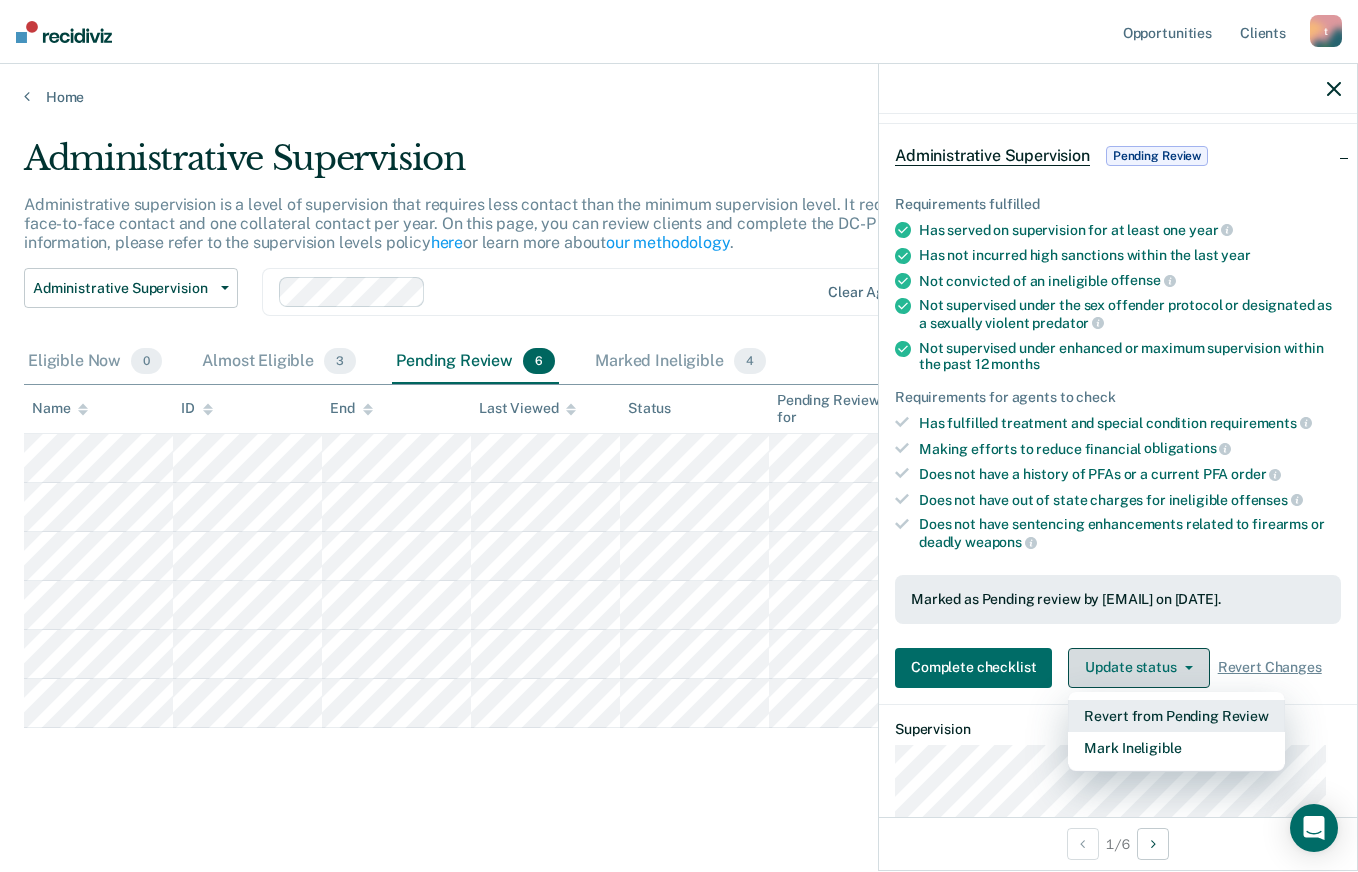 scroll, scrollTop: 123, scrollLeft: 0, axis: vertical 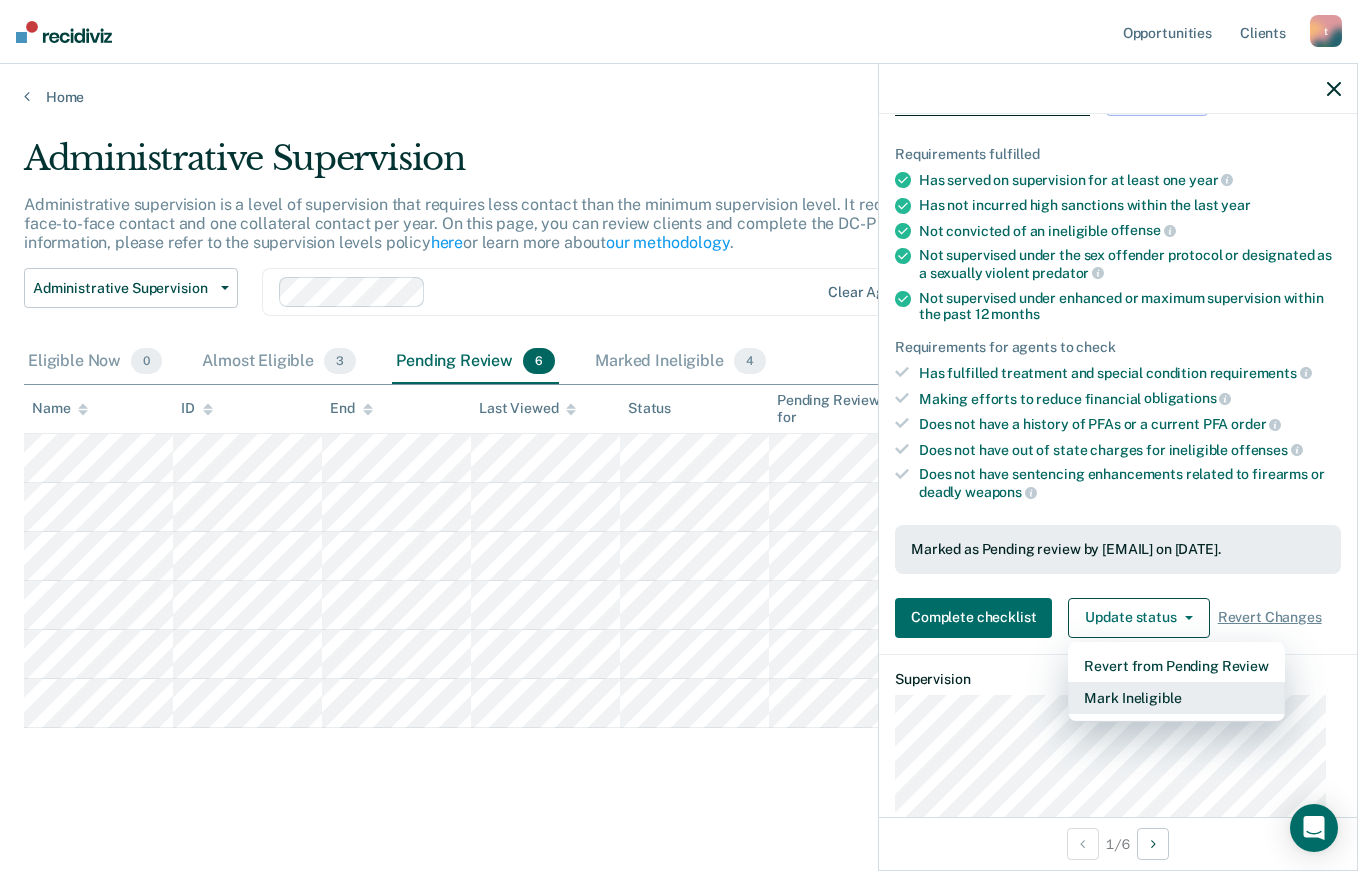 click on "Mark Ineligible" at bounding box center (1176, 698) 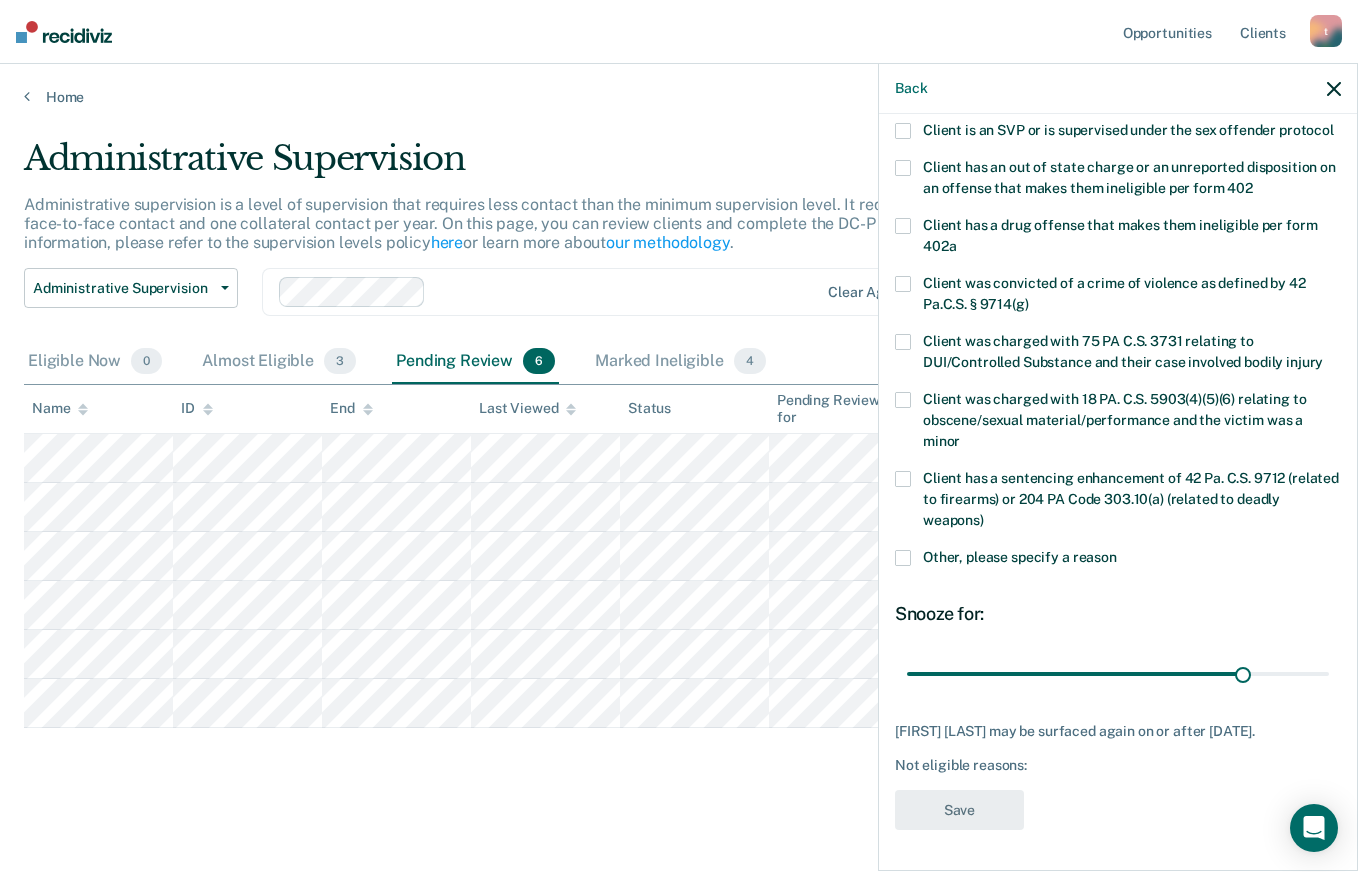 scroll, scrollTop: 311, scrollLeft: 0, axis: vertical 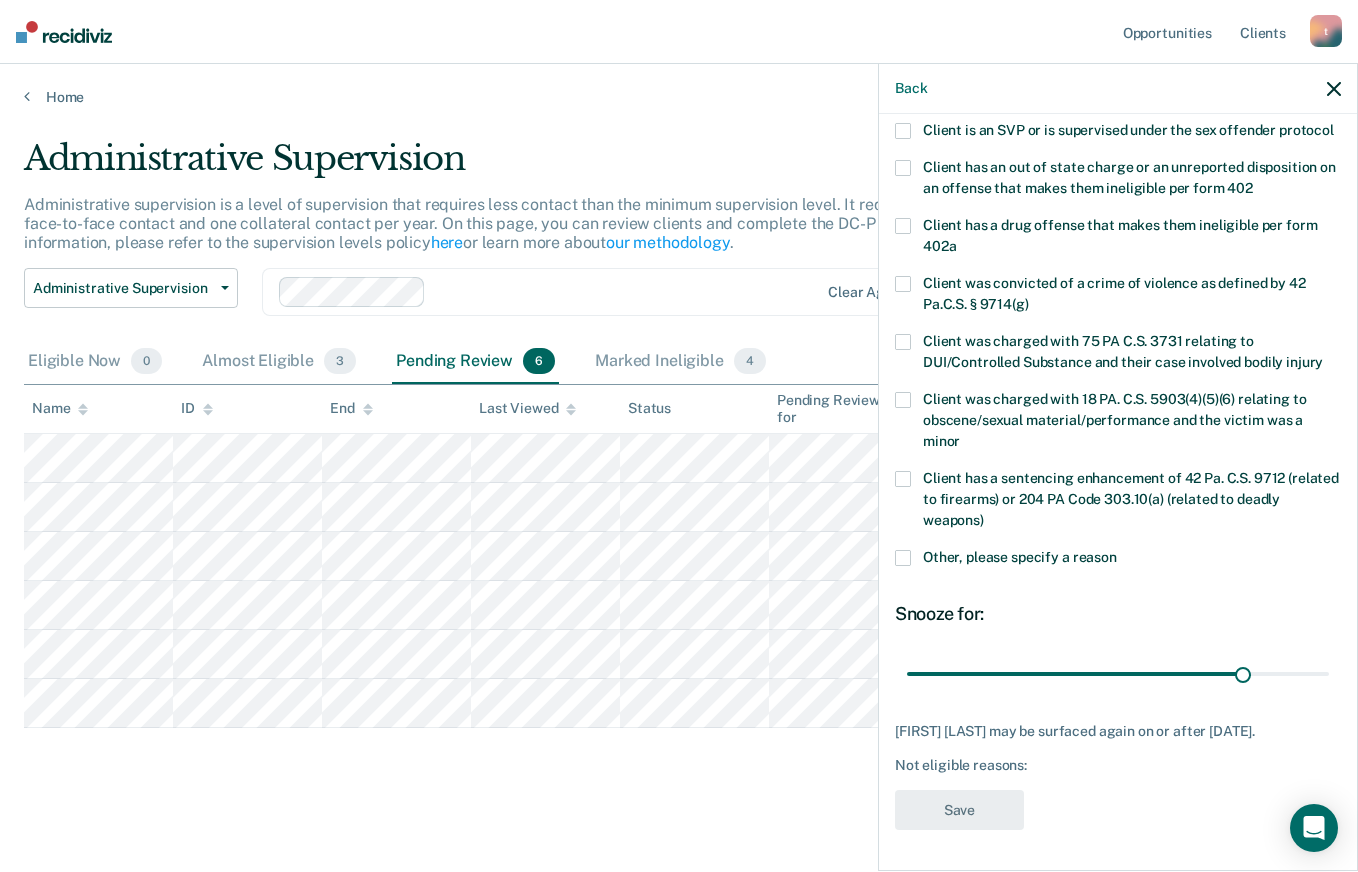 type on "73" 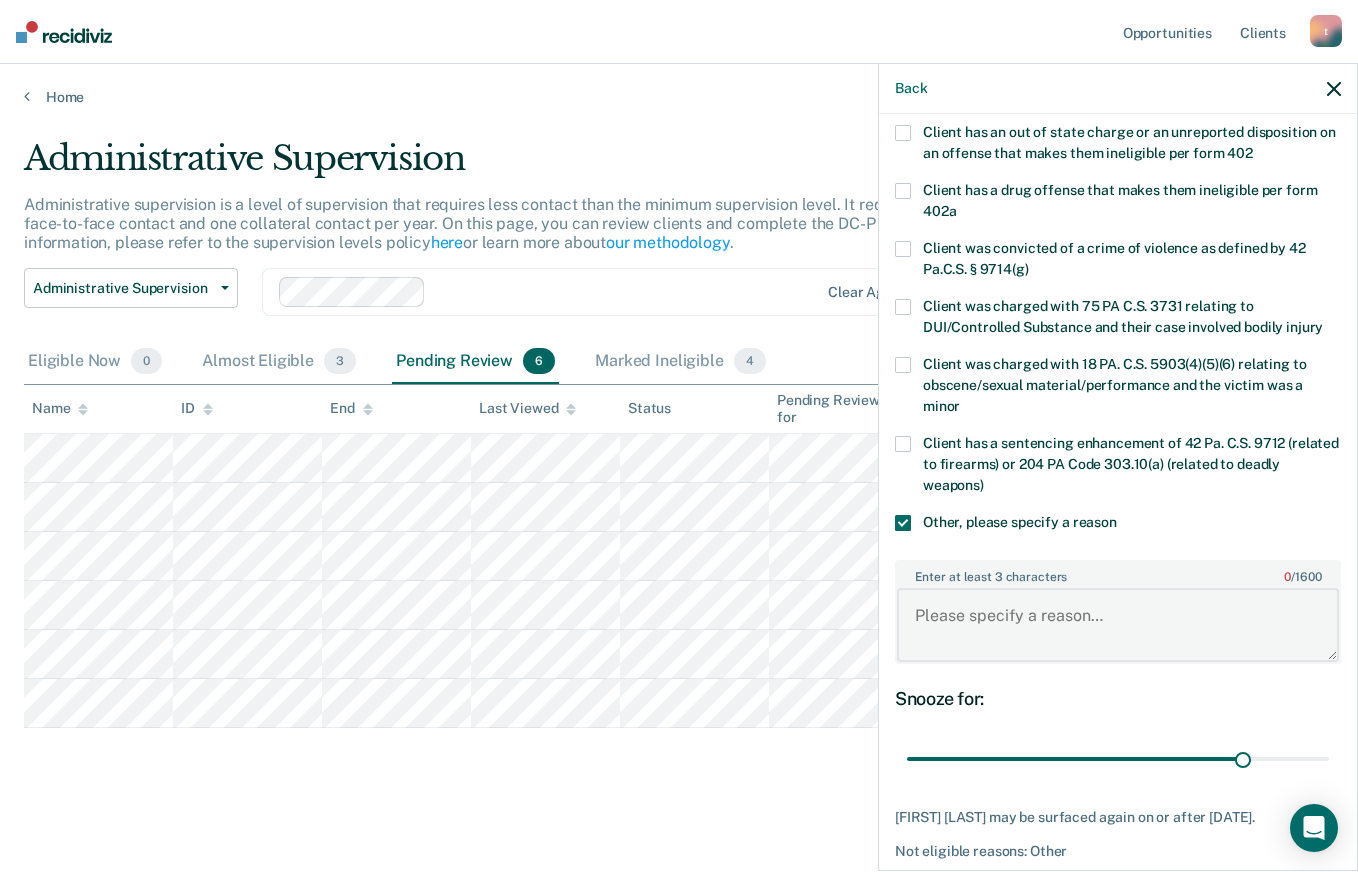 click on "Enter at least 3 characters 0  /  1600" at bounding box center (1118, 625) 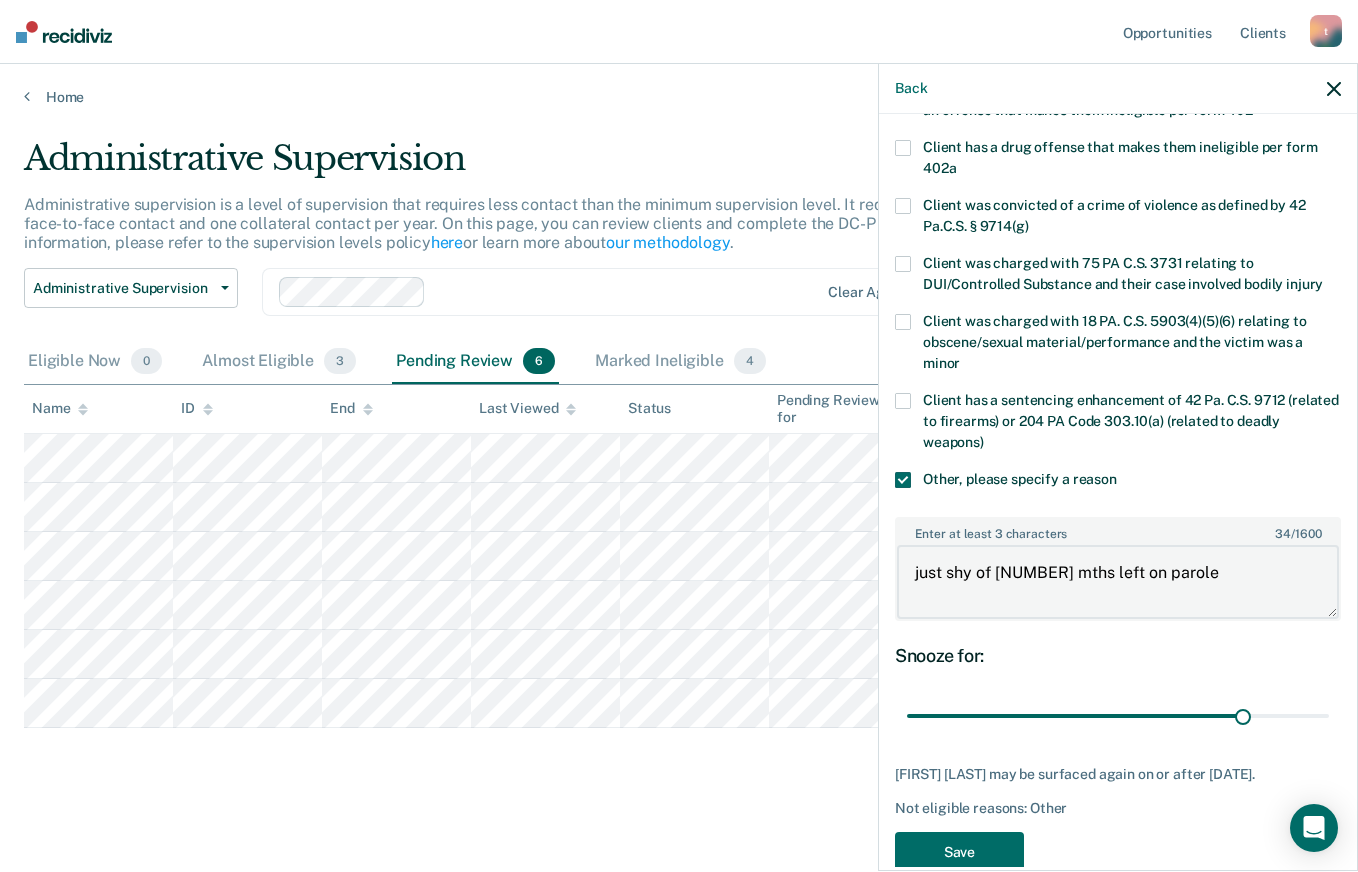 scroll, scrollTop: 432, scrollLeft: 0, axis: vertical 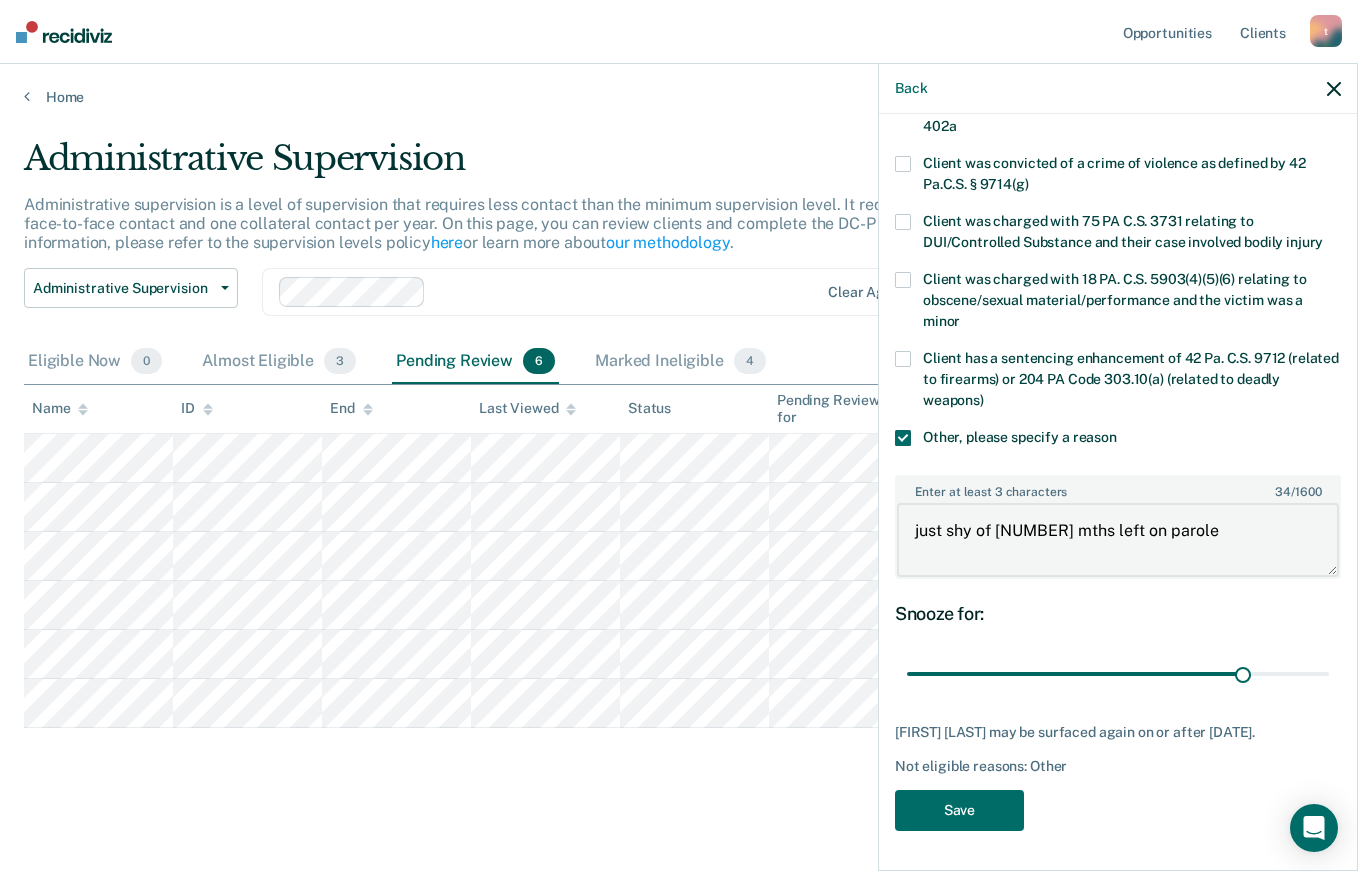 type on "just shy of [NUMBER] mths left on parole" 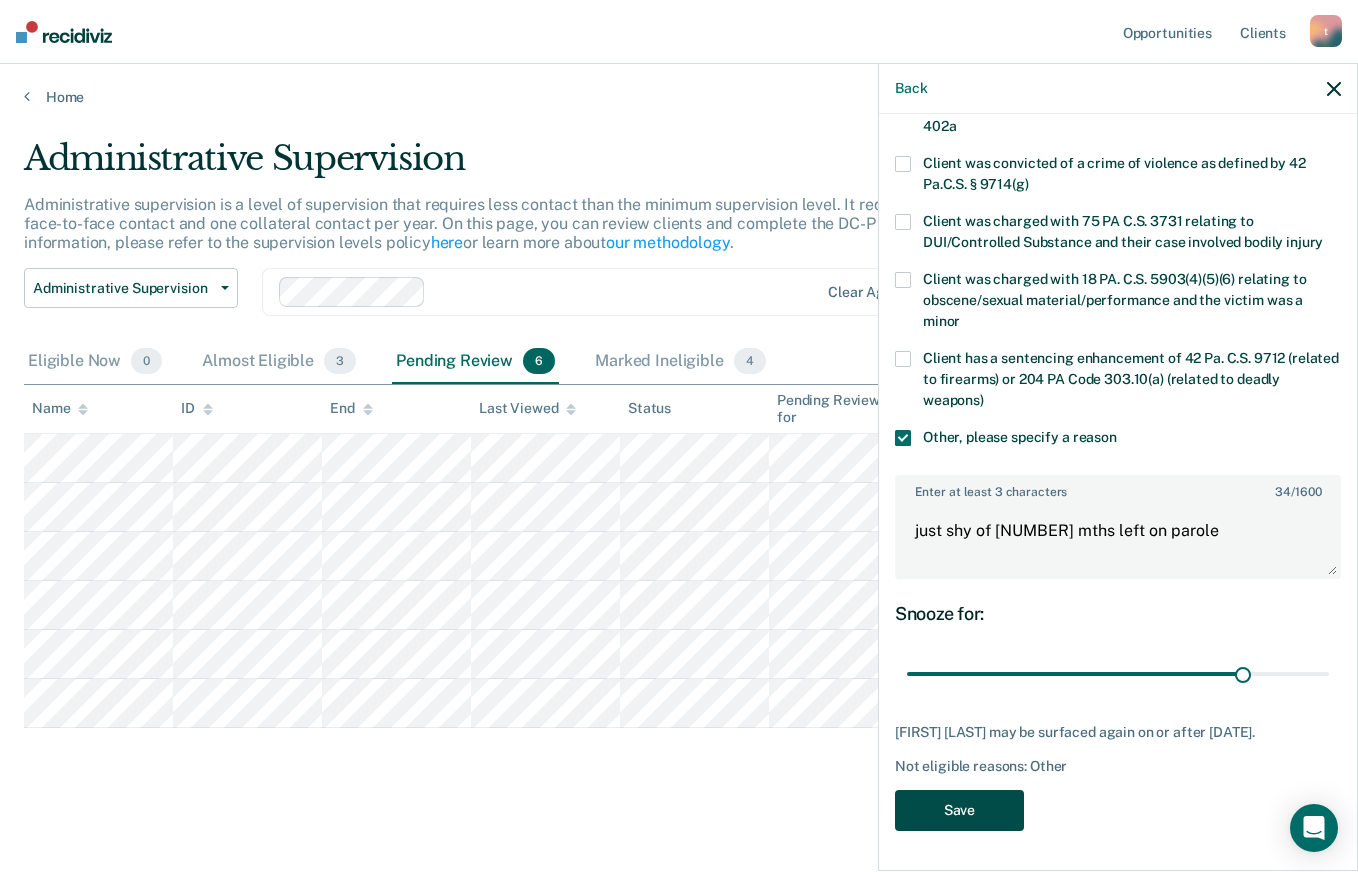 click on "Save" at bounding box center [959, 810] 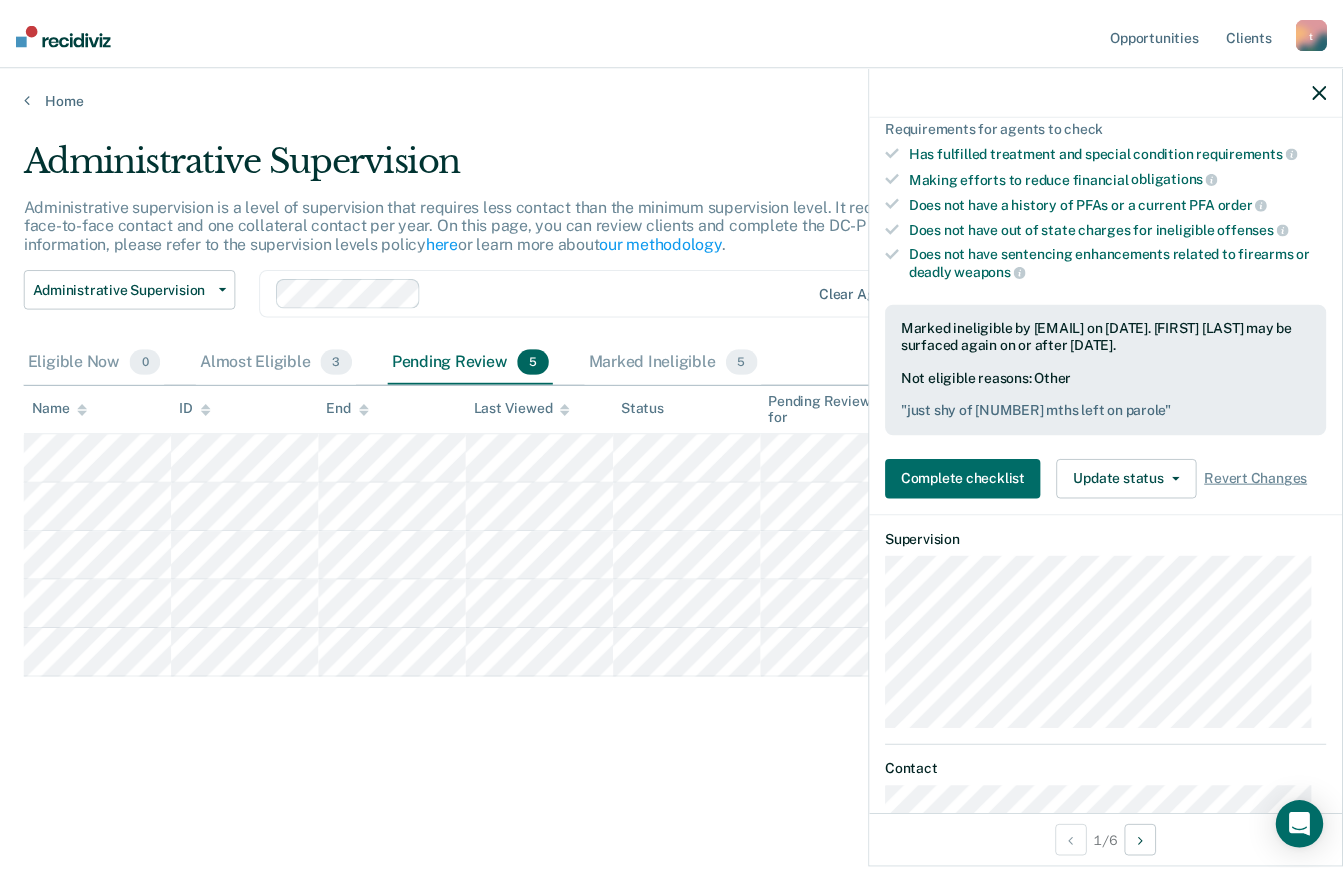 scroll, scrollTop: 0, scrollLeft: 0, axis: both 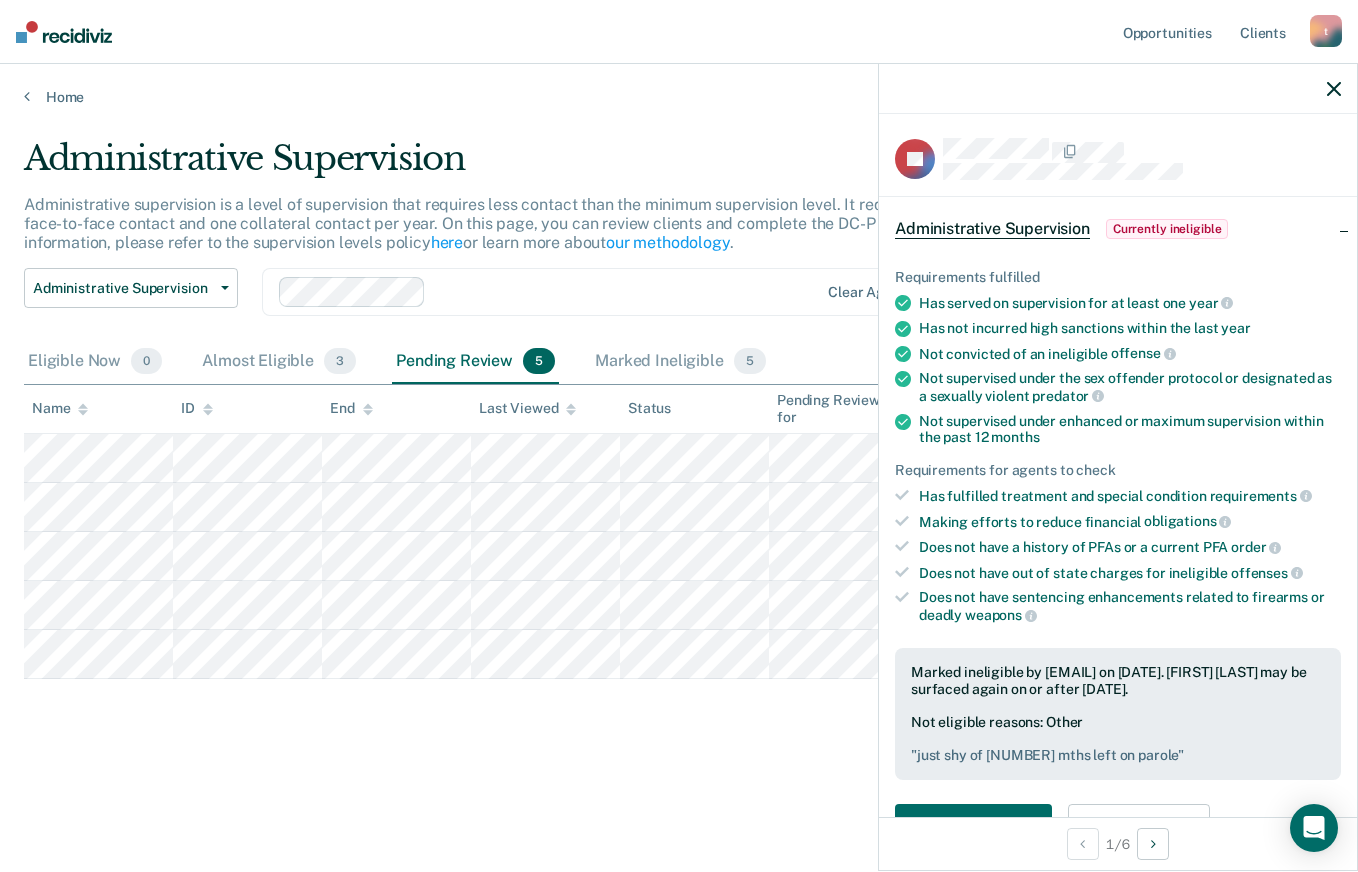 click on "Administrative Supervision   Administrative supervision is a level of supervision that requires less contact than the minimum supervision level. It requires at least one face-to-face contact and one collateral contact per year. On this page, you can review clients and complete the DC-P 402 form. For more information, please refer to the supervision levels policy  here  or learn more about  our methodology . Administrative Supervision Administrative Supervision Special Circumstances Supervision Clear   agents Eligible Now 0 Almost Eligible 3 Pending Review 5 Marked Ineligible 5
To pick up a draggable item, press the space bar.
While dragging, use the arrow keys to move the item.
Press space again to drop the item in its new position, or press escape to cancel.
Name ID End Last Viewed Status Pending Review for Assigned to" at bounding box center (679, 486) 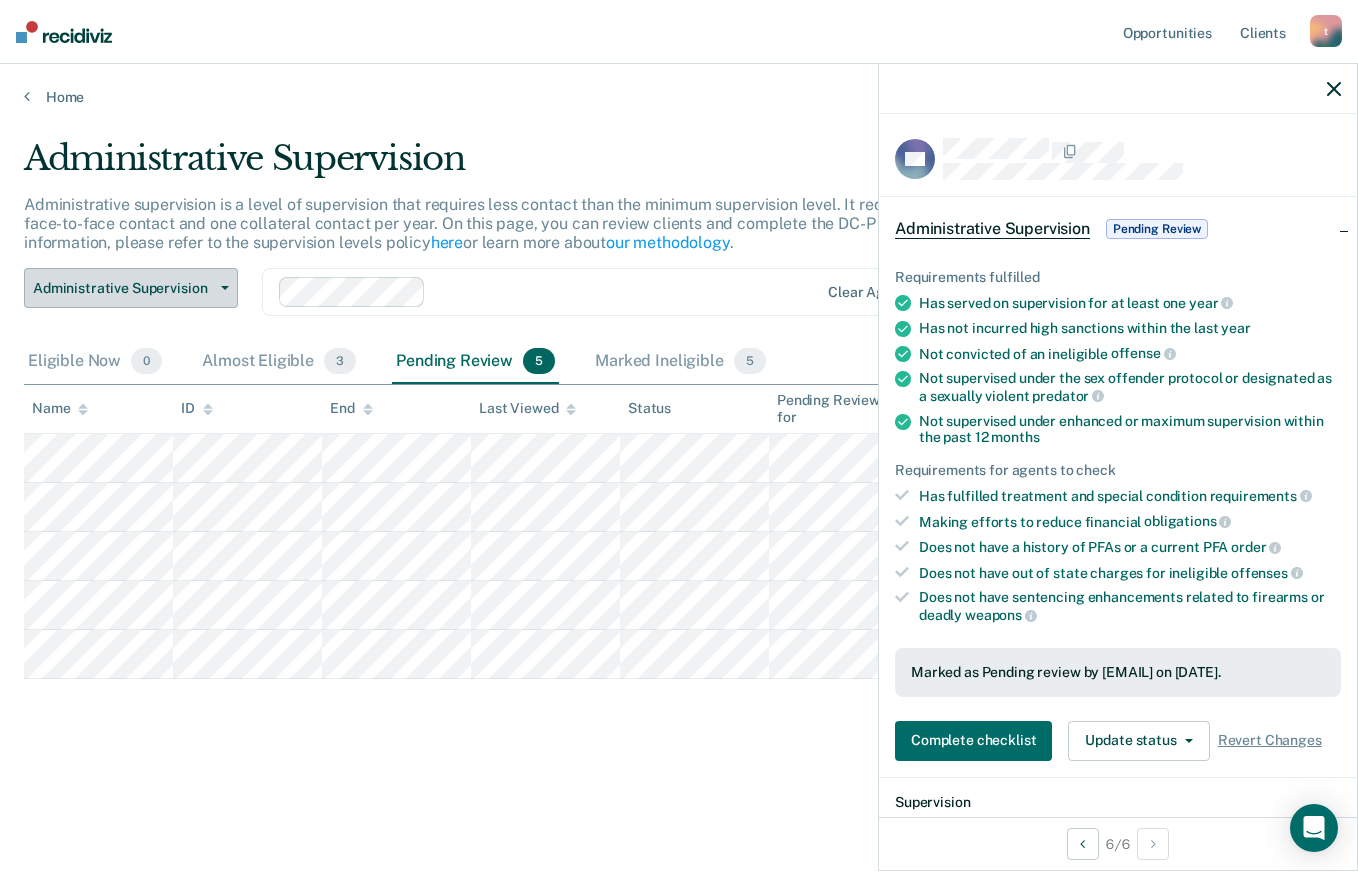click on "Administrative Supervision" at bounding box center [123, 288] 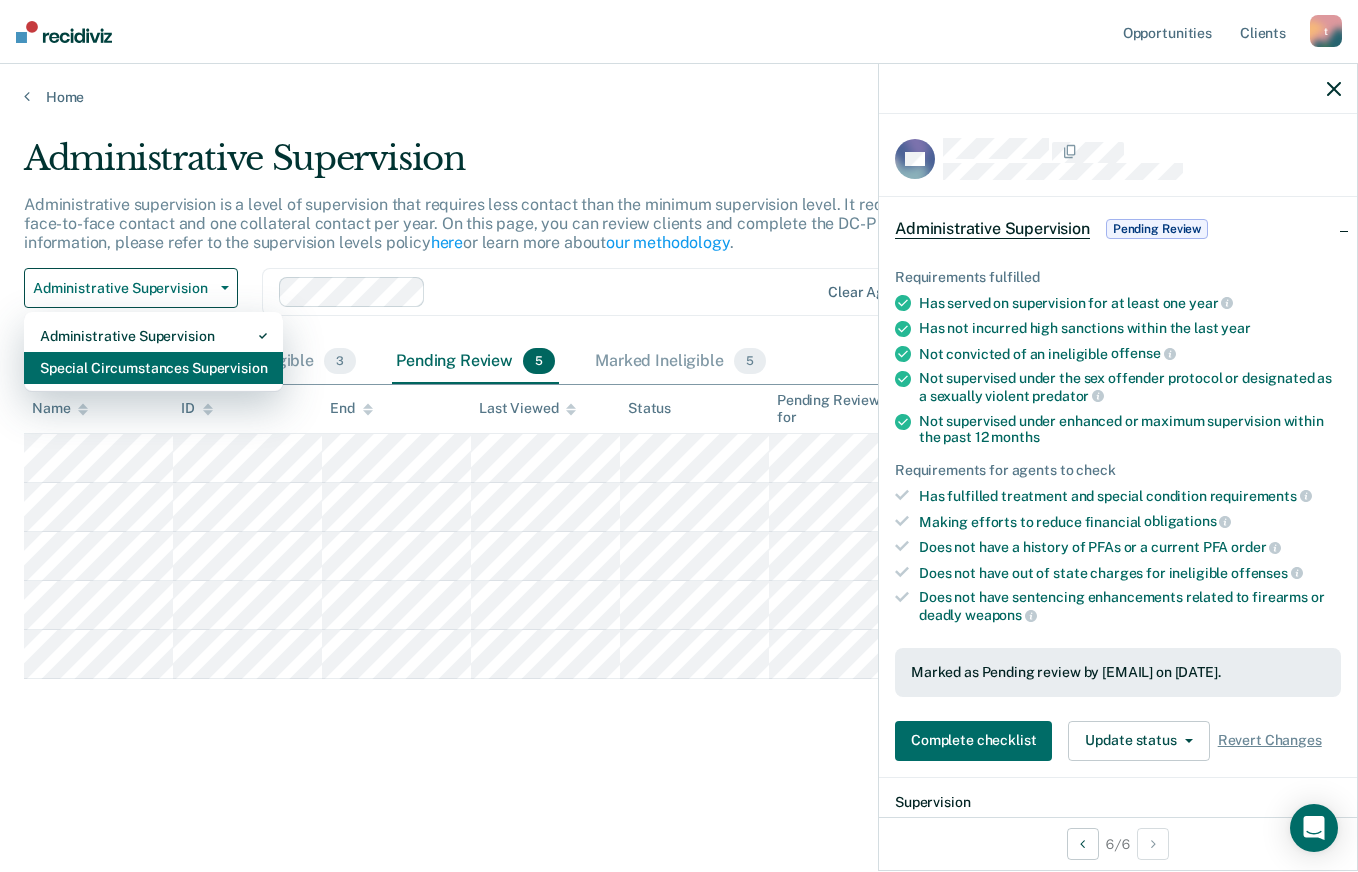 click on "Special Circumstances Supervision" at bounding box center [153, 336] 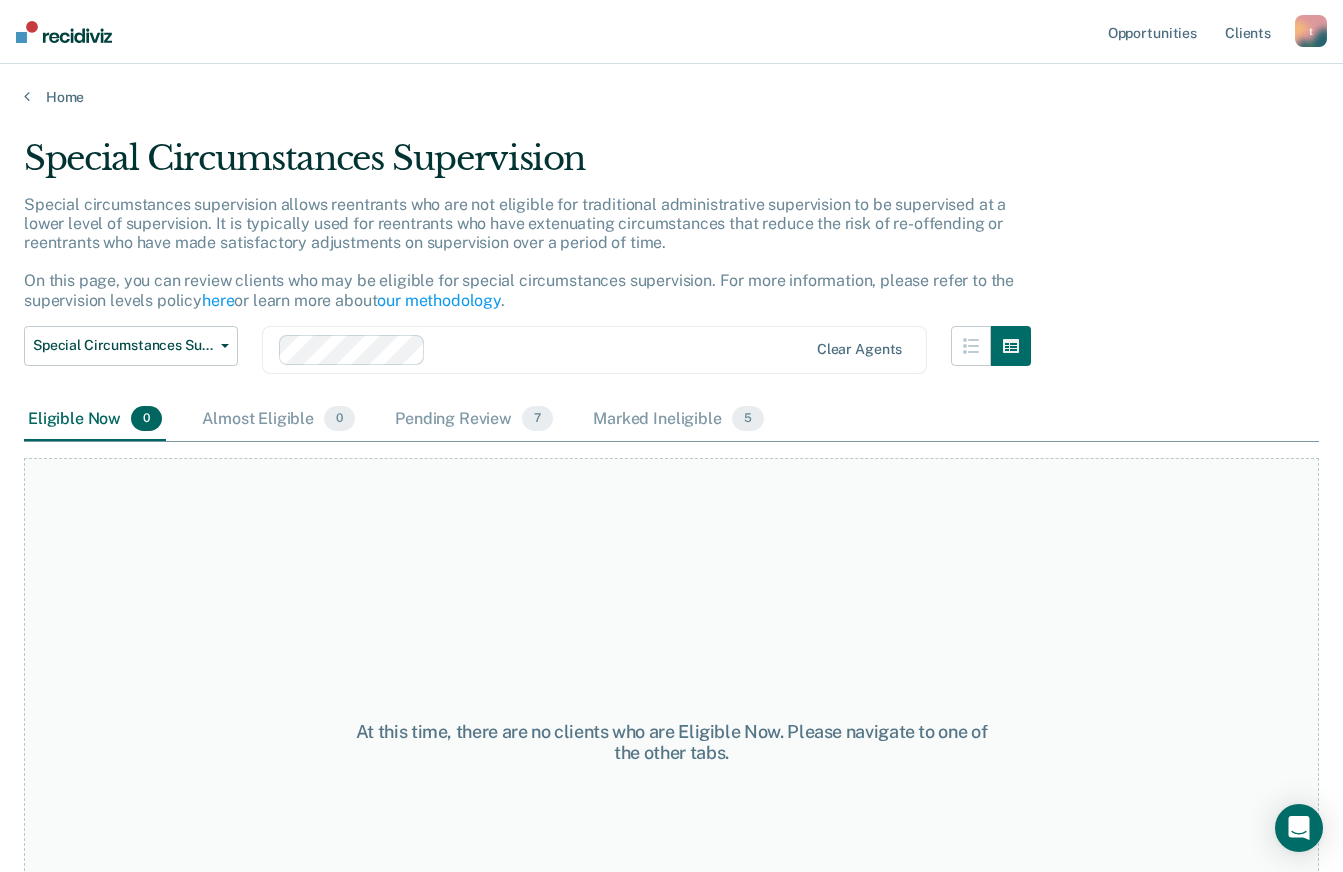 click on "Special circumstances supervision allows reentrants who are not eligible for traditional administrative supervision to be supervised at a lower level of supervision. It is typically used for reentrants who have extenuating circumstances that reduce the risk of re-offending or reentrants who have made satisfactory adjustments on supervision over a period of time. On this page, you can review clients who may be eligible for special circumstances supervision. For more information, please refer to the supervision levels policy  here  or learn more about  our methodology ." at bounding box center (519, 252) 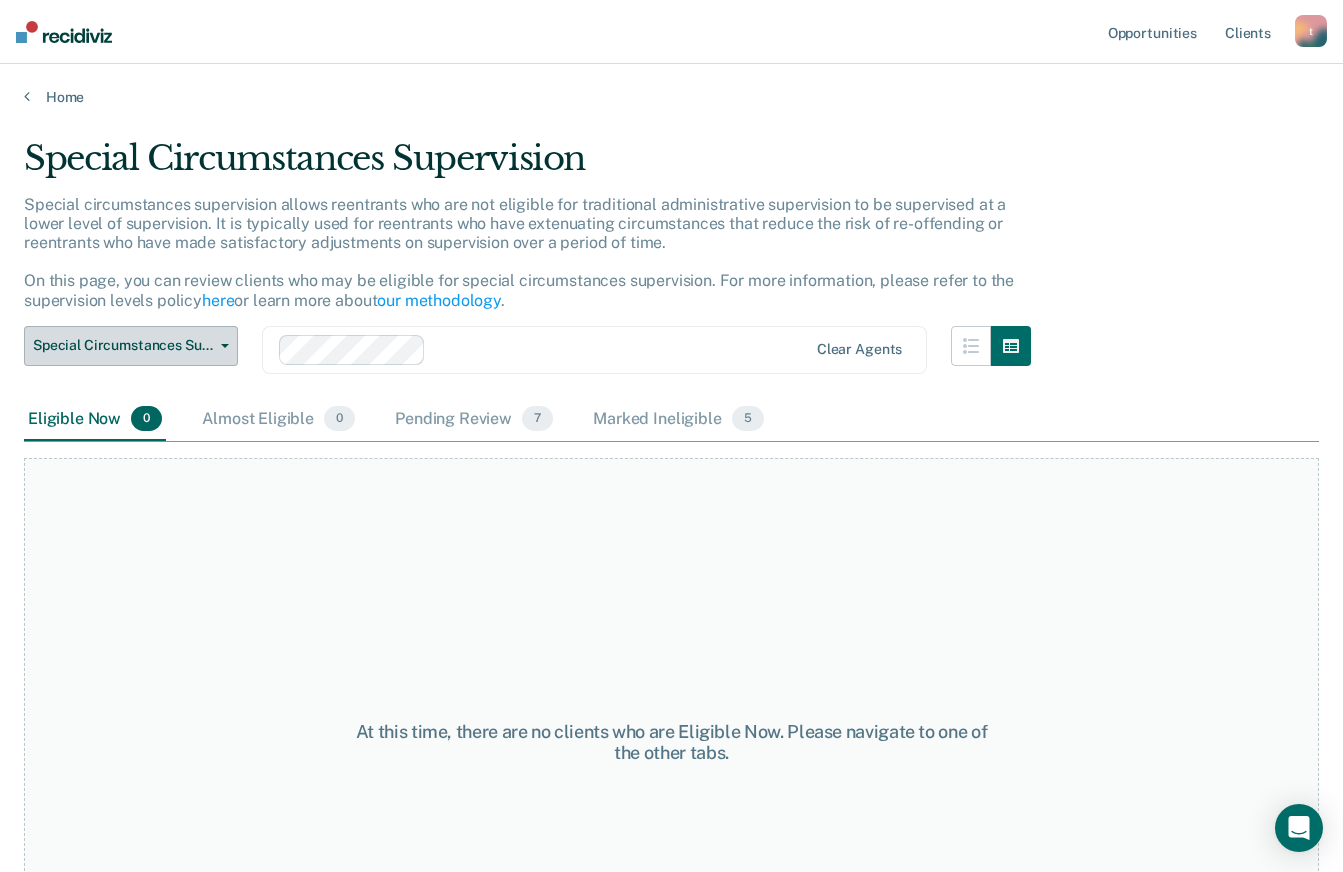 click on "Special Circumstances Supervision" at bounding box center (123, 345) 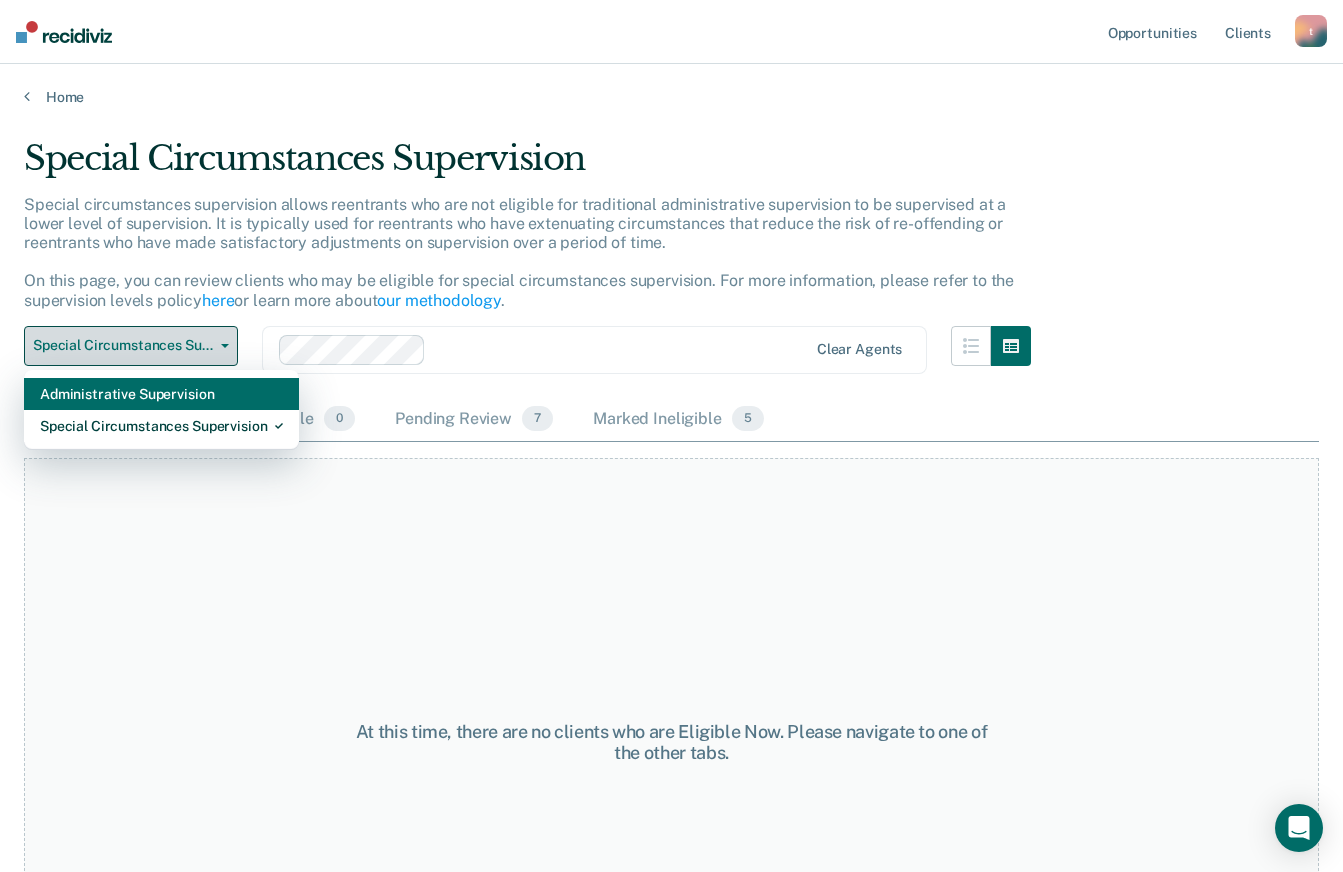 click on "Administrative Supervision" at bounding box center [161, 394] 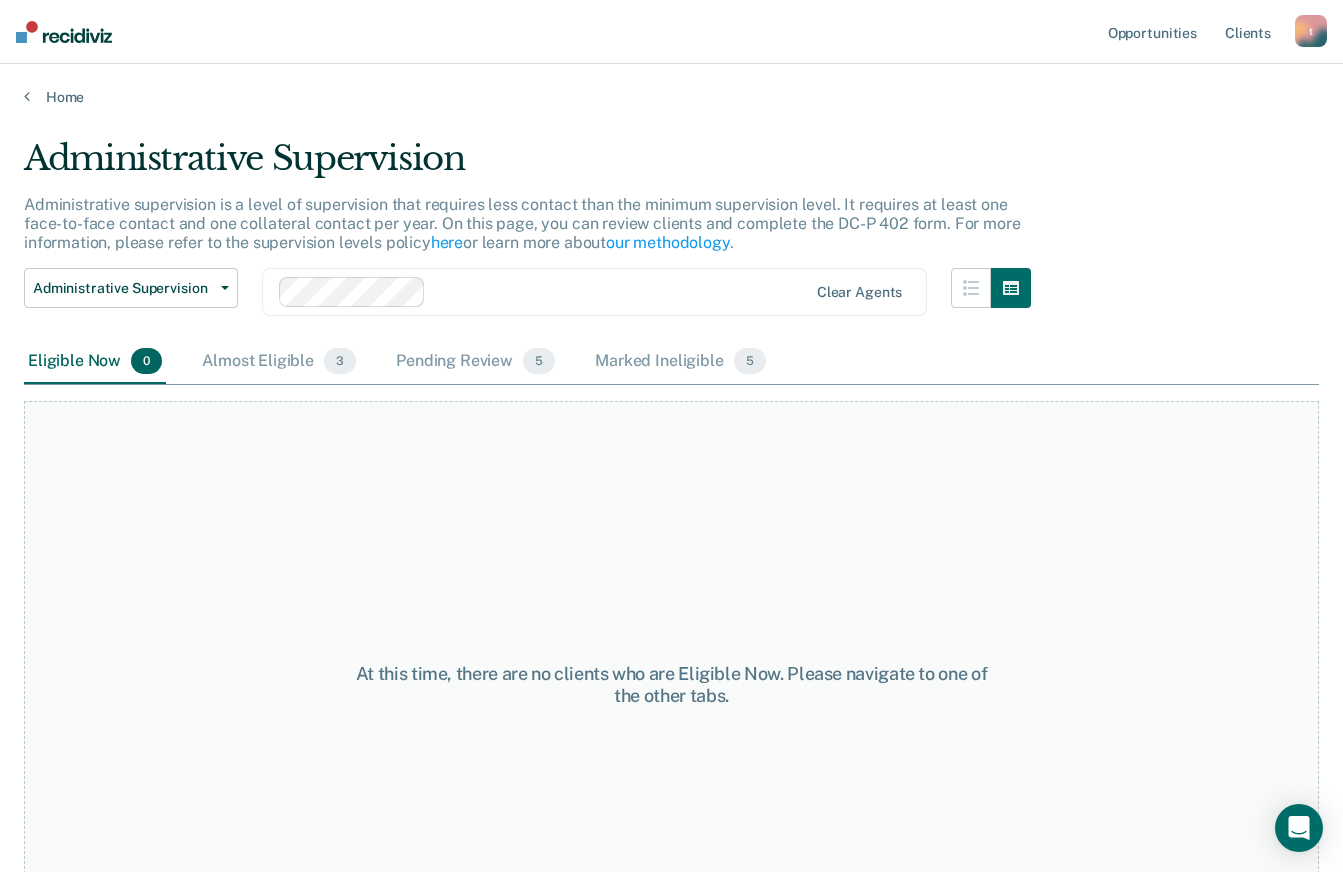 click on "At this time, there are no clients who are Eligible Now. Please navigate to one of the other tabs." at bounding box center [671, 685] 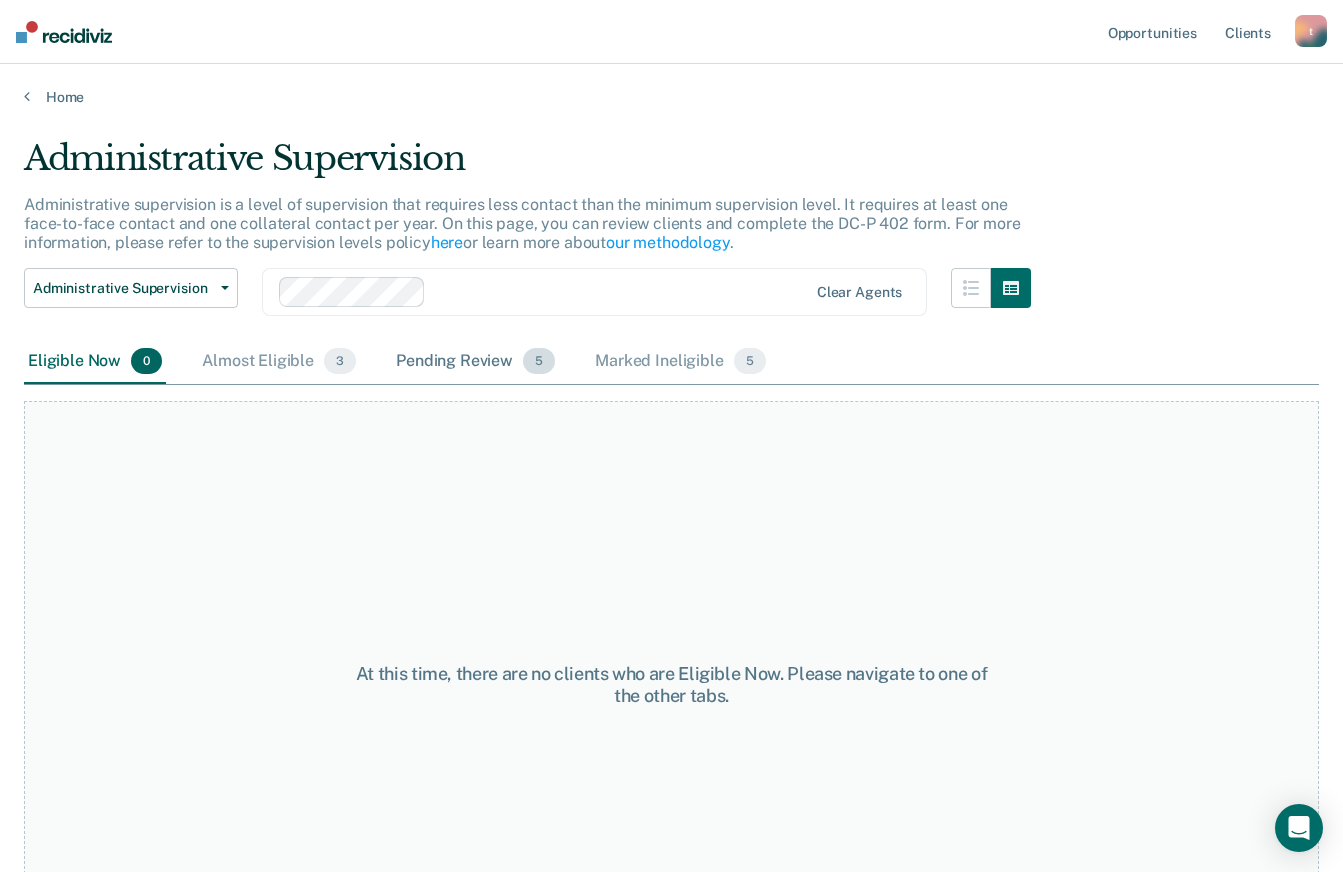 click on "Pending Review 5" at bounding box center [475, 362] 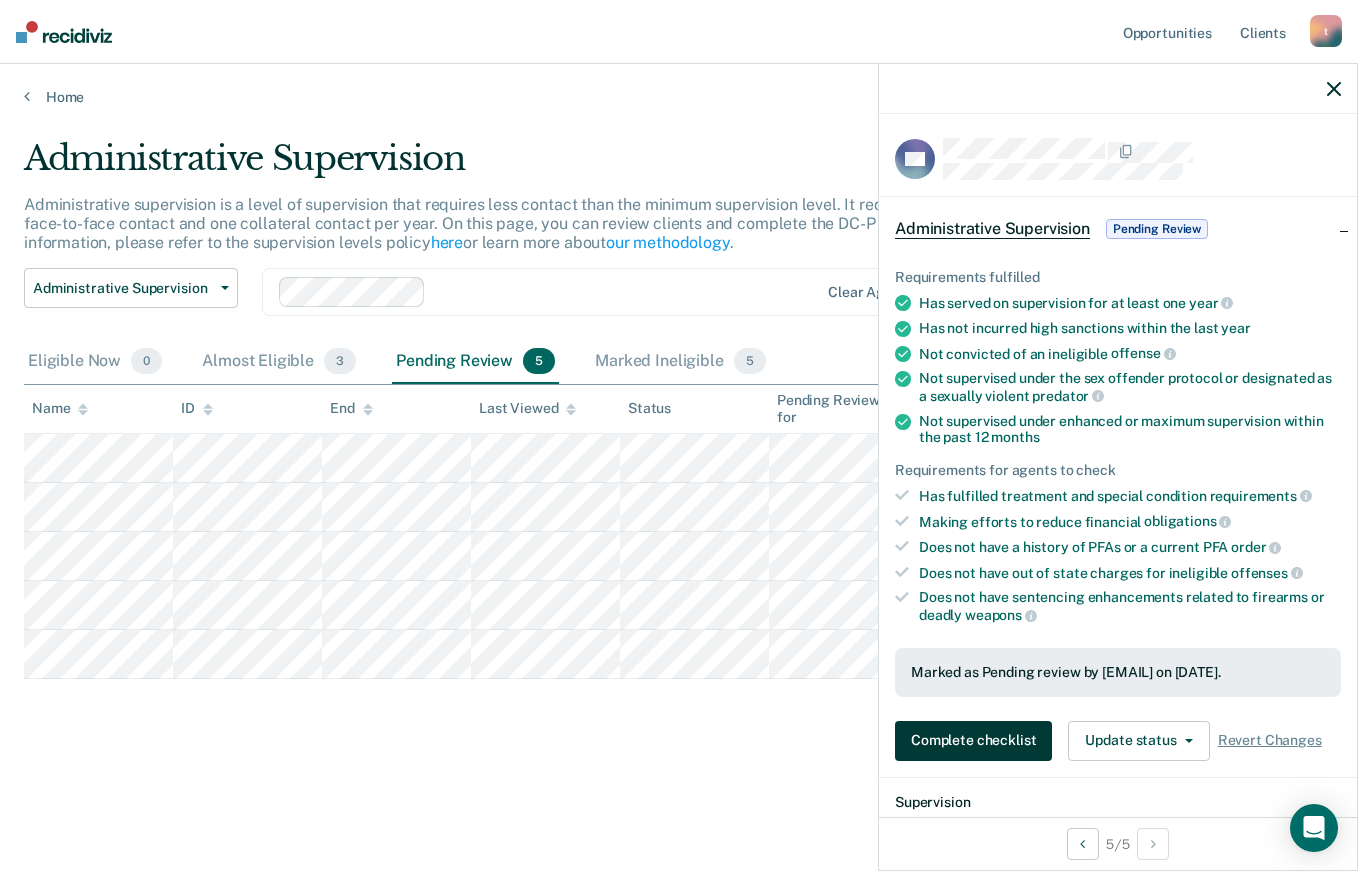 click on "Complete checklist" at bounding box center [973, 741] 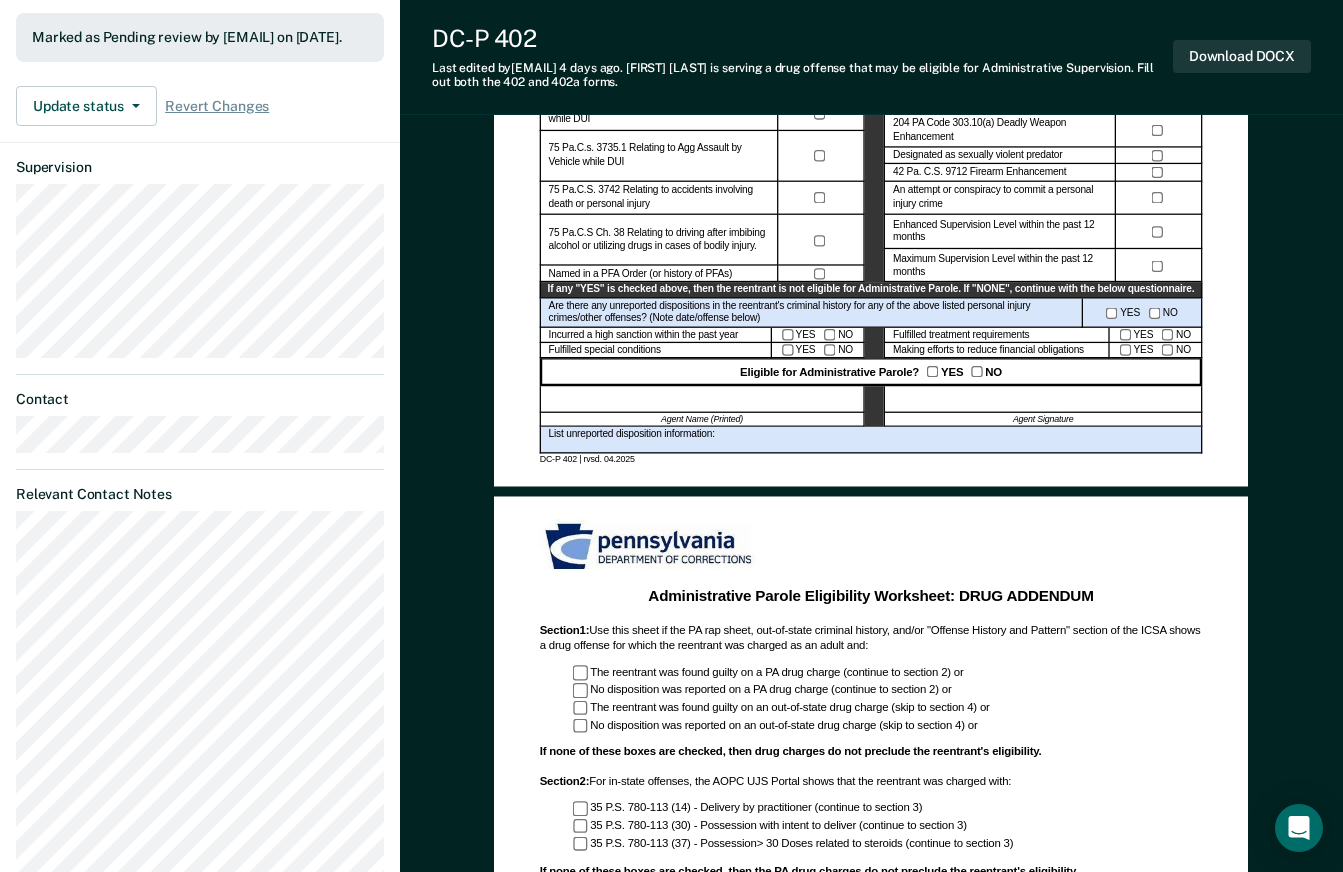 scroll, scrollTop: 700, scrollLeft: 0, axis: vertical 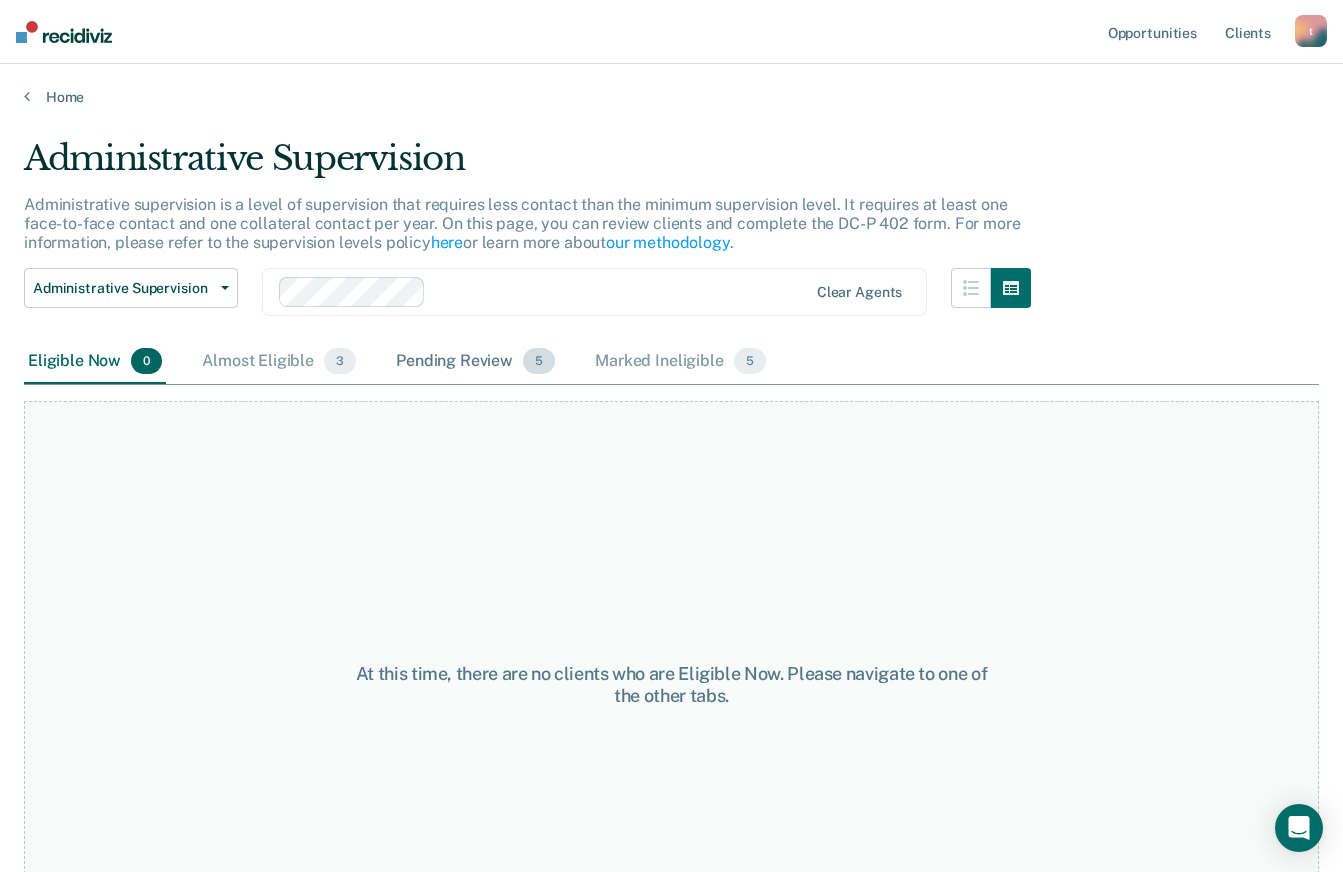 click on "Pending Review 5" at bounding box center (475, 362) 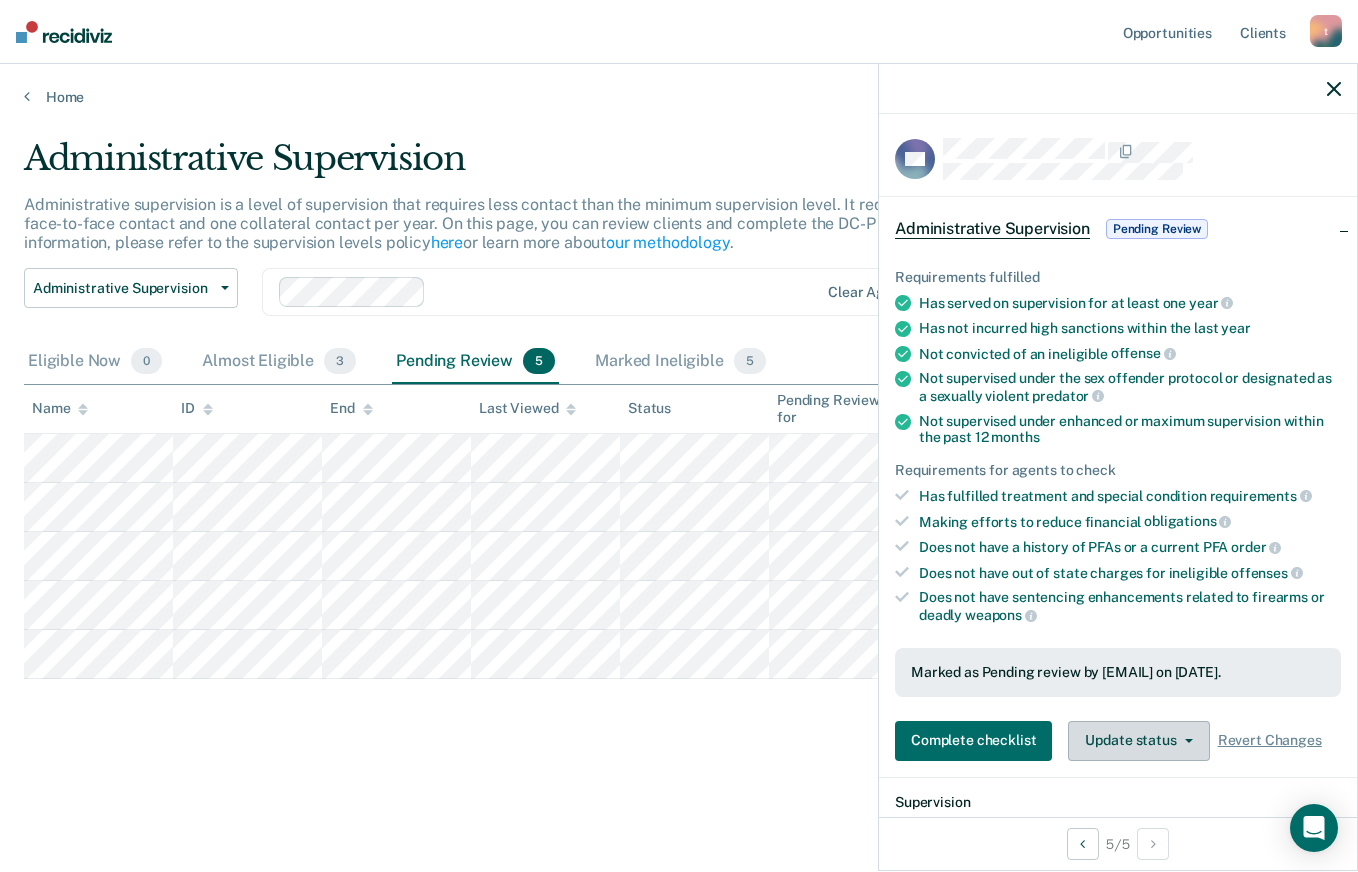 click on "Update status" at bounding box center [1138, 741] 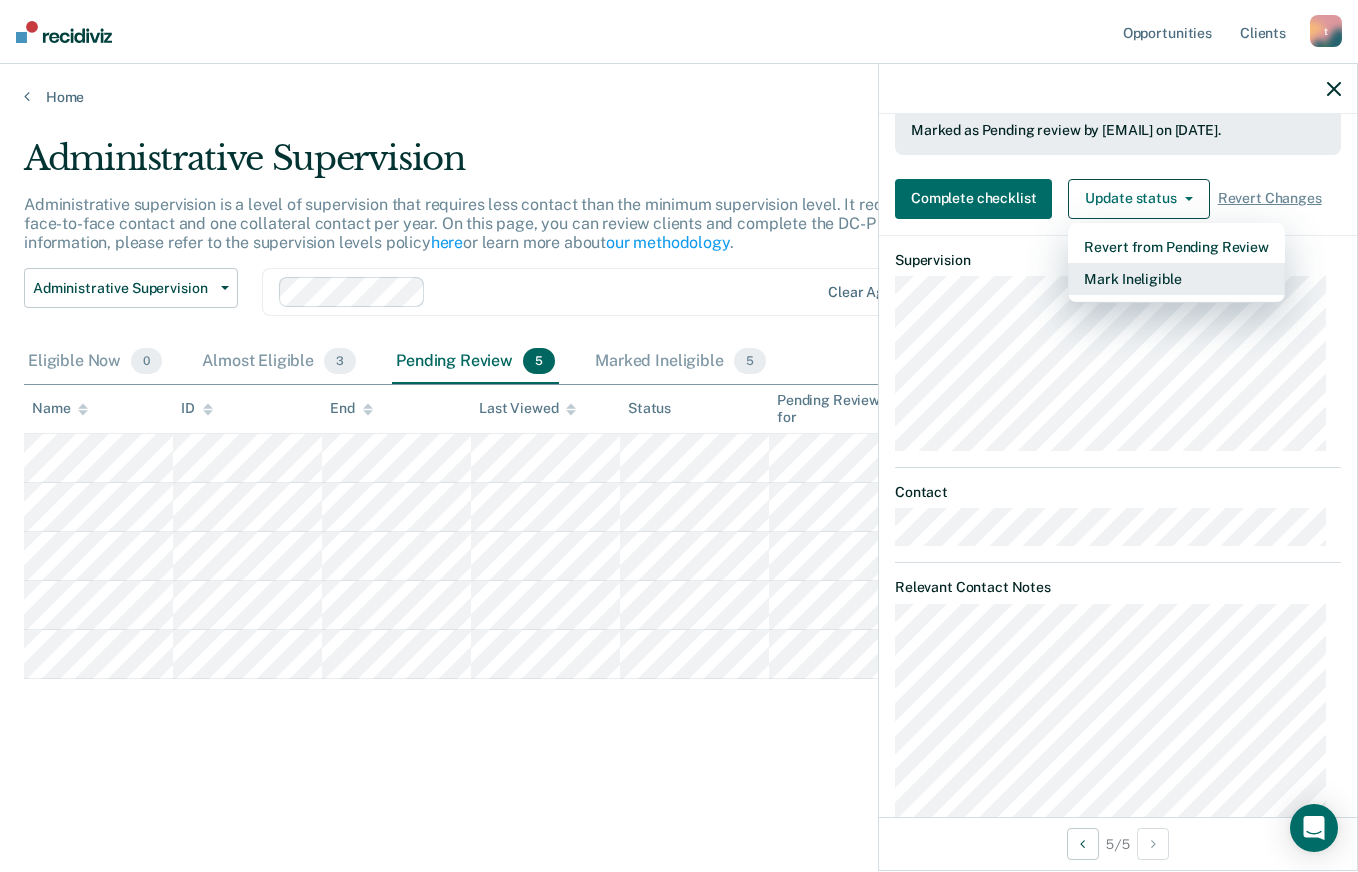 click on "Mark Ineligible" at bounding box center (1176, 279) 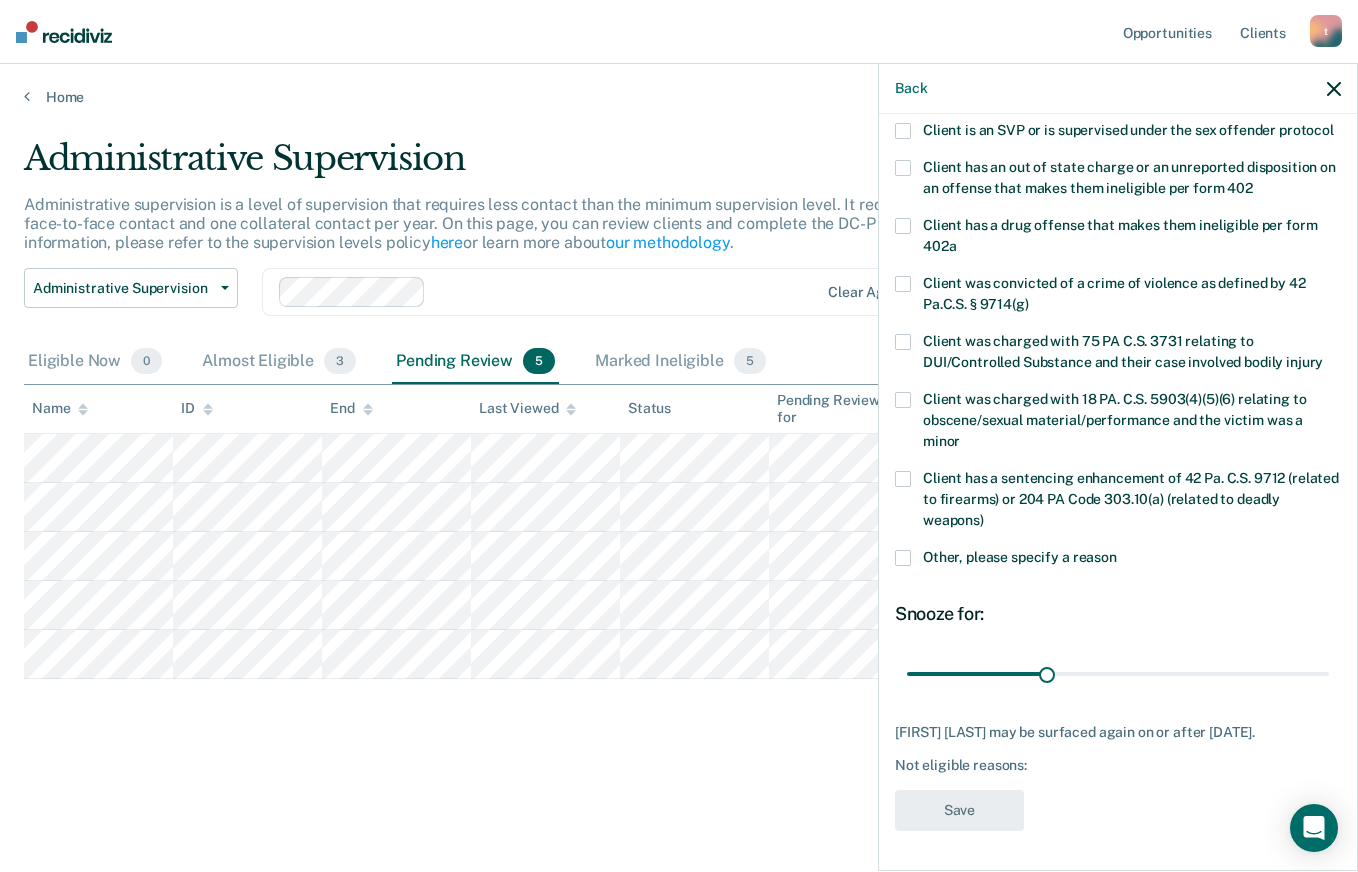 scroll, scrollTop: 311, scrollLeft: 0, axis: vertical 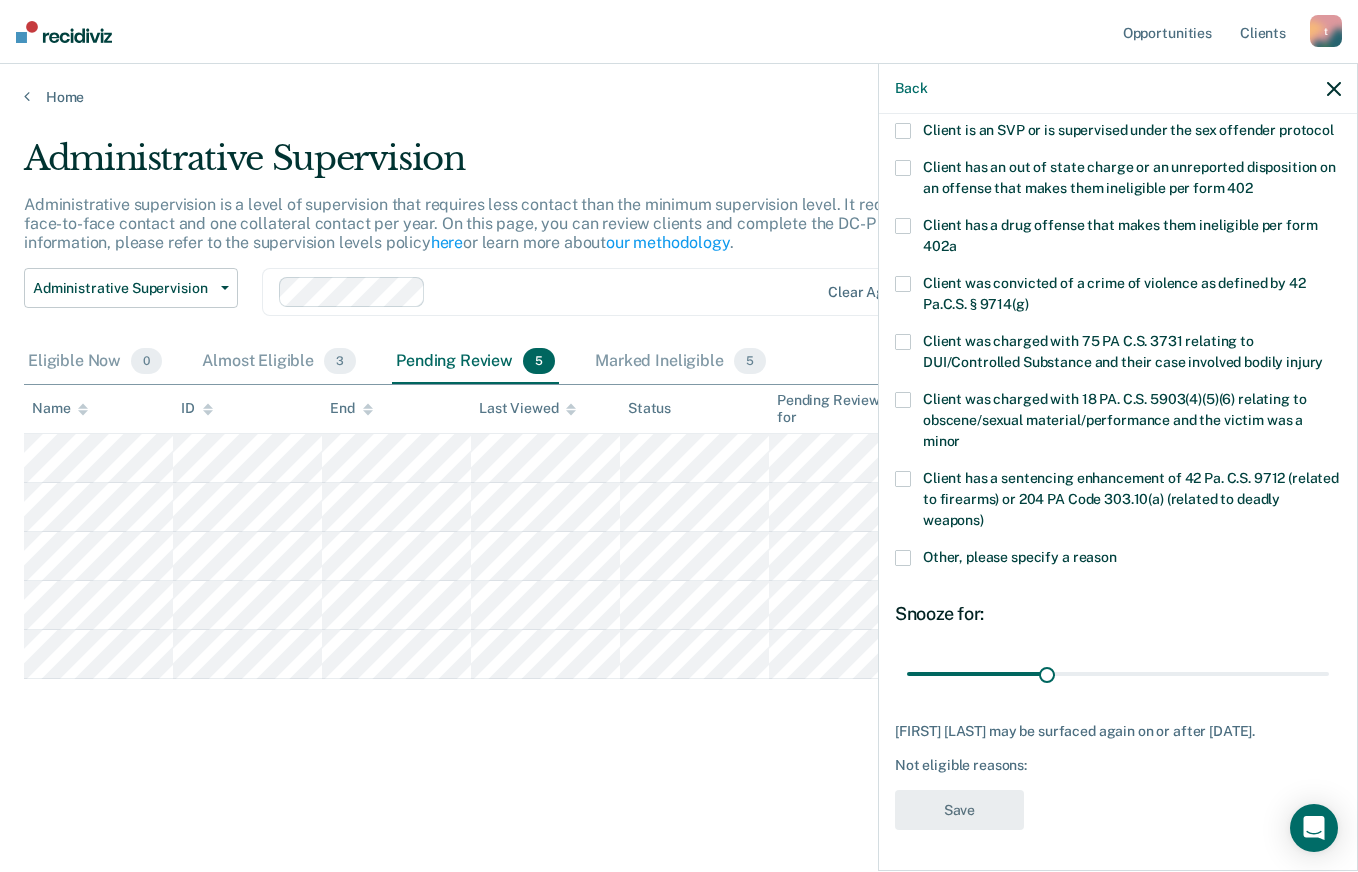 click on "Other, please specify a reason" at bounding box center [1020, 557] 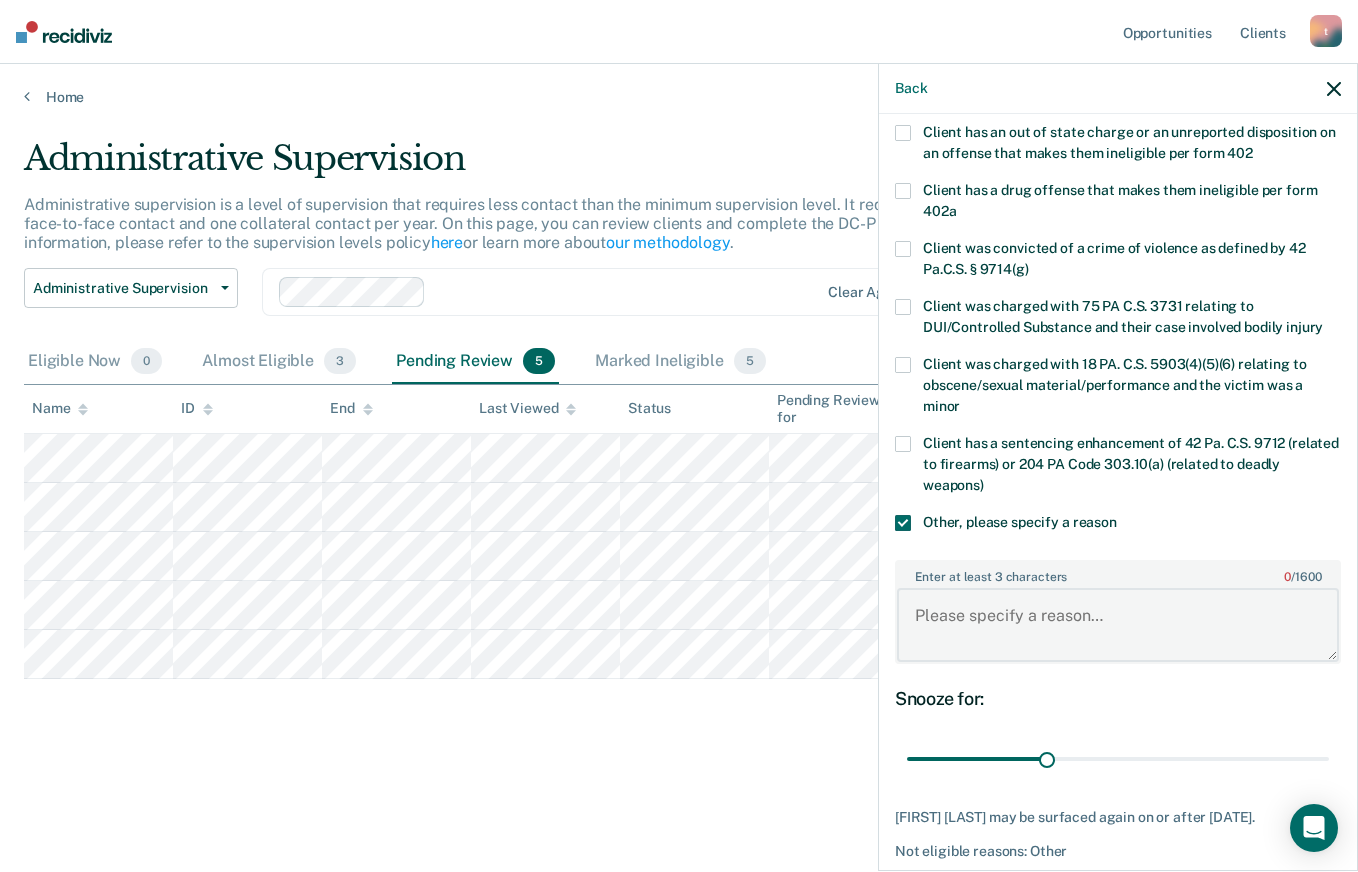 click on "Enter at least 3 characters 0  /  1600" at bounding box center [1118, 625] 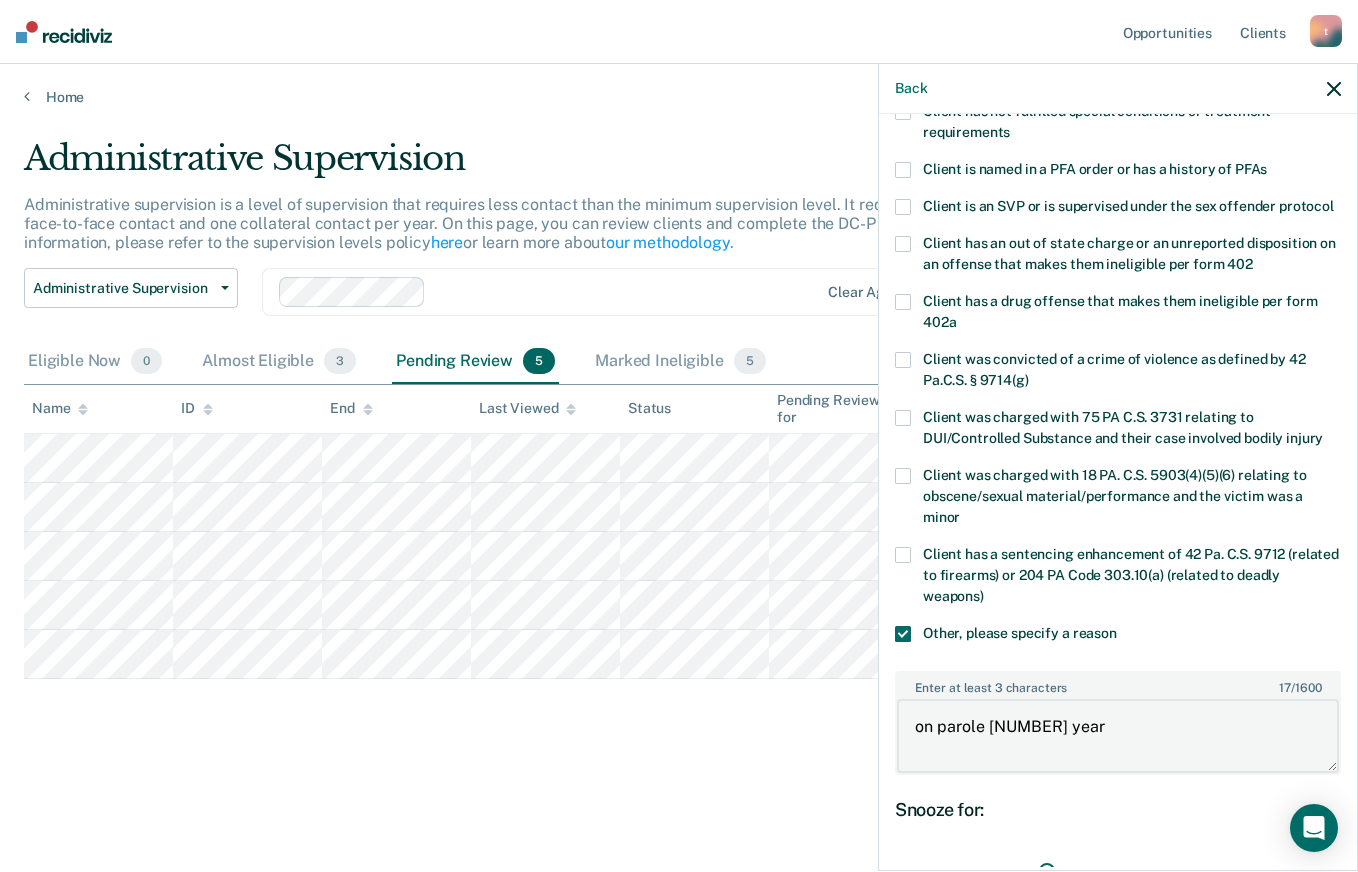 scroll, scrollTop: 196, scrollLeft: 0, axis: vertical 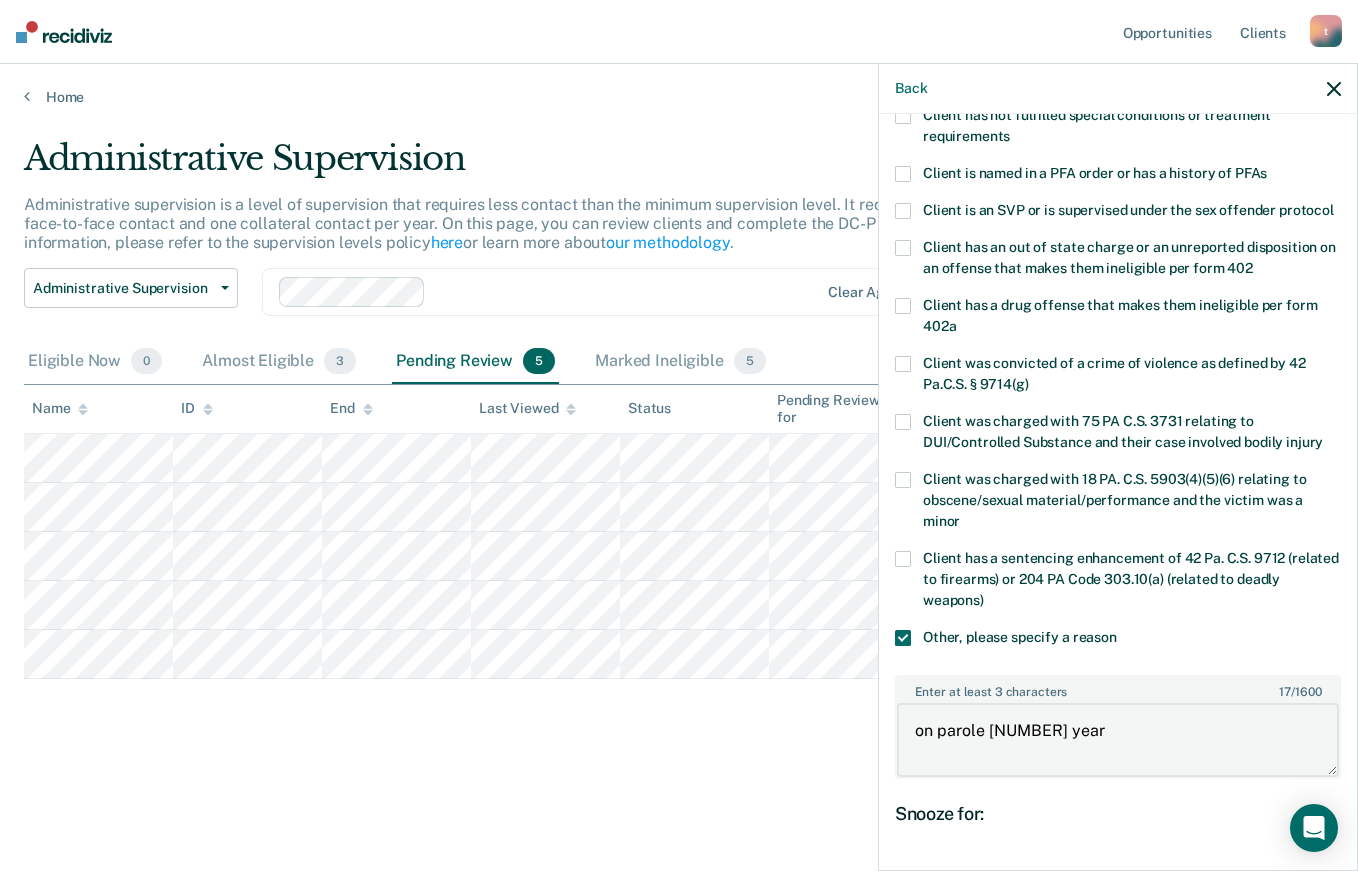 type on "on parole [NUMBER] year" 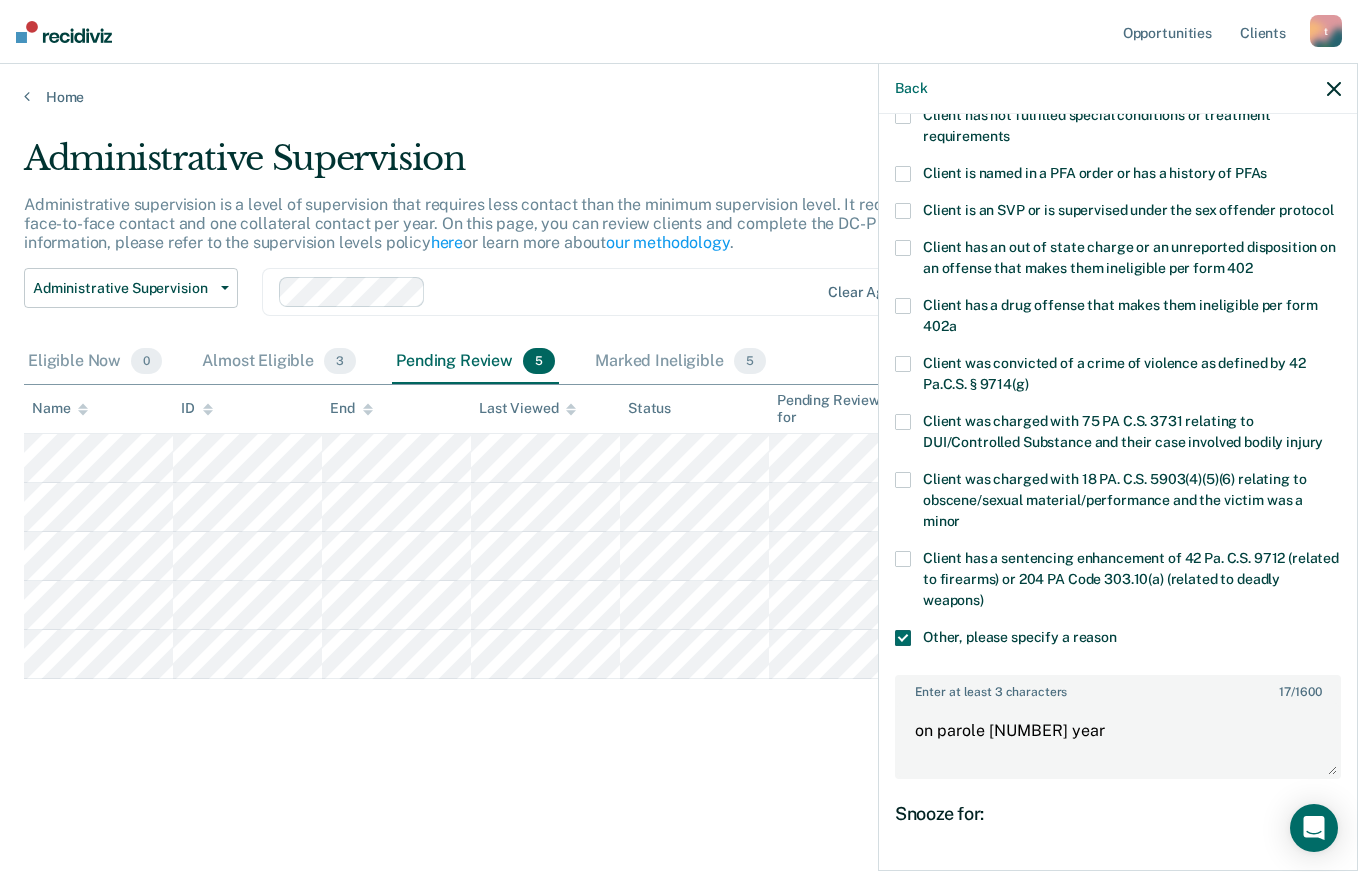 click on "Administrative Supervision   Administrative supervision is a level of supervision that requires less contact than the minimum supervision level. It requires at least one face-to-face contact and one collateral contact per year. On this page, you can review clients and complete the DC-P 402 form. For more information, please refer to the supervision levels policy  here  or learn more about  our methodology . Administrative Supervision Administrative Supervision Special Circumstances Supervision Clear   agents Eligible Now 0 Almost Eligible 3 Pending Review 5 Marked Ineligible 5
To pick up a draggable item, press the space bar.
While dragging, use the arrow keys to move the item.
Press space again to drop the item in its new position, or press escape to cancel.
Name ID End Last Viewed Status Pending Review for Assigned to" at bounding box center (679, 486) 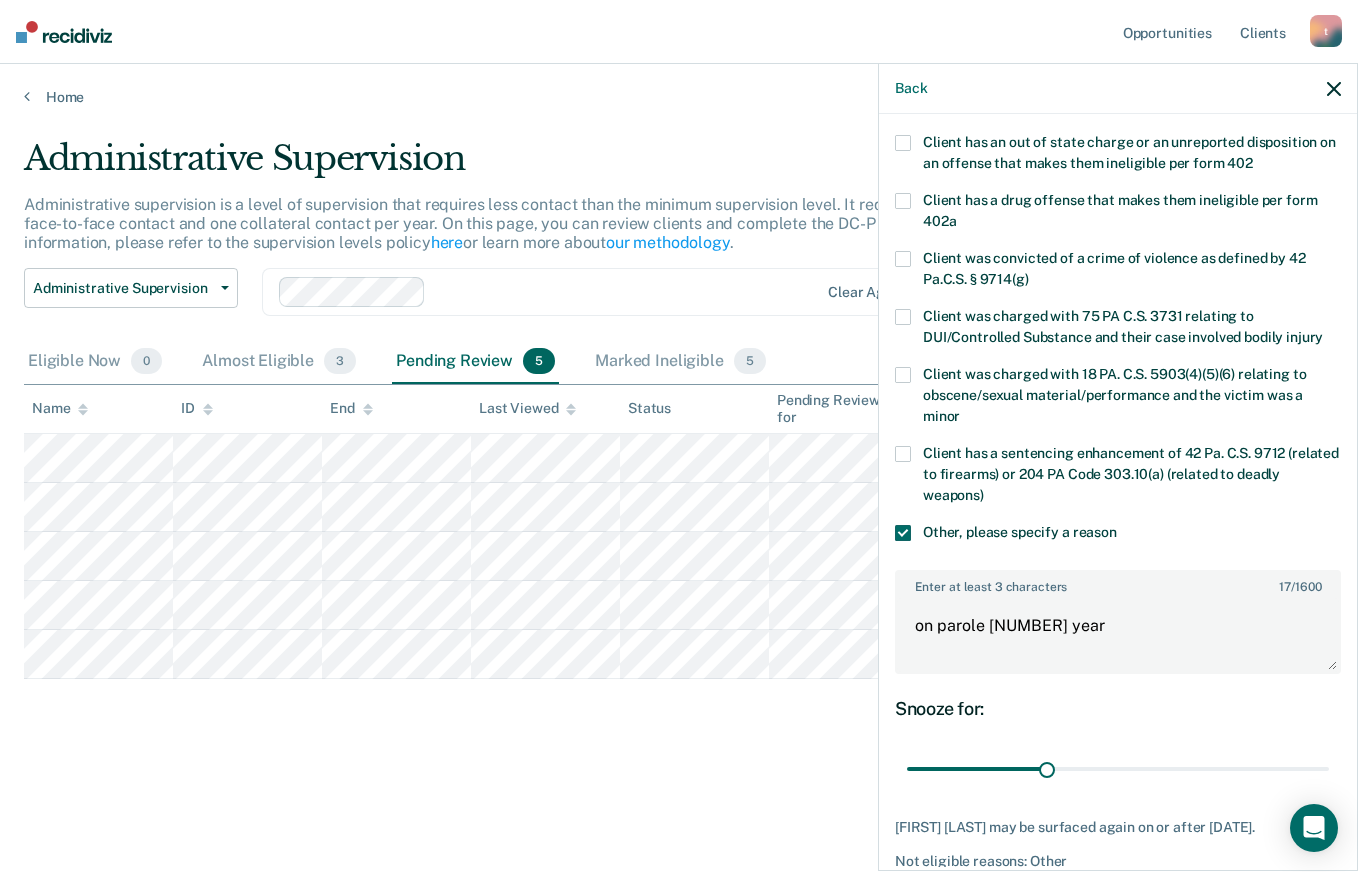 scroll, scrollTop: 432, scrollLeft: 0, axis: vertical 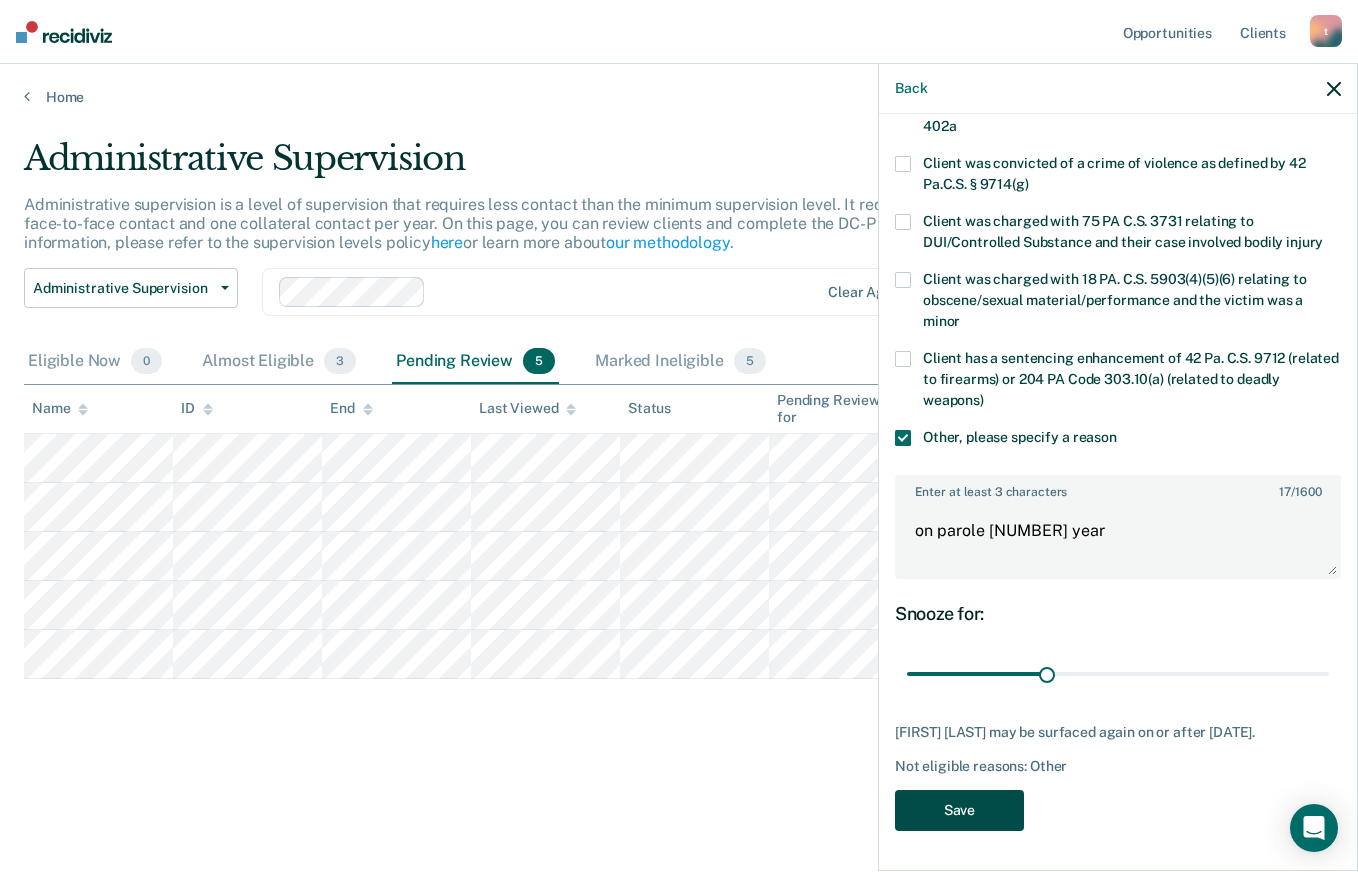 click on "Save" at bounding box center [959, 810] 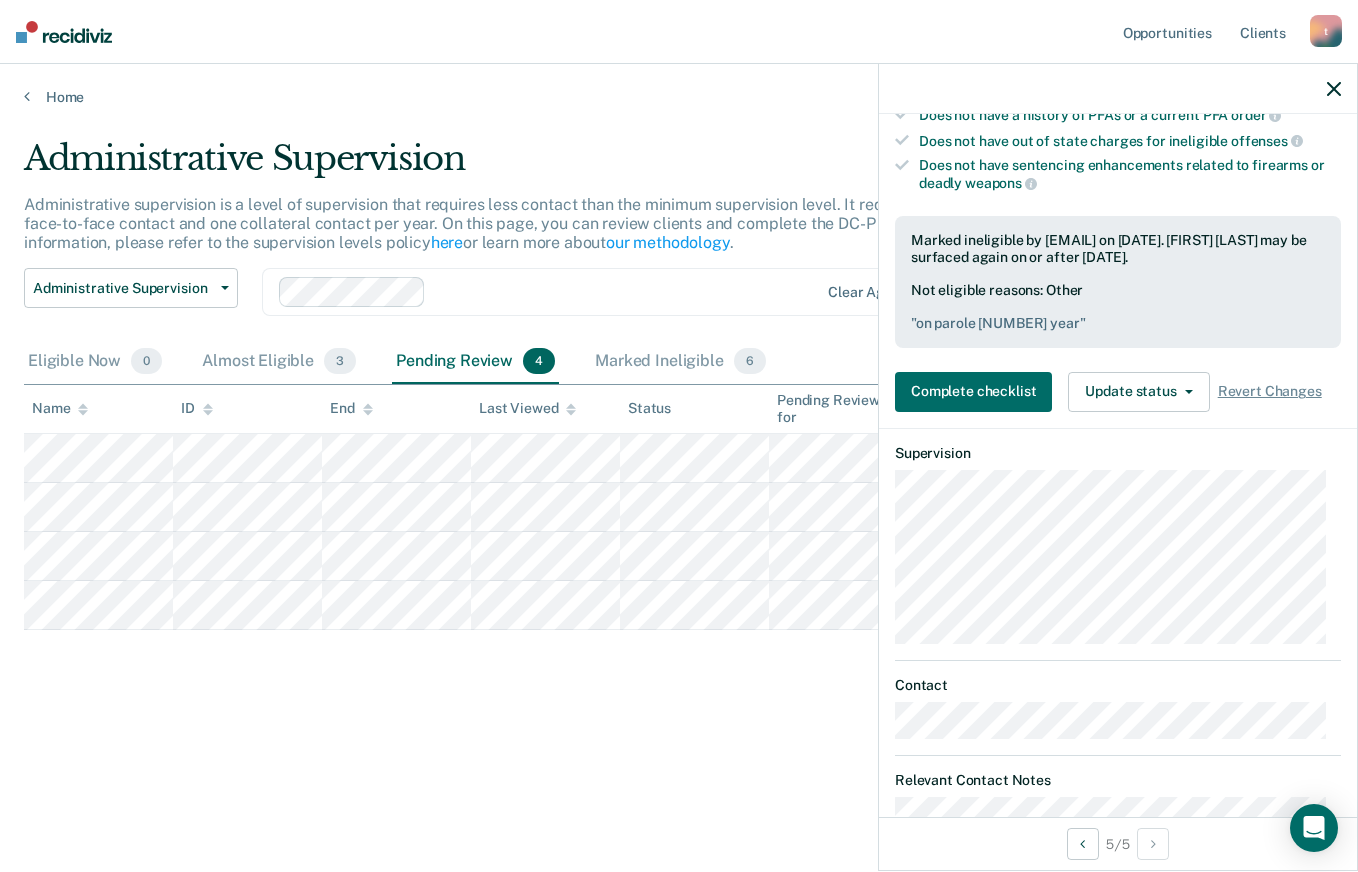 click on "Administrative Supervision   Administrative supervision is a level of supervision that requires less contact than the minimum supervision level. It requires at least one face-to-face contact and one collateral contact per year. On this page, you can review clients and complete the DC-P 402 form. For more information, please refer to the supervision levels policy  here  or learn more about  our methodology . Administrative Supervision Administrative Supervision Special Circumstances Supervision Clear   agents Eligible Now 0 Almost Eligible 3 Pending Review 4 Marked Ineligible 6
To pick up a draggable item, press the space bar.
While dragging, use the arrow keys to move the item.
Press space again to drop the item in its new position, or press escape to cancel.
Name ID End Last Viewed Status Pending Review for Assigned to" at bounding box center [679, 462] 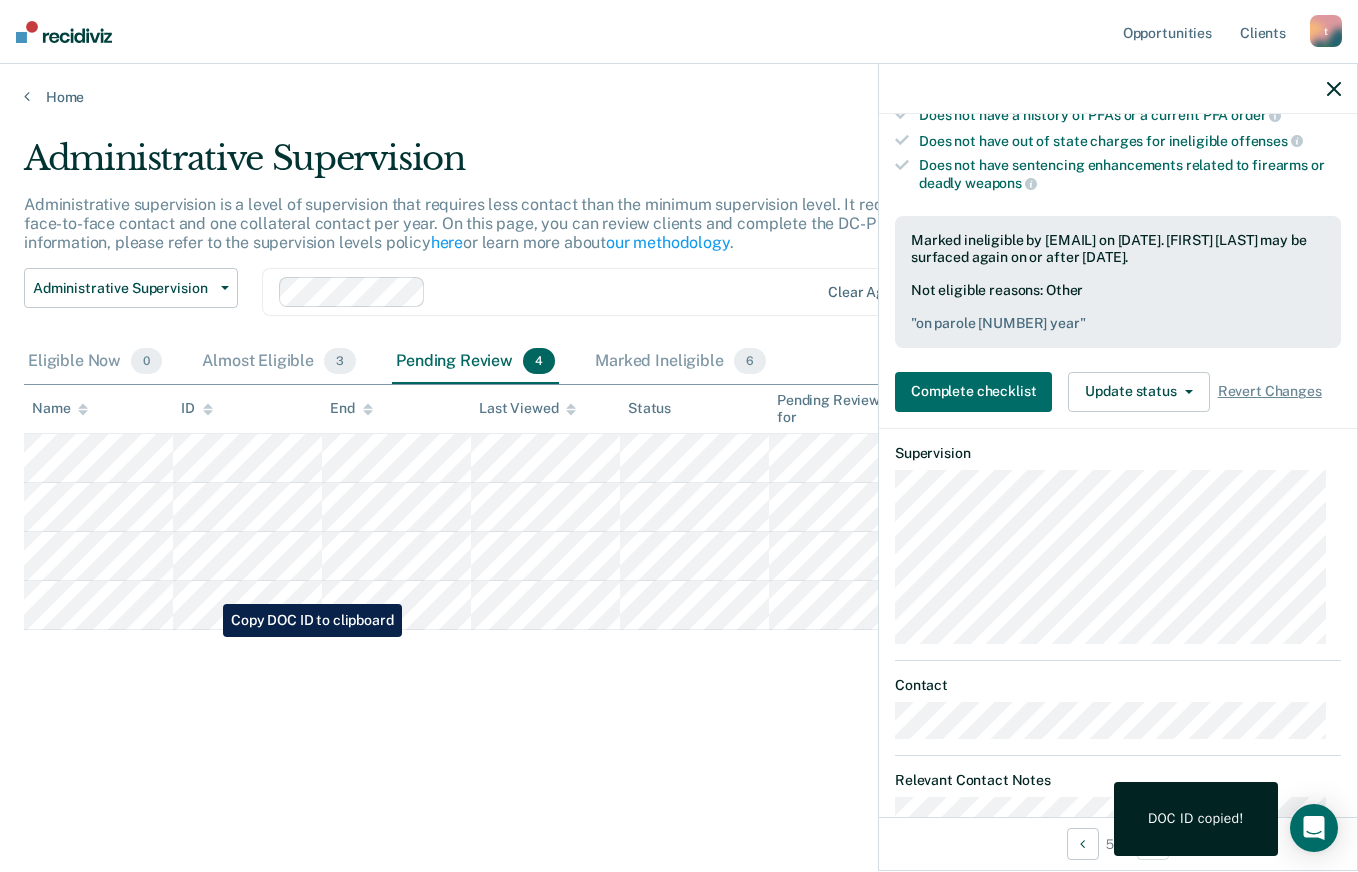 click on "Administrative Supervision   Administrative supervision is a level of supervision that requires less contact than the minimum supervision level. It requires at least one face-to-face contact and one collateral contact per year. On this page, you can review clients and complete the DC-P 402 form. For more information, please refer to the supervision levels policy  here  or learn more about  our methodology . Administrative Supervision Administrative Supervision Special Circumstances Supervision Clear   agents Eligible Now 0 Almost Eligible 3 Pending Review 4 Marked Ineligible 6
To pick up a draggable item, press the space bar.
While dragging, use the arrow keys to move the item.
Press space again to drop the item in its new position, or press escape to cancel.
Name ID End Last Viewed Status Pending Review for Assigned to" at bounding box center [679, 486] 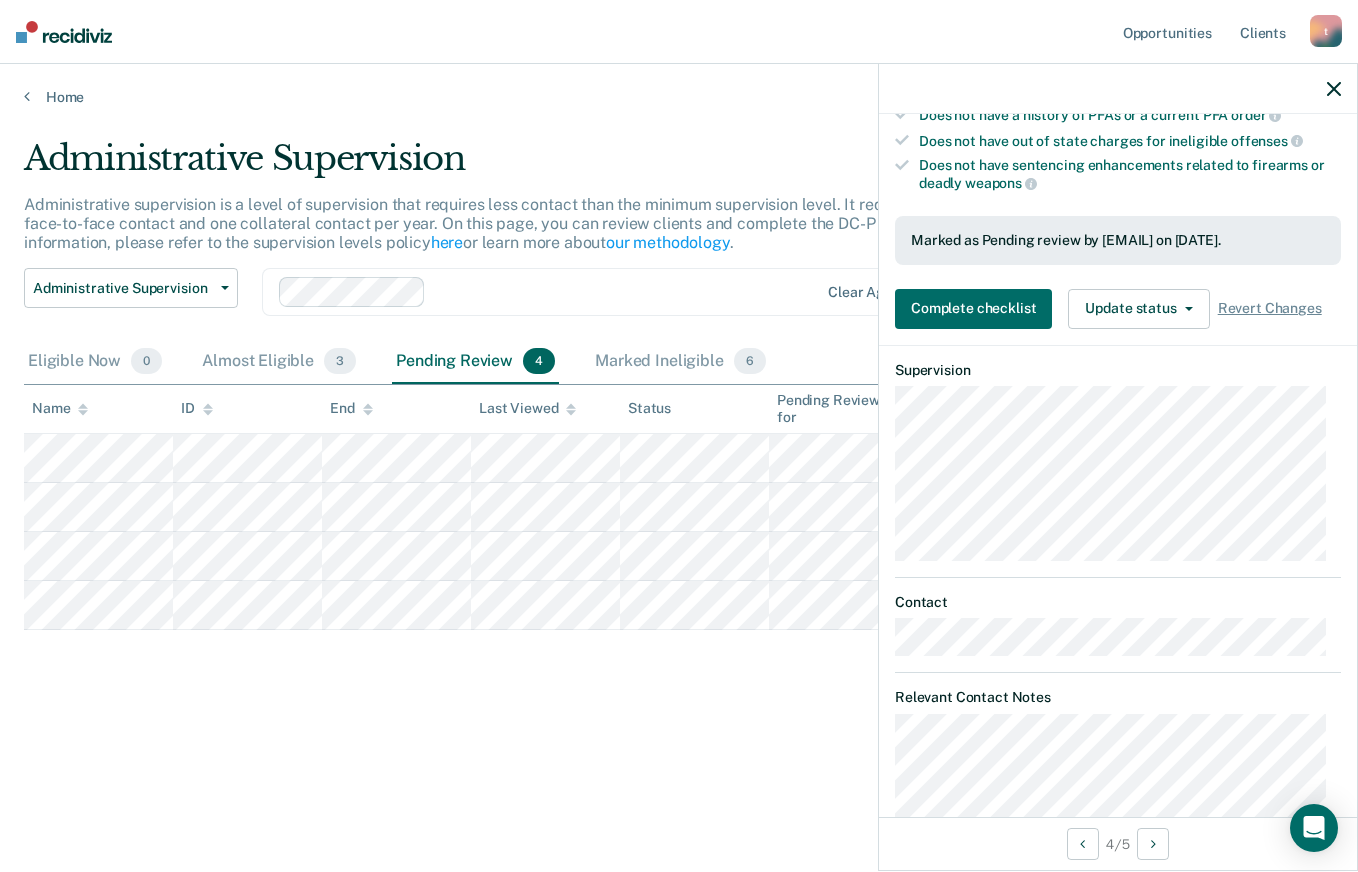 click on "Administrative Supervision   Administrative supervision is a level of supervision that requires less contact than the minimum supervision level. It requires at least one face-to-face contact and one collateral contact per year. On this page, you can review clients and complete the DC-P 402 form. For more information, please refer to the supervision levels policy  here  or learn more about  our methodology . Administrative Supervision Administrative Supervision Special Circumstances Supervision Clear   agents Eligible Now 0 Almost Eligible 3 Pending Review 4 Marked Ineligible 6
To pick up a draggable item, press the space bar.
While dragging, use the arrow keys to move the item.
Press space again to drop the item in its new position, or press escape to cancel.
Name ID End Last Viewed Status Pending Review for Assigned to" at bounding box center [679, 486] 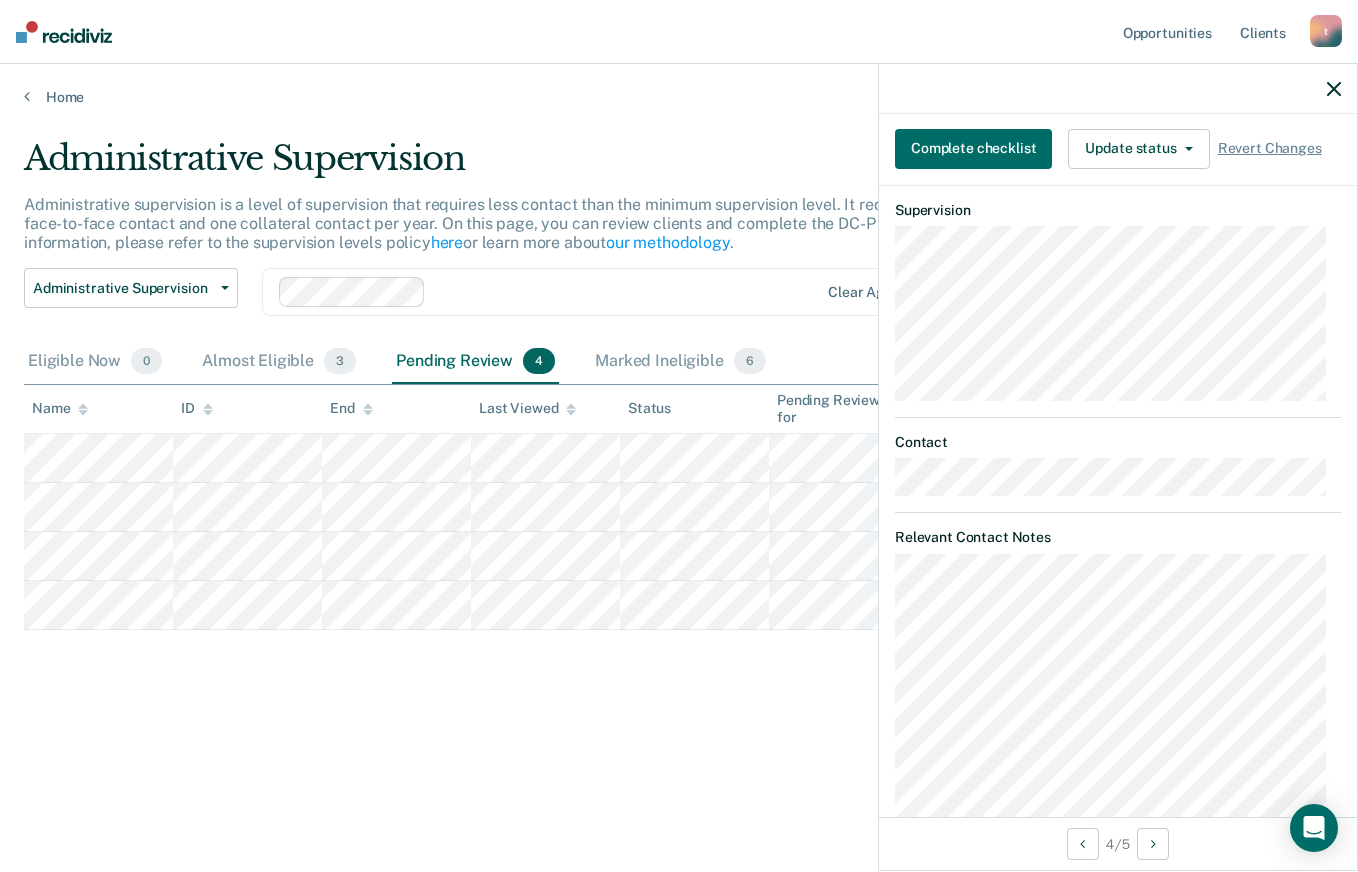 scroll, scrollTop: 608, scrollLeft: 0, axis: vertical 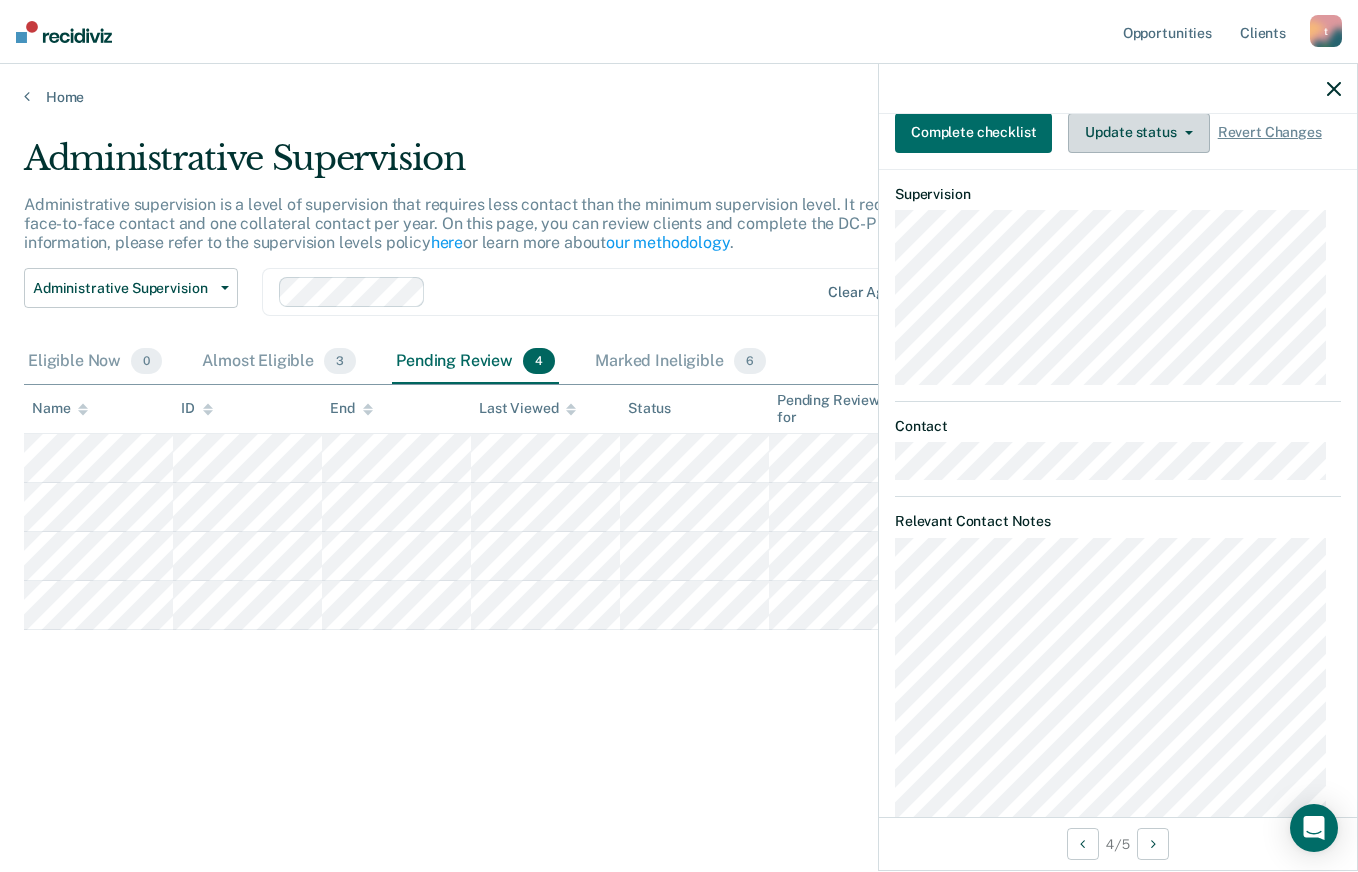 click at bounding box center [1189, 133] 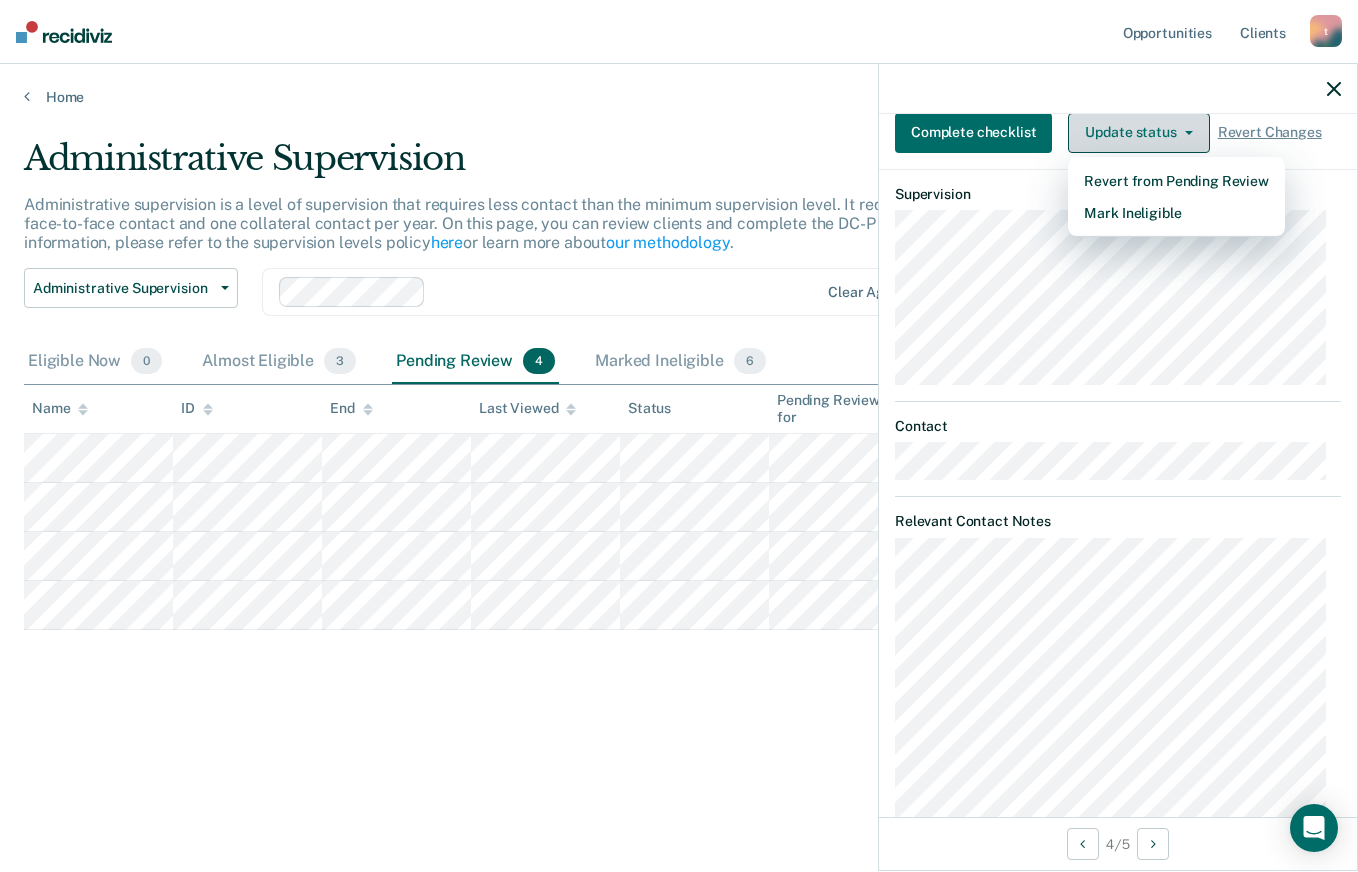 click on "Mark Ineligible" at bounding box center (1176, 213) 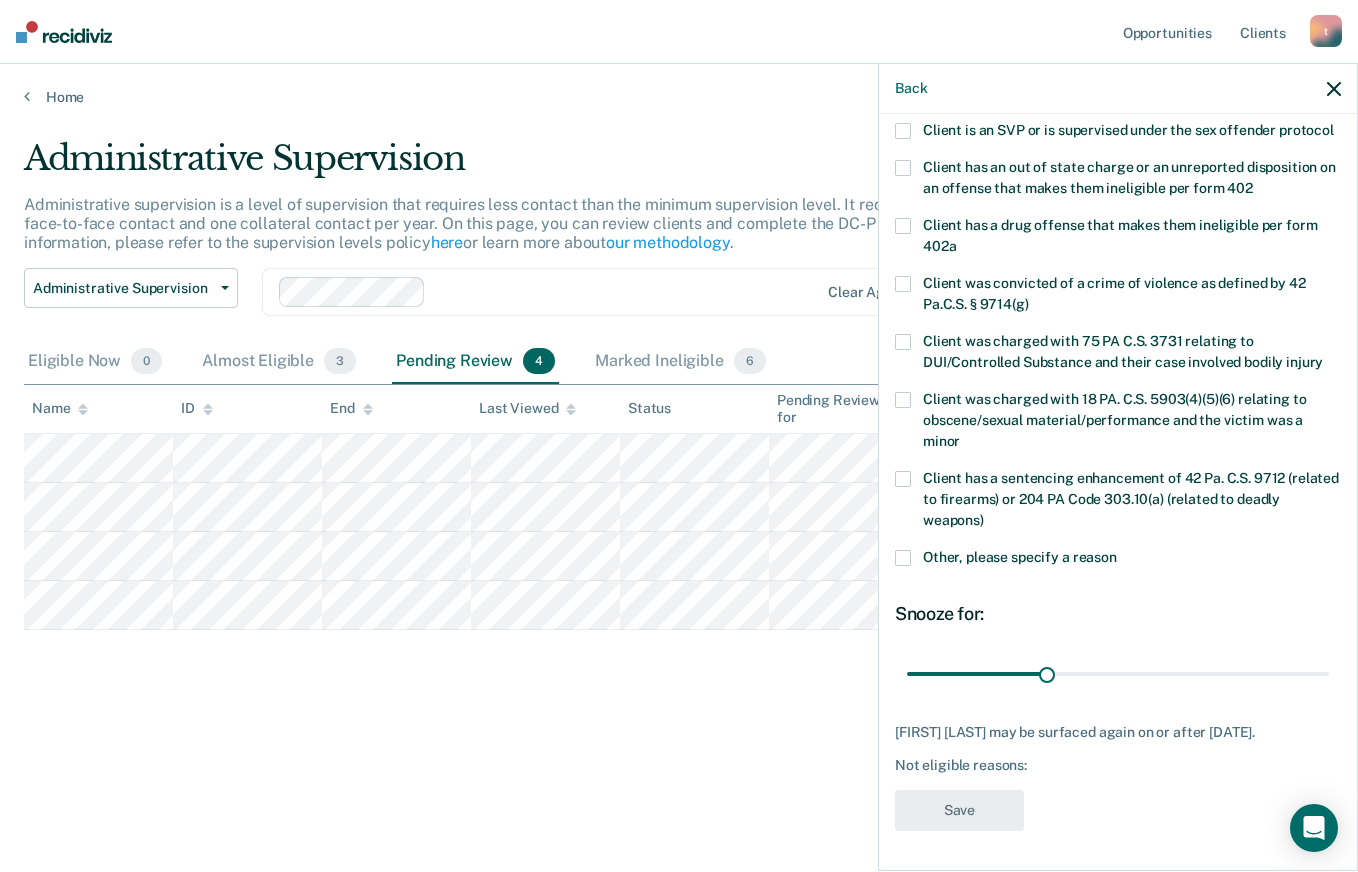 scroll, scrollTop: 294, scrollLeft: 0, axis: vertical 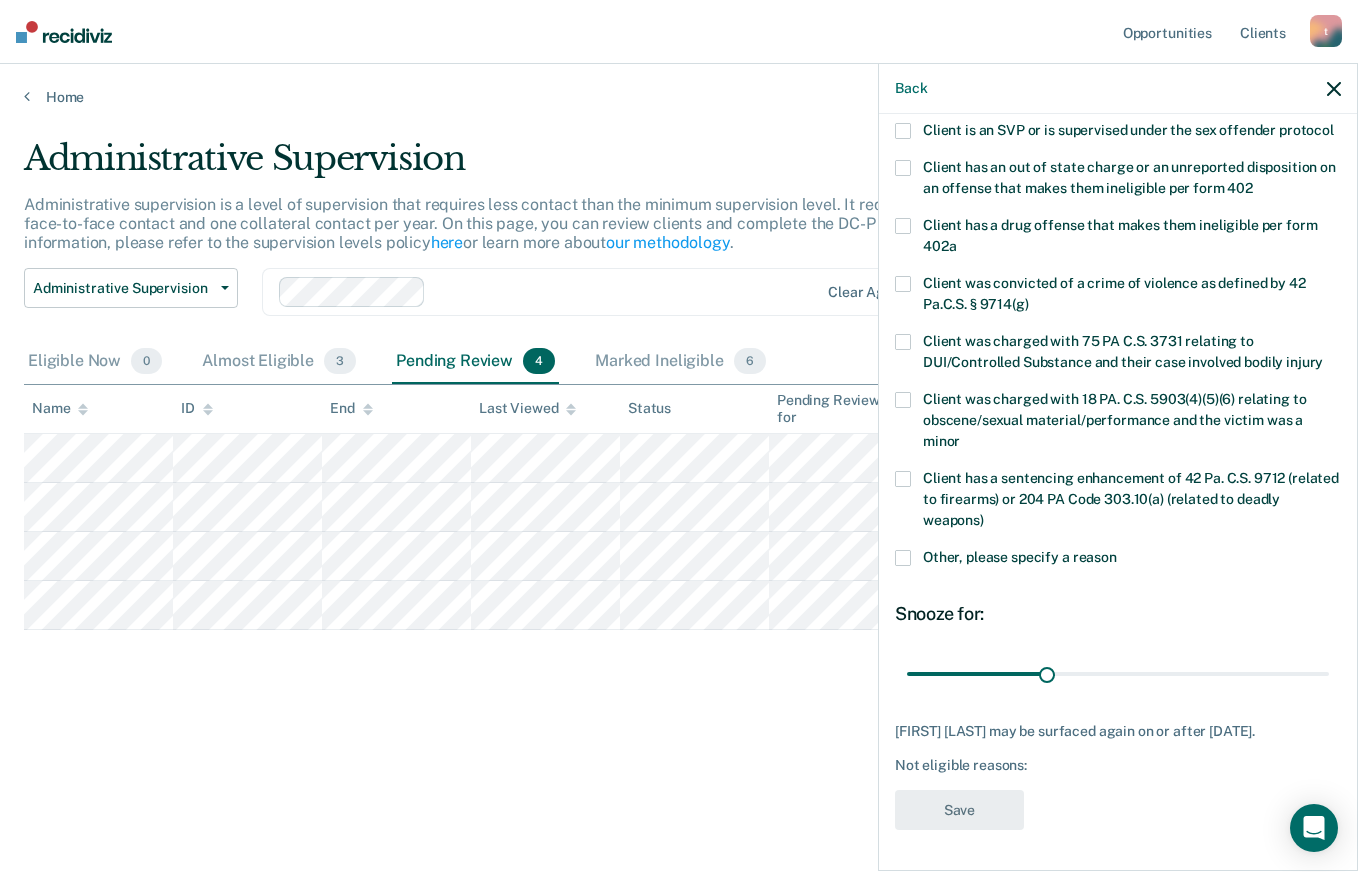click on "Other, please specify a reason" at bounding box center (1020, 557) 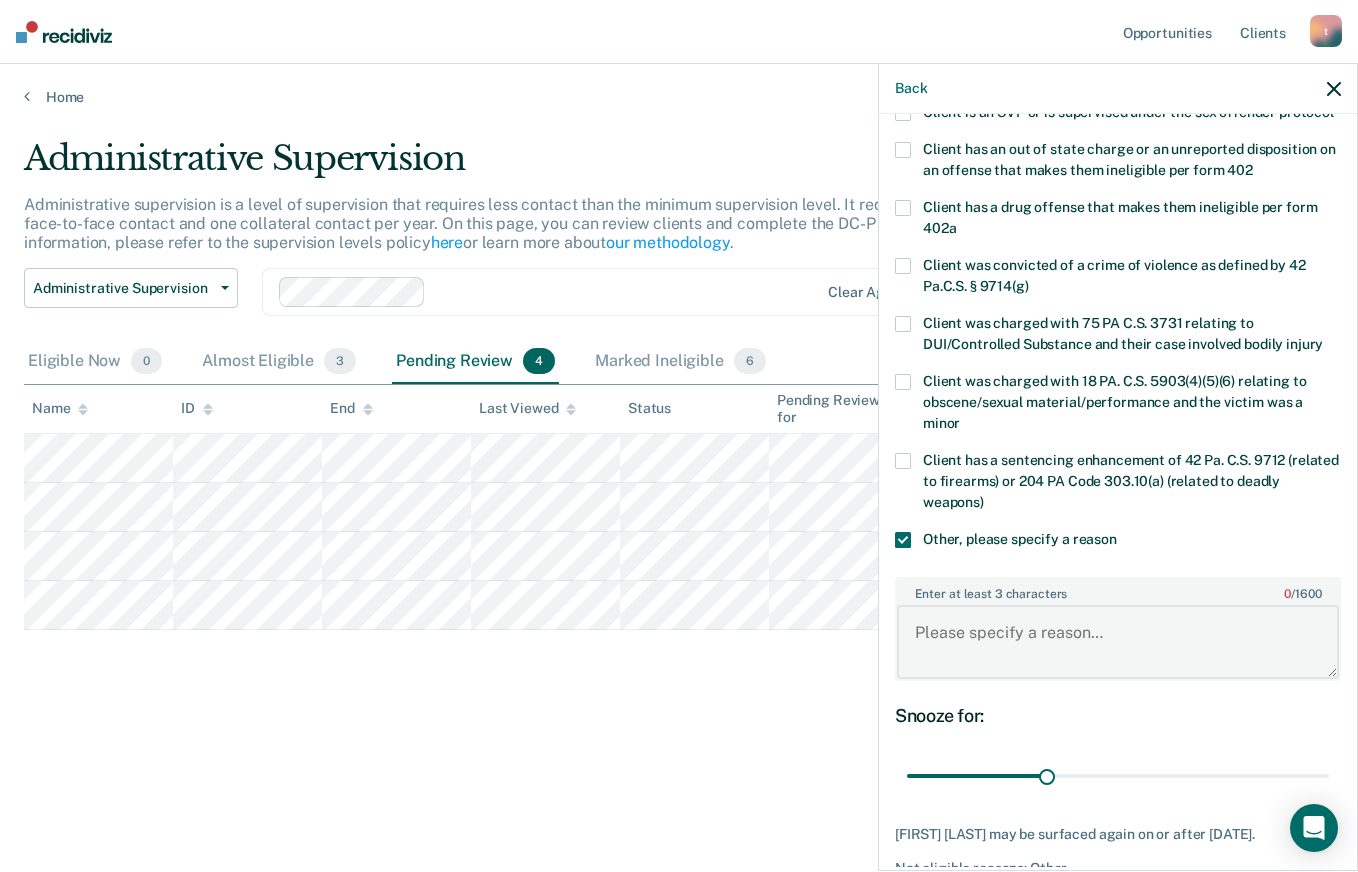 click on "Enter at least 3 characters 0  /  1600" at bounding box center [1118, 642] 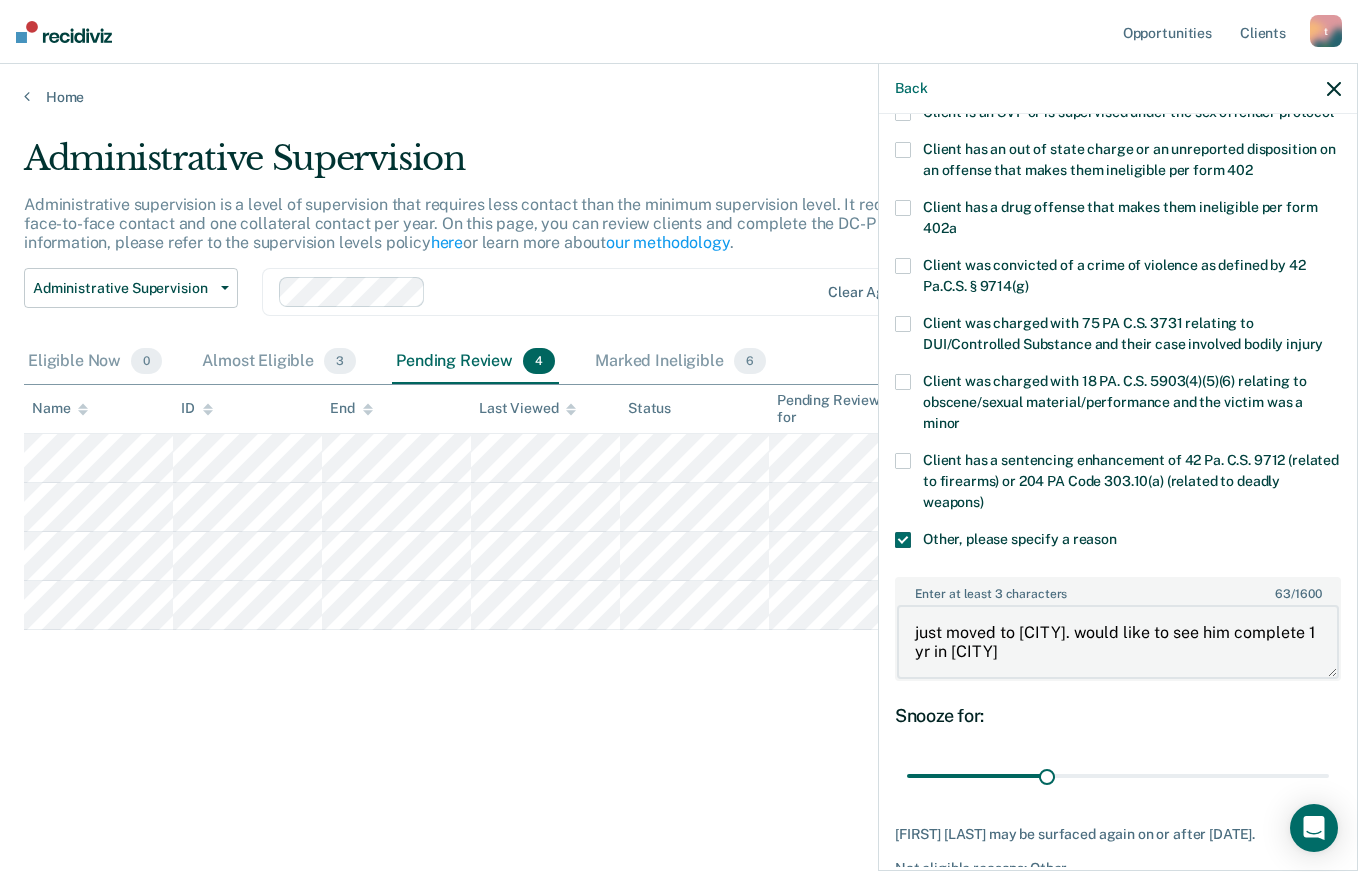 click on "just moved to [CITY]. would like to see him complete 1 yr in [CITY]" at bounding box center [1118, 642] 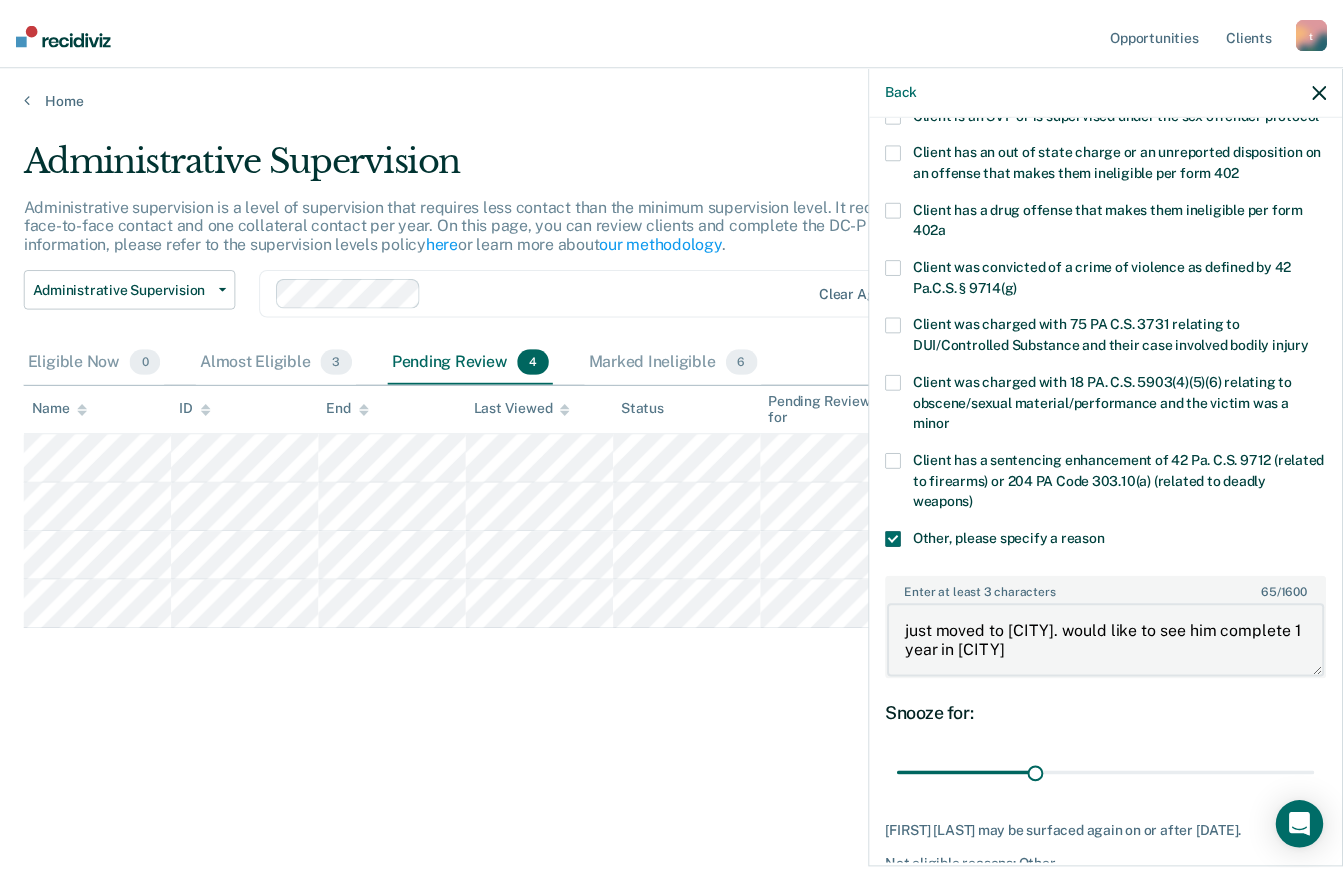 scroll, scrollTop: 415, scrollLeft: 0, axis: vertical 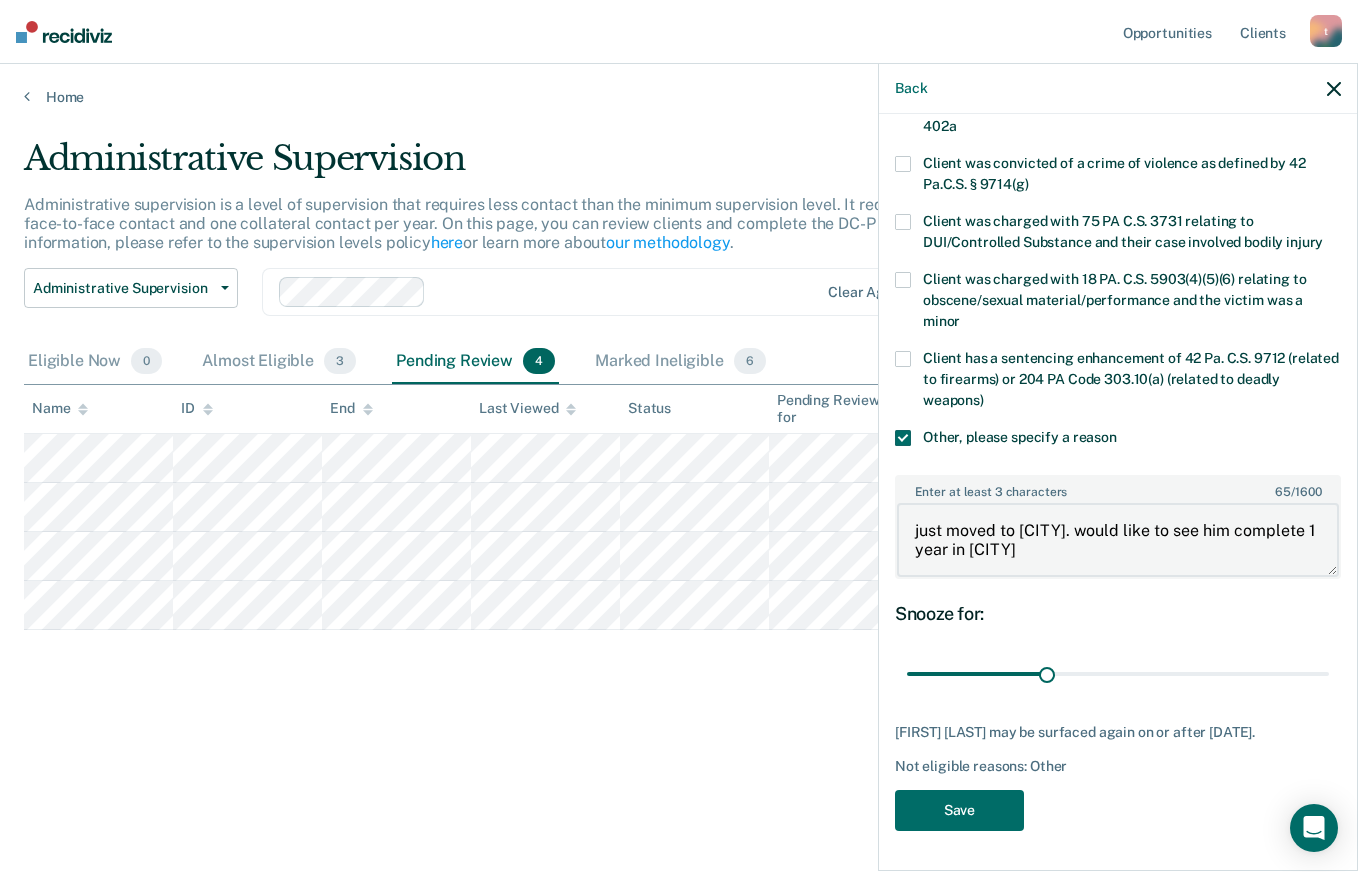 type on "just moved to [CITY]. would like to see him complete 1 year in [CITY]" 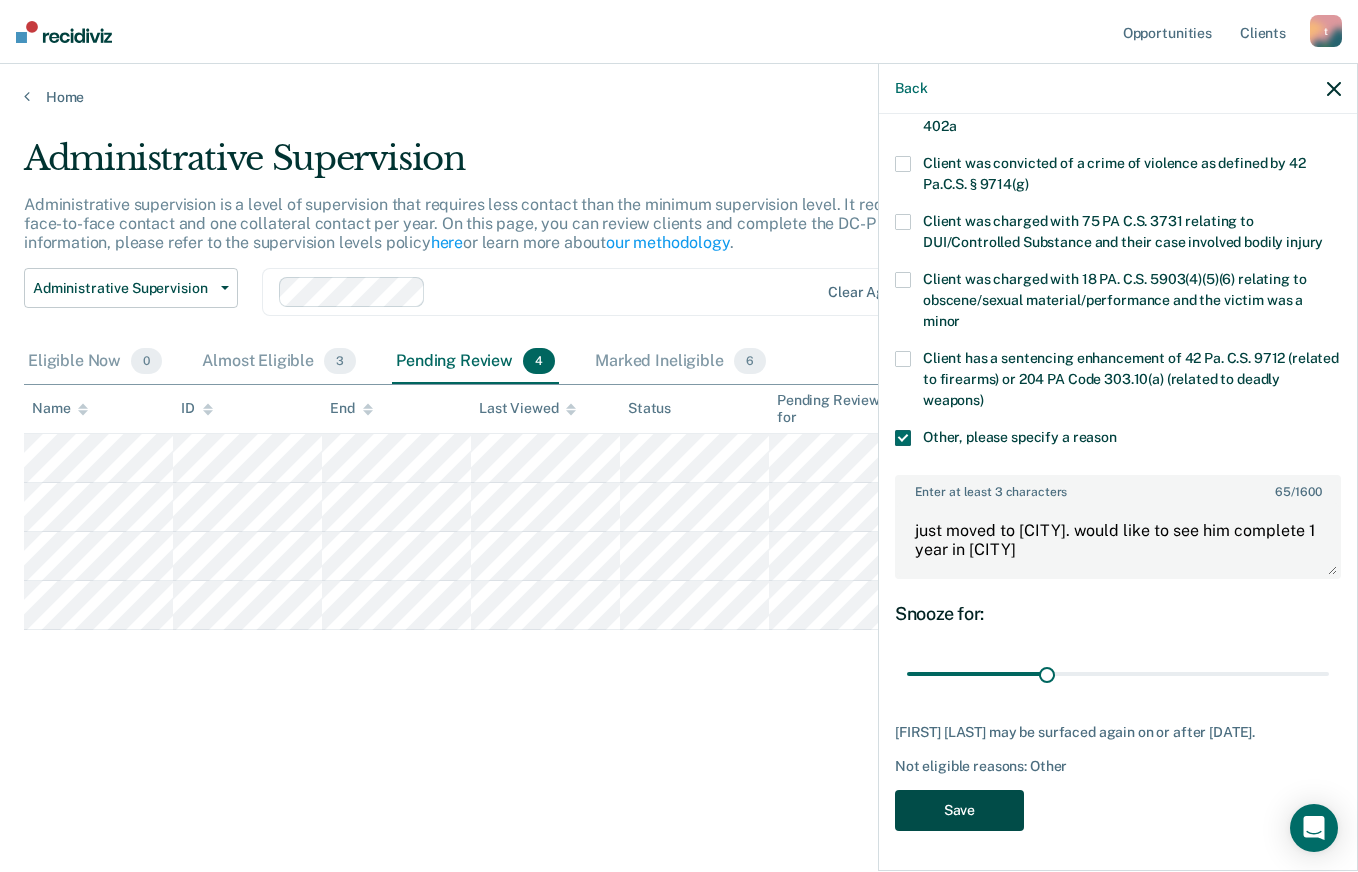 click on "Save" at bounding box center [959, 810] 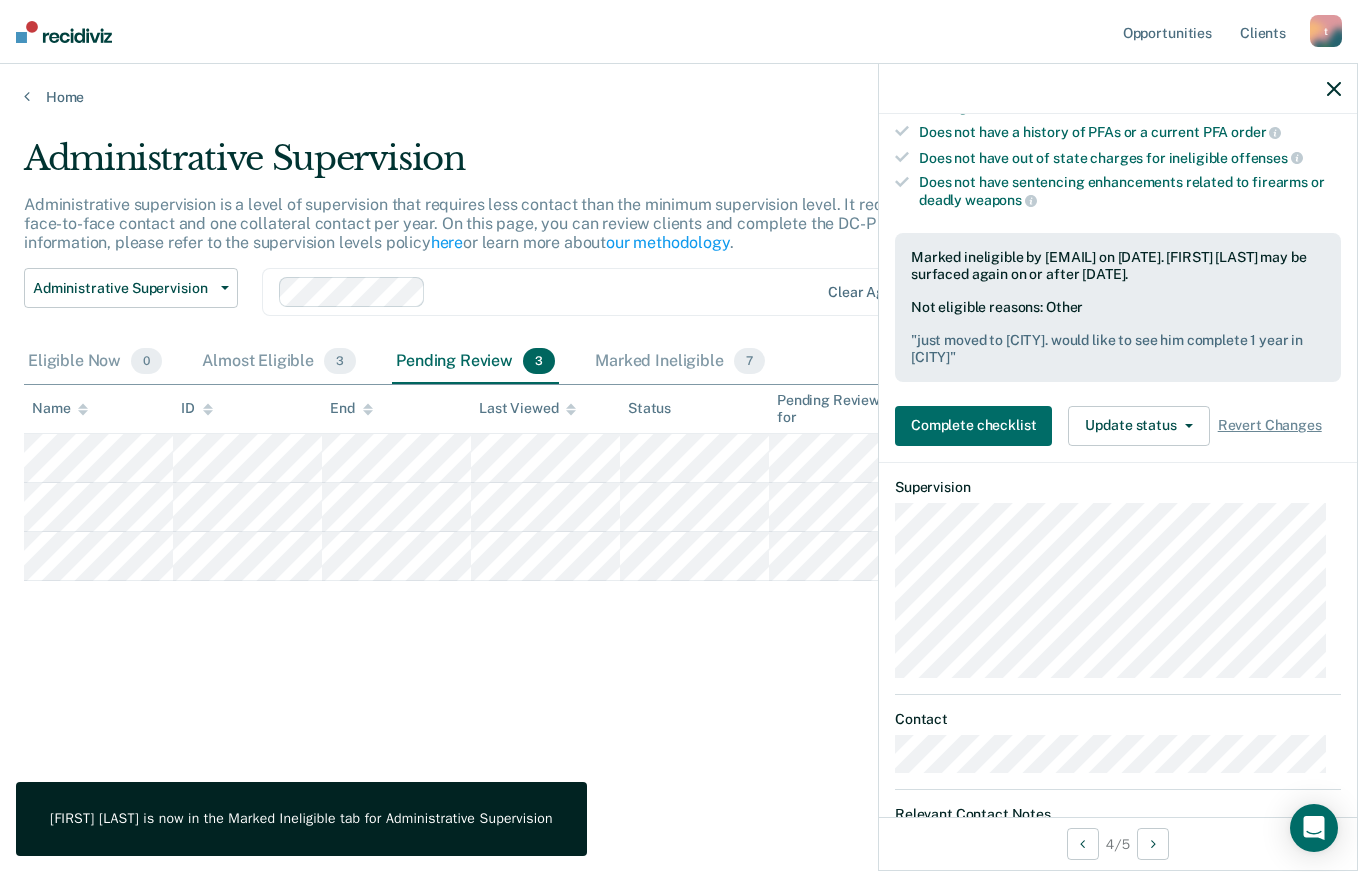 click on "Administrative Supervision   Administrative supervision is a level of supervision that requires less contact than the minimum supervision level. It requires at least one face-to-face contact and one collateral contact per year. On this page, you can review clients and complete the DC-P 402 form. For more information, please refer to the supervision levels policy  here  or learn more about  our methodology . Administrative Supervision Administrative Supervision Special Circumstances Supervision Clear   agents Eligible Now 0 Almost Eligible 3 Pending Review 3 Marked Ineligible 7
To pick up a draggable item, press the space bar.
While dragging, use the arrow keys to move the item.
Press space again to drop the item in its new position, or press escape to cancel.
Name ID End Last Viewed Status Pending Review for Assigned to" at bounding box center [679, 462] 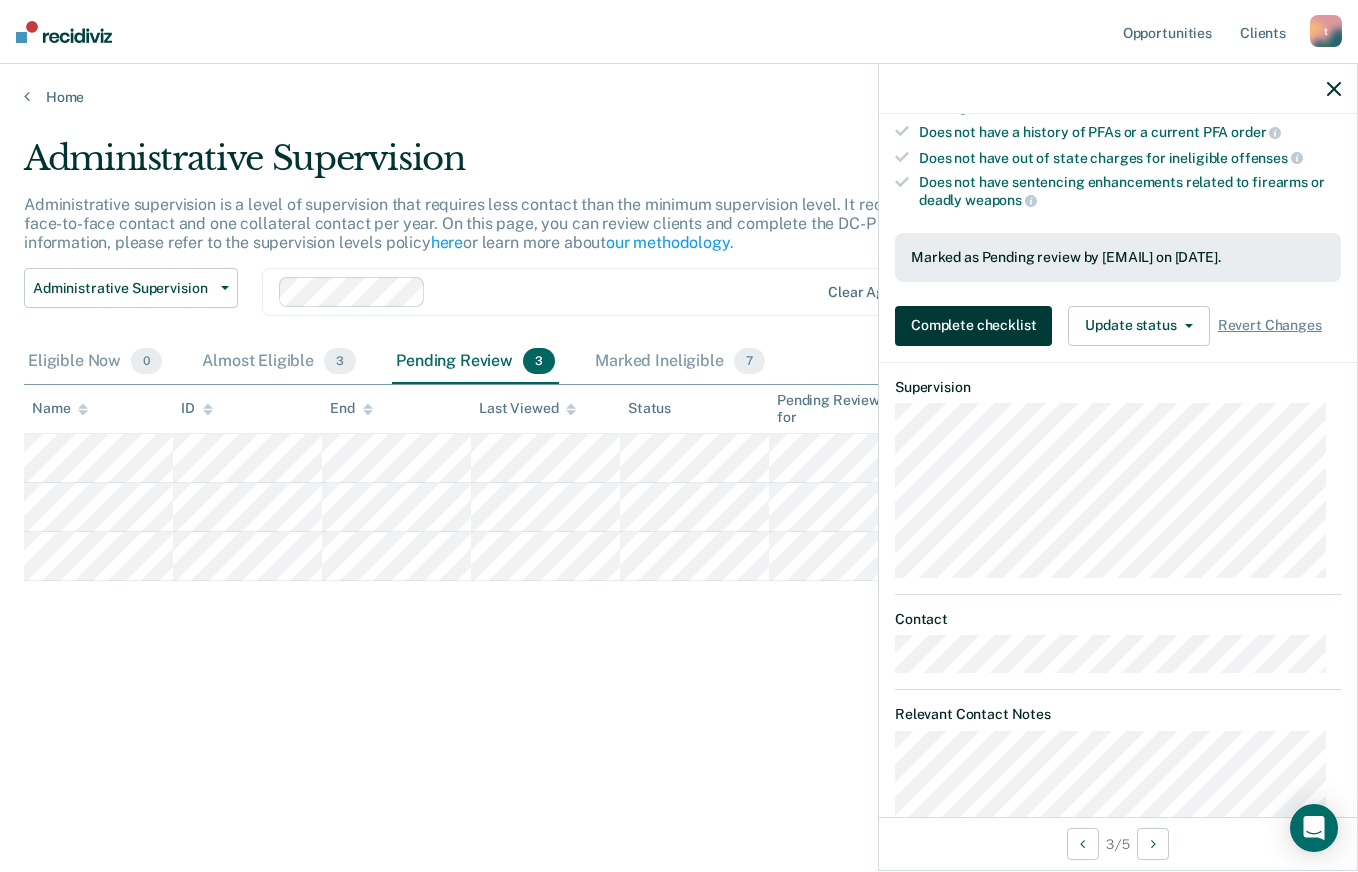 click on "Complete checklist" at bounding box center [973, 326] 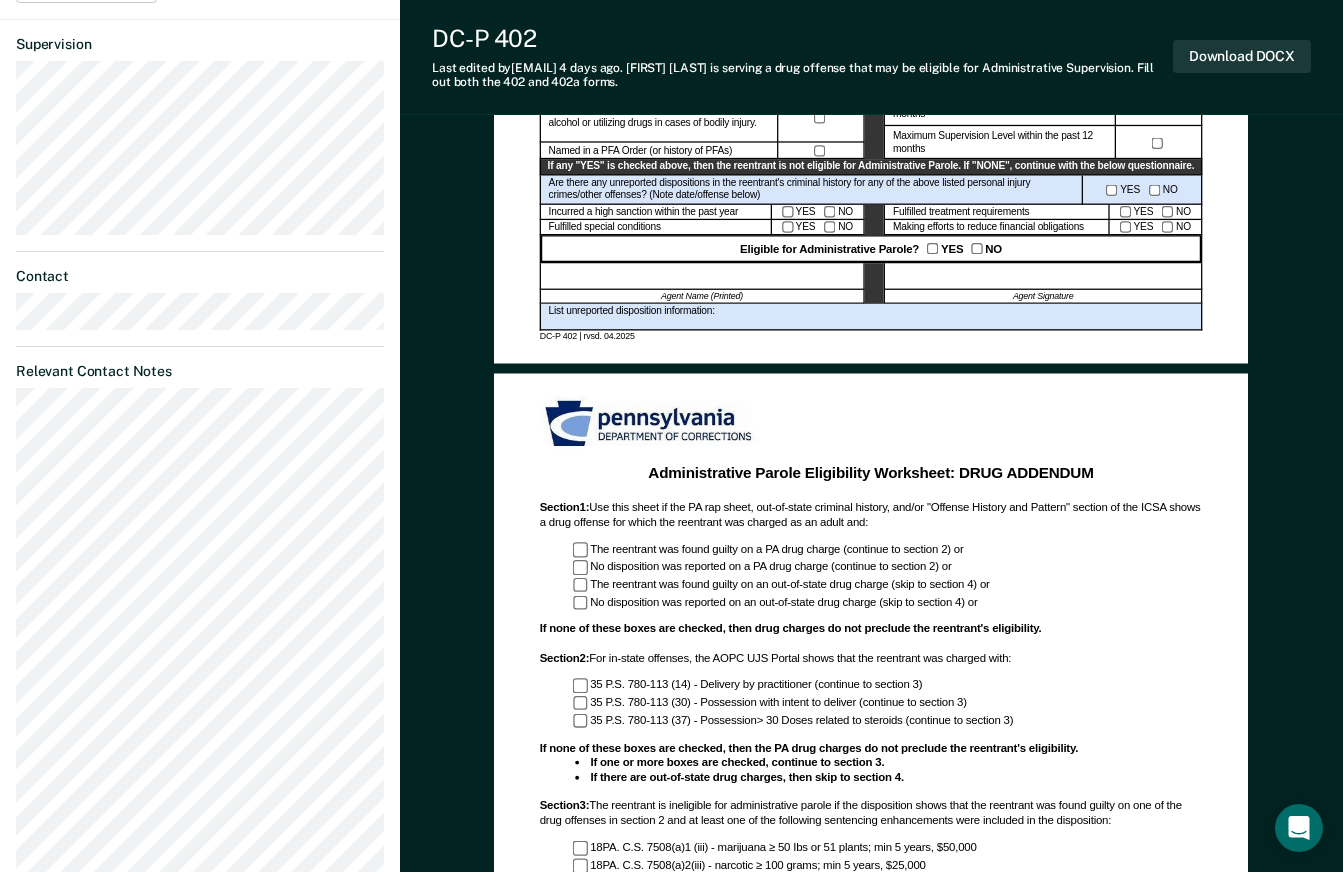 scroll, scrollTop: 1454, scrollLeft: 0, axis: vertical 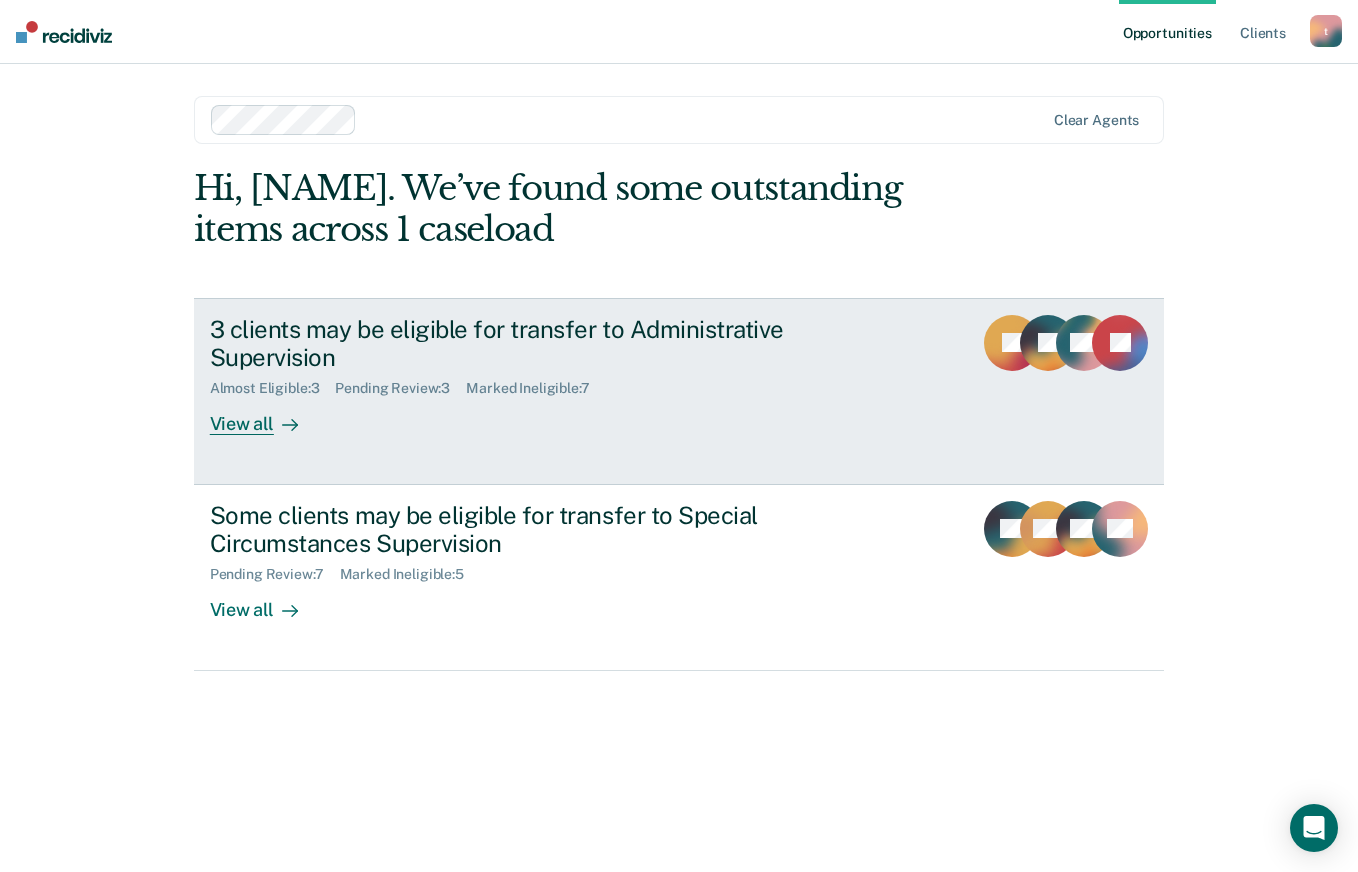click on "3 clients may be eligible for transfer to Administrative Supervision" at bounding box center (561, 344) 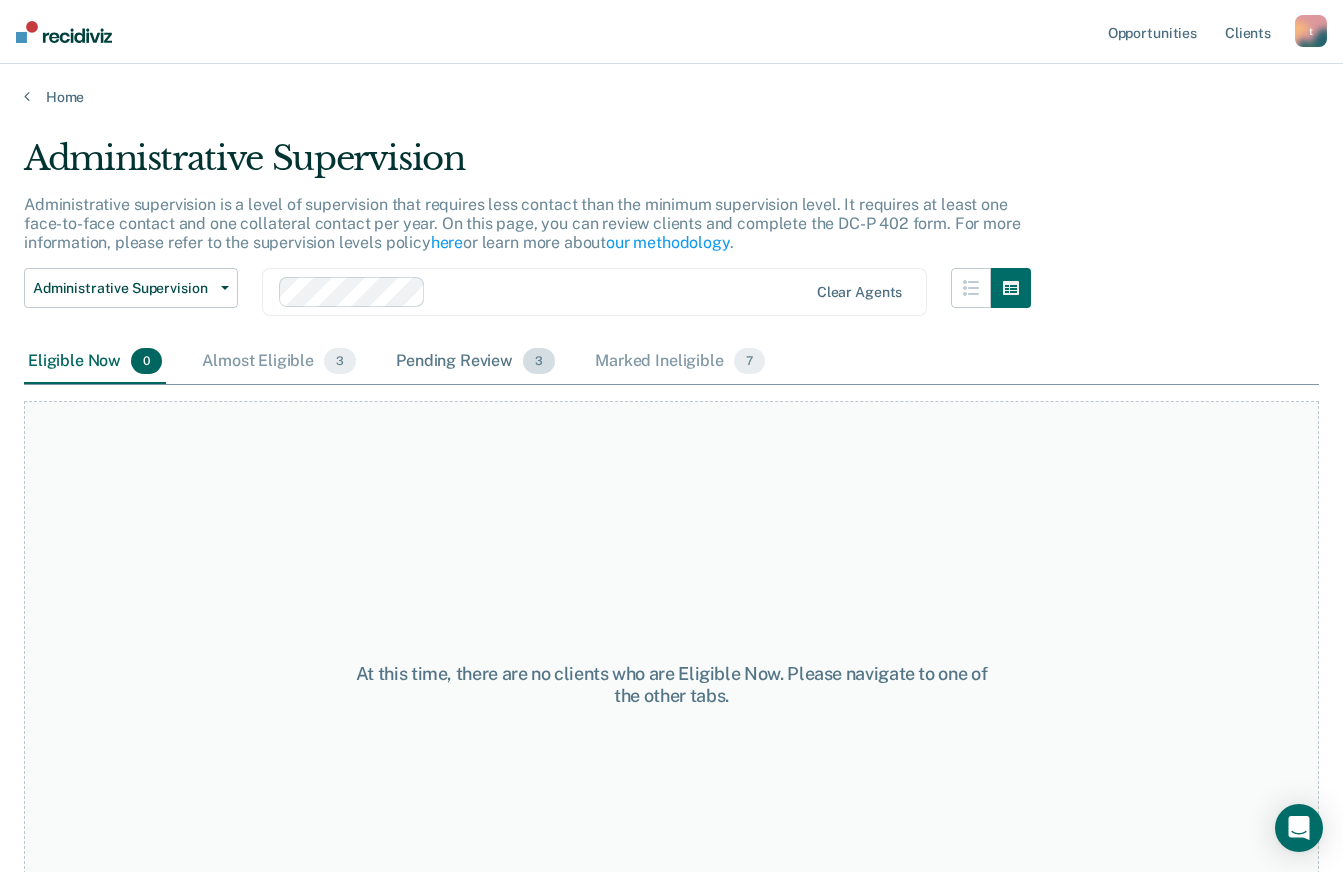 click on "Pending Review 3" at bounding box center [475, 362] 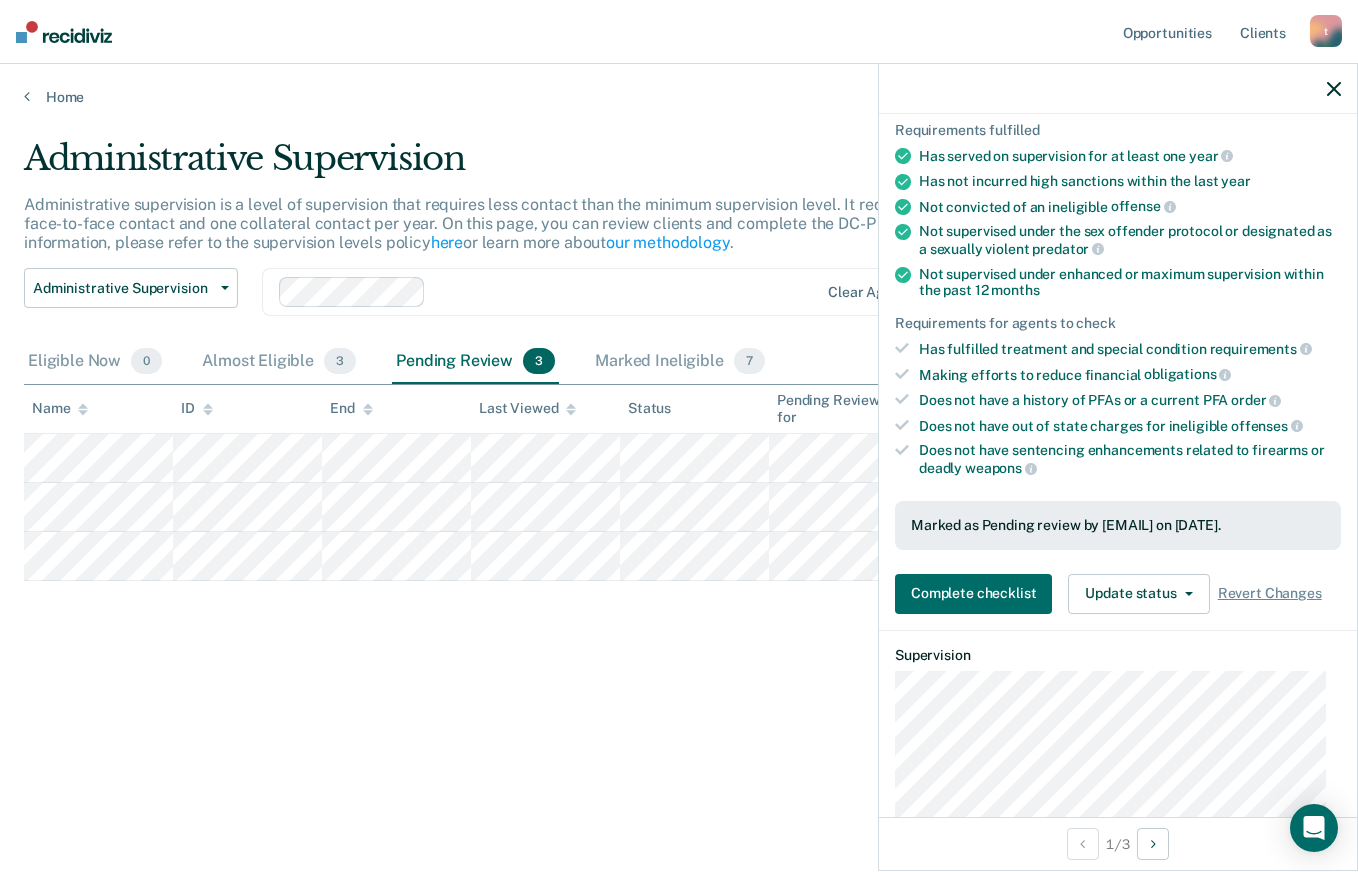 scroll, scrollTop: 146, scrollLeft: 0, axis: vertical 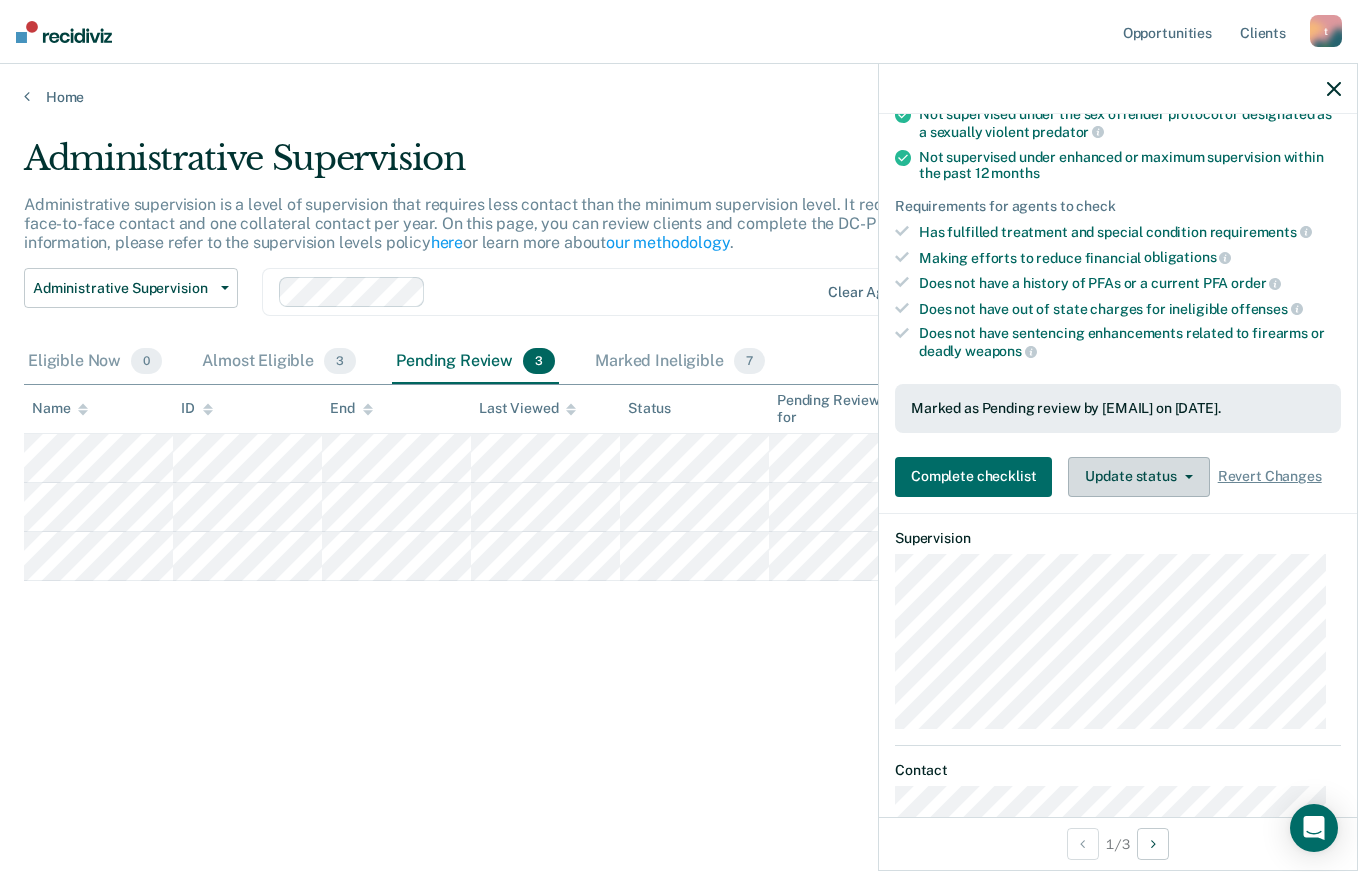click on "Update status" at bounding box center (1138, 477) 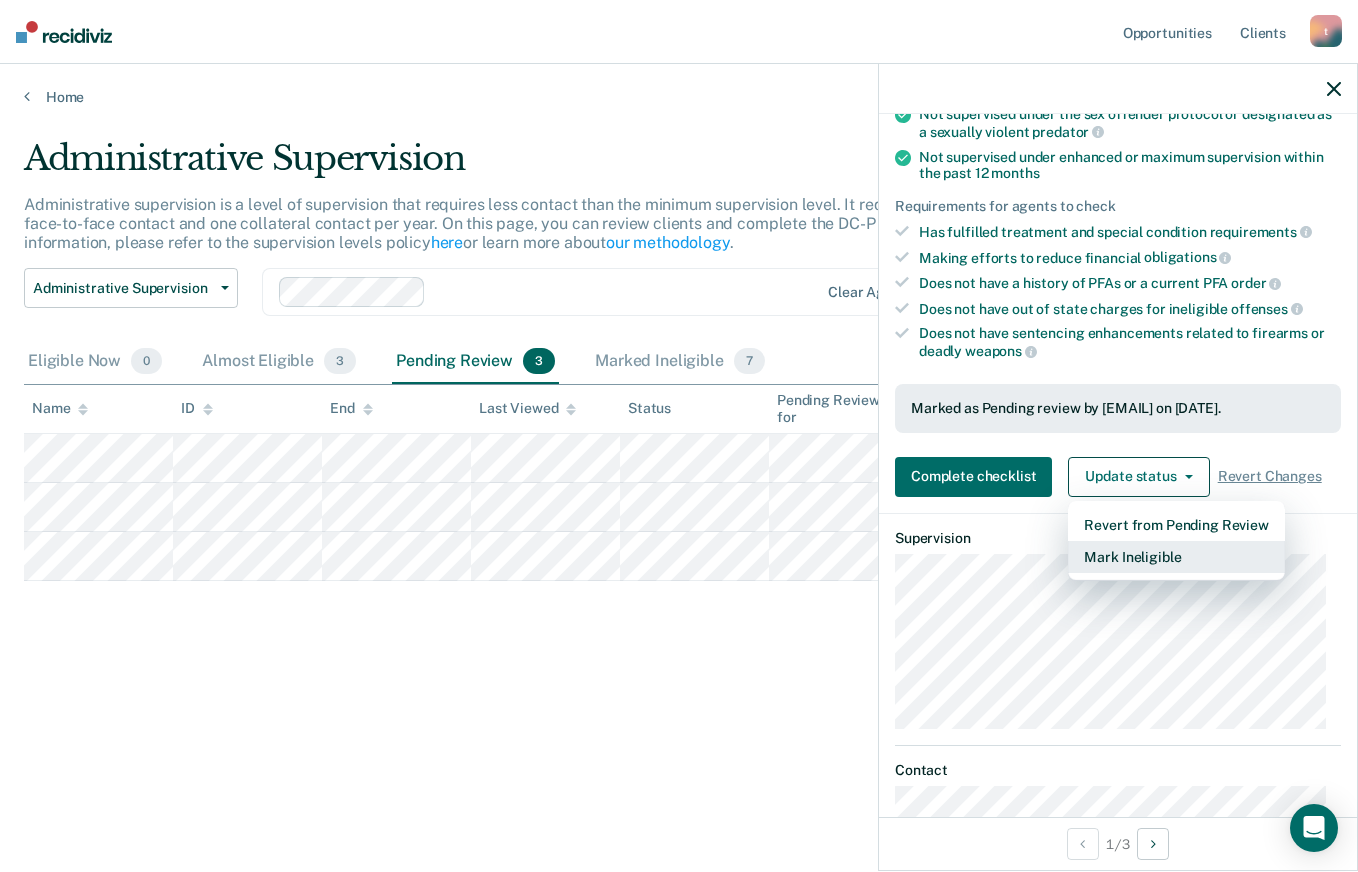 click on "Mark Ineligible" at bounding box center [1176, 557] 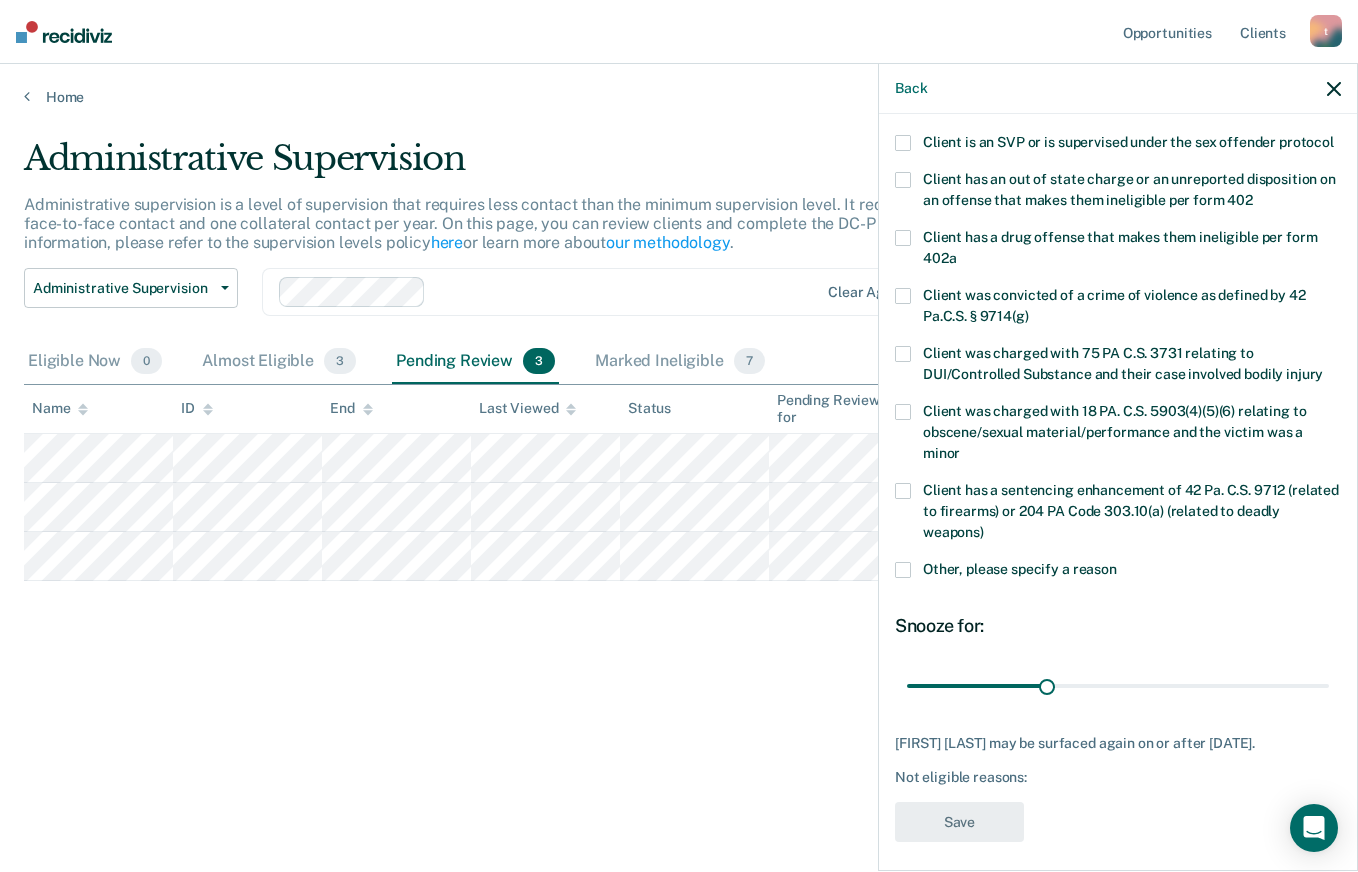 click on "Other, please specify a reason" at bounding box center [1118, 572] 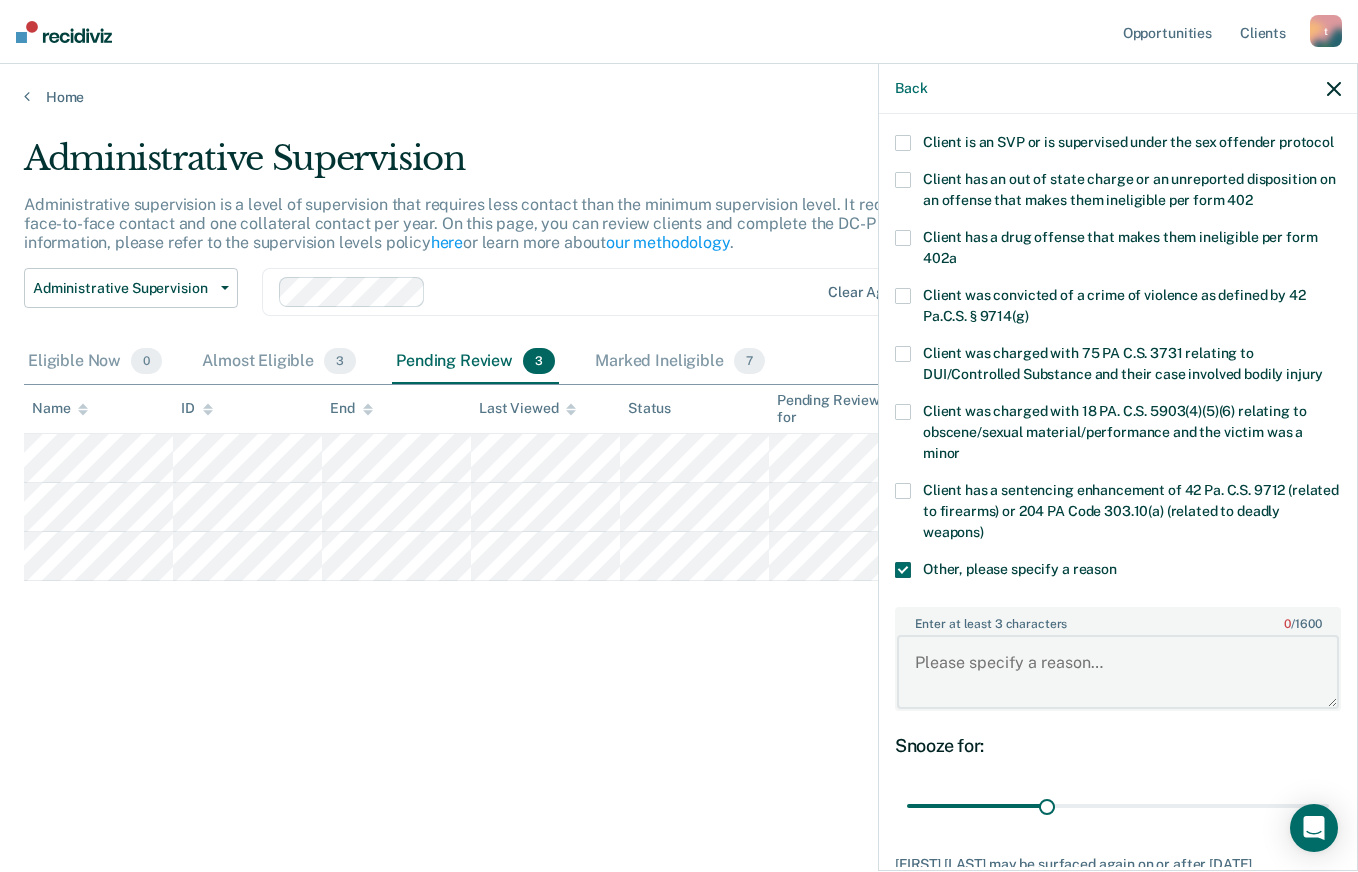 click on "Enter at least 3 characters 0  /  1600" at bounding box center [1118, 672] 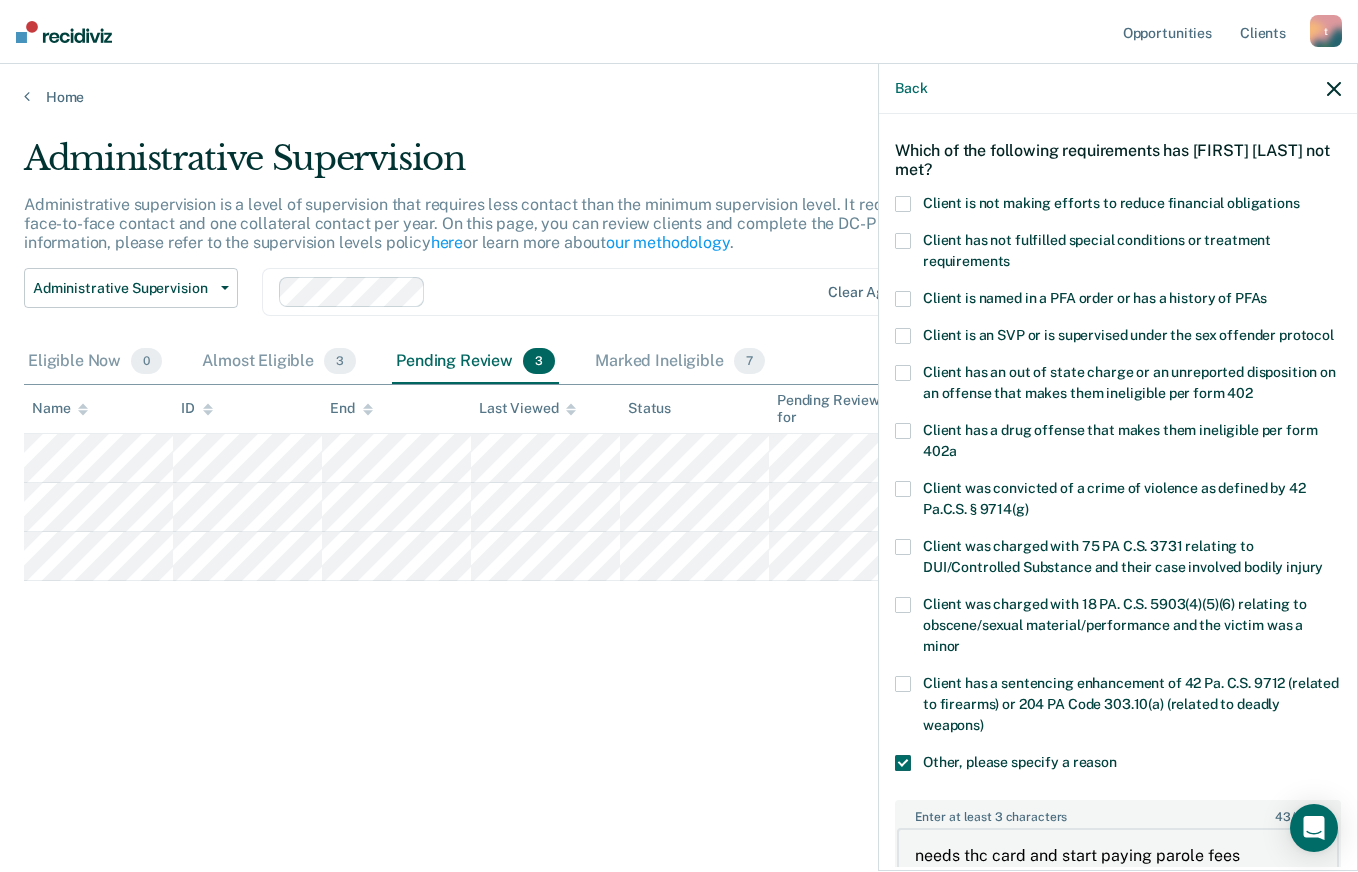 scroll, scrollTop: 0, scrollLeft: 0, axis: both 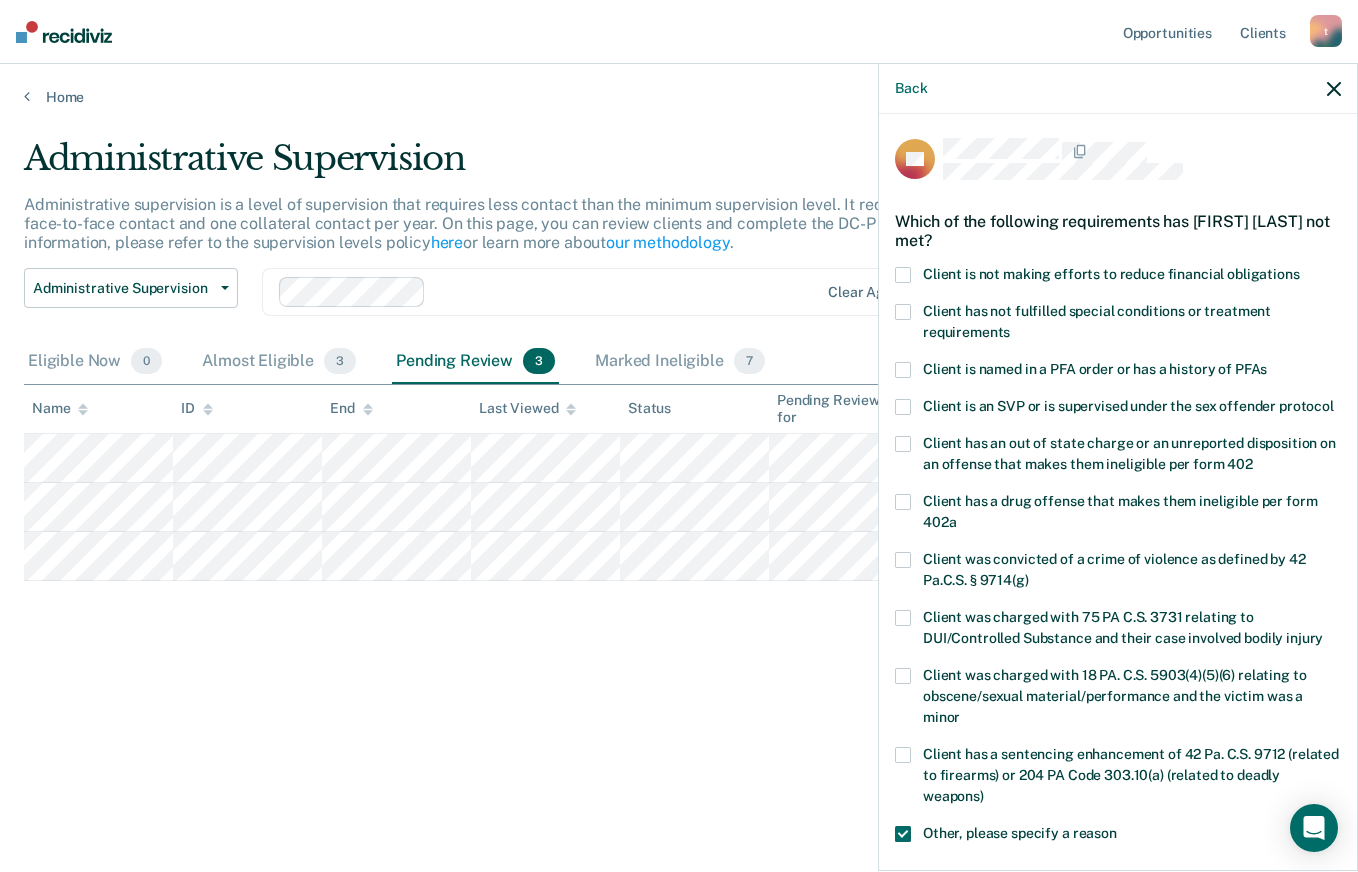type on "needs thc card and start paying parole fees" 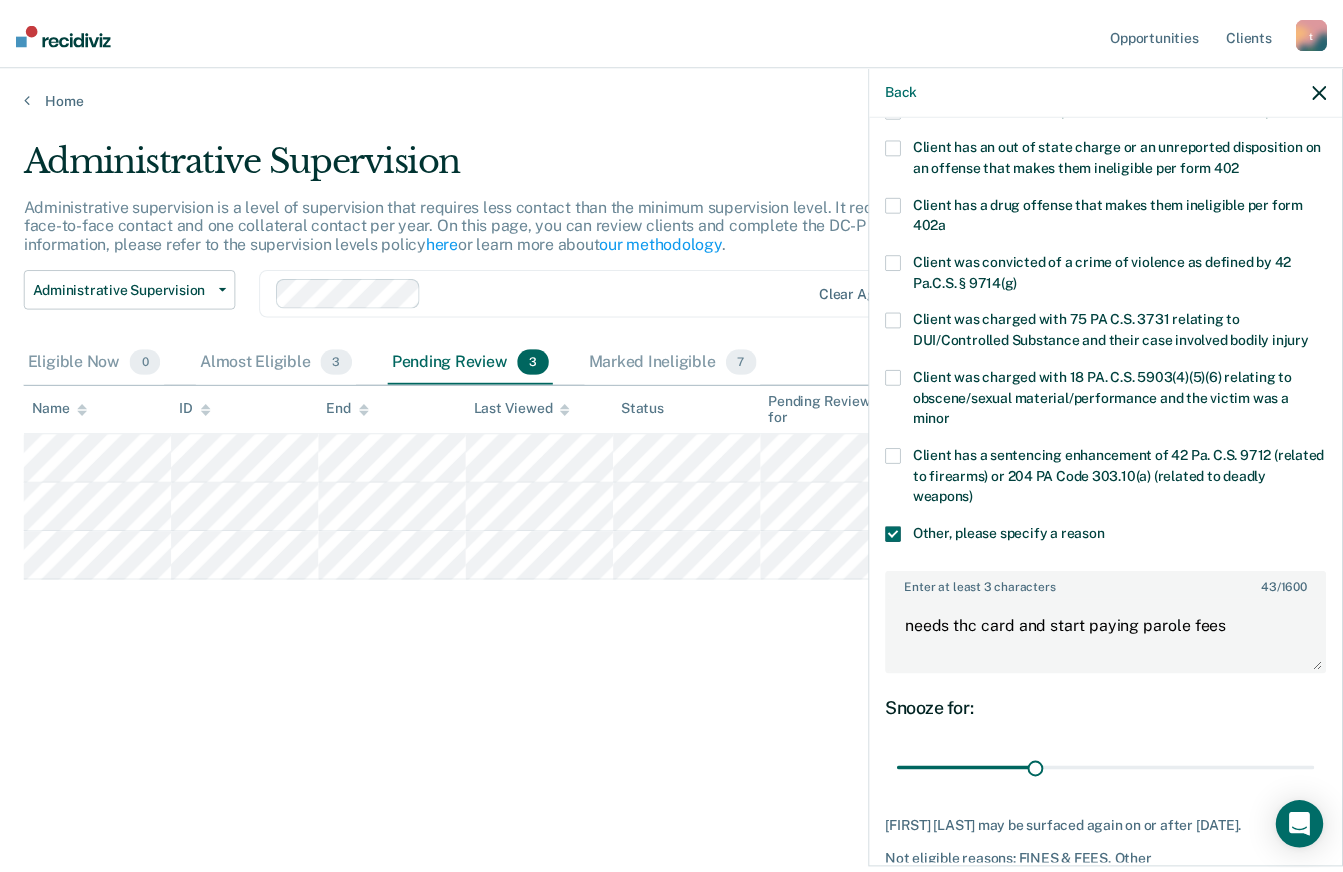 scroll, scrollTop: 415, scrollLeft: 0, axis: vertical 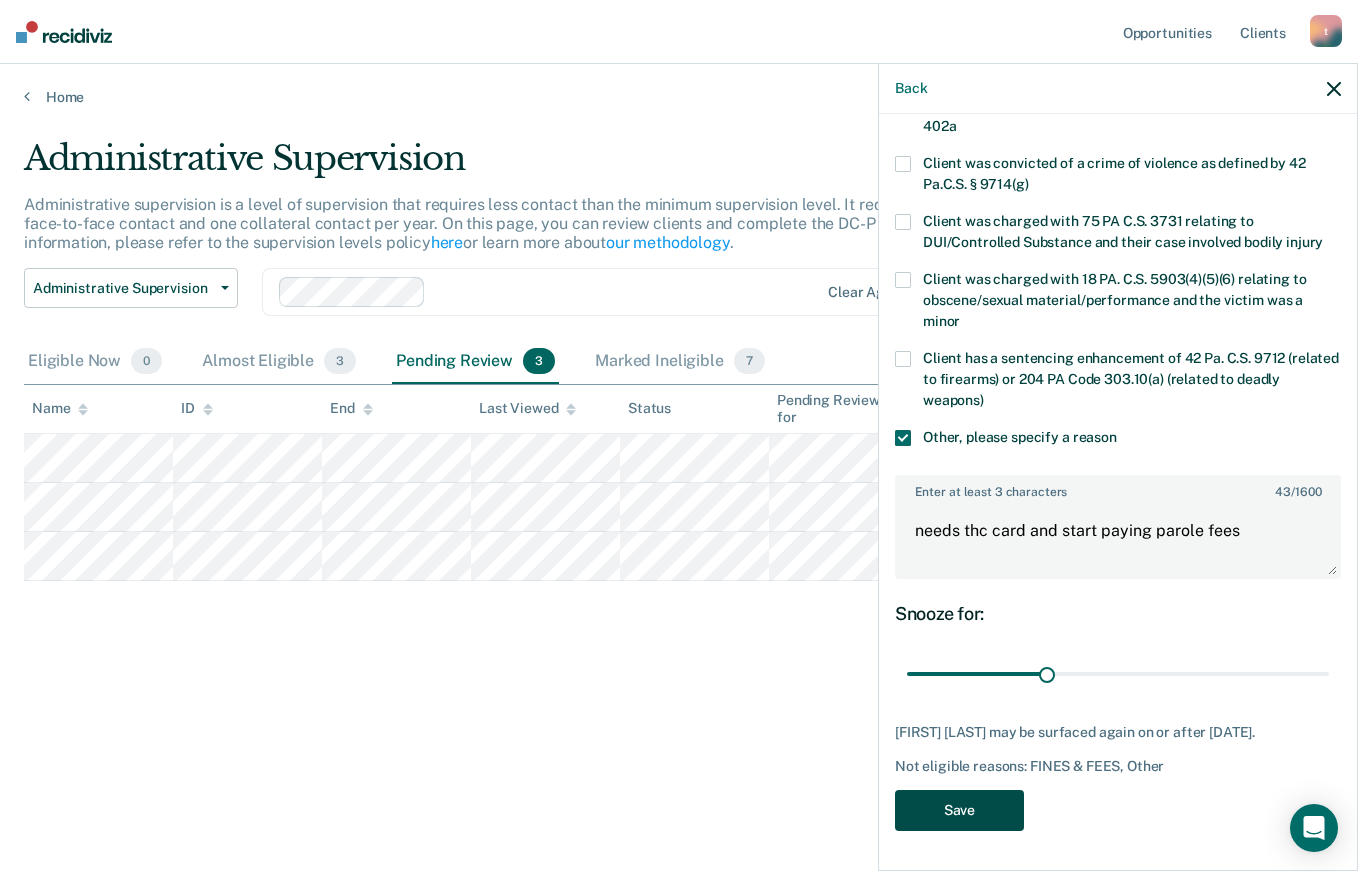 click on "Save" at bounding box center [959, 810] 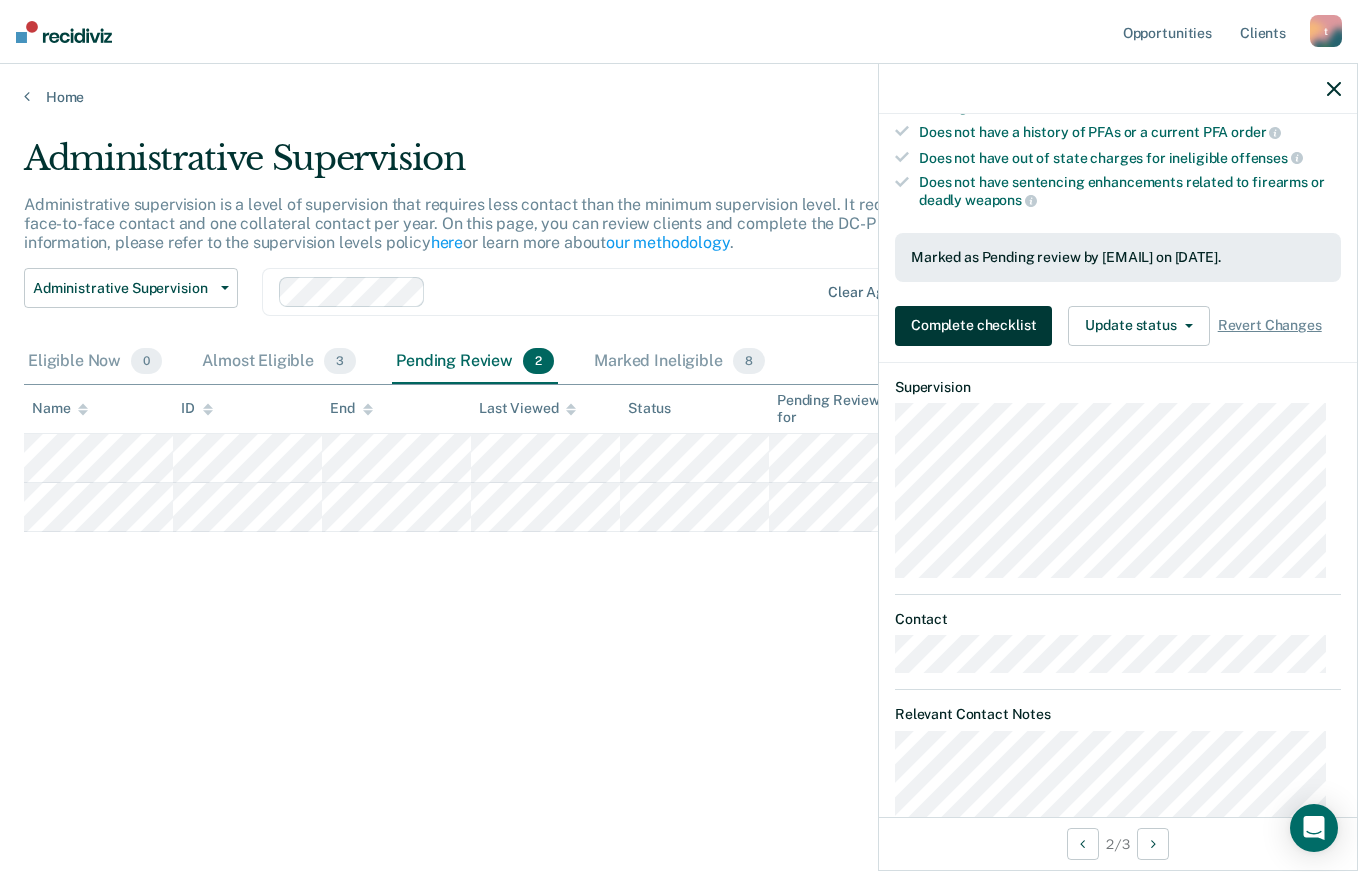 click on "Complete checklist" at bounding box center [973, 326] 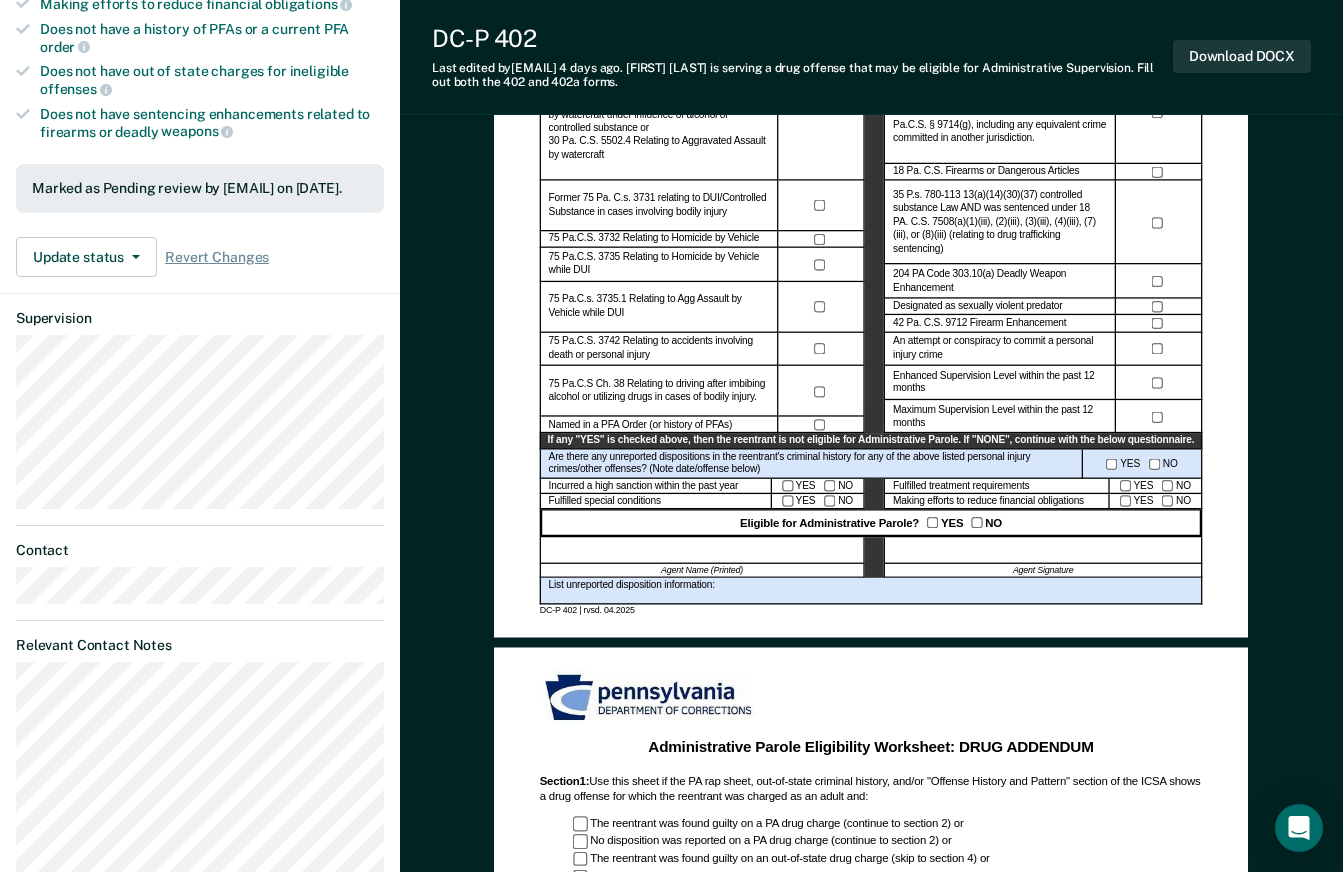 scroll, scrollTop: 454, scrollLeft: 0, axis: vertical 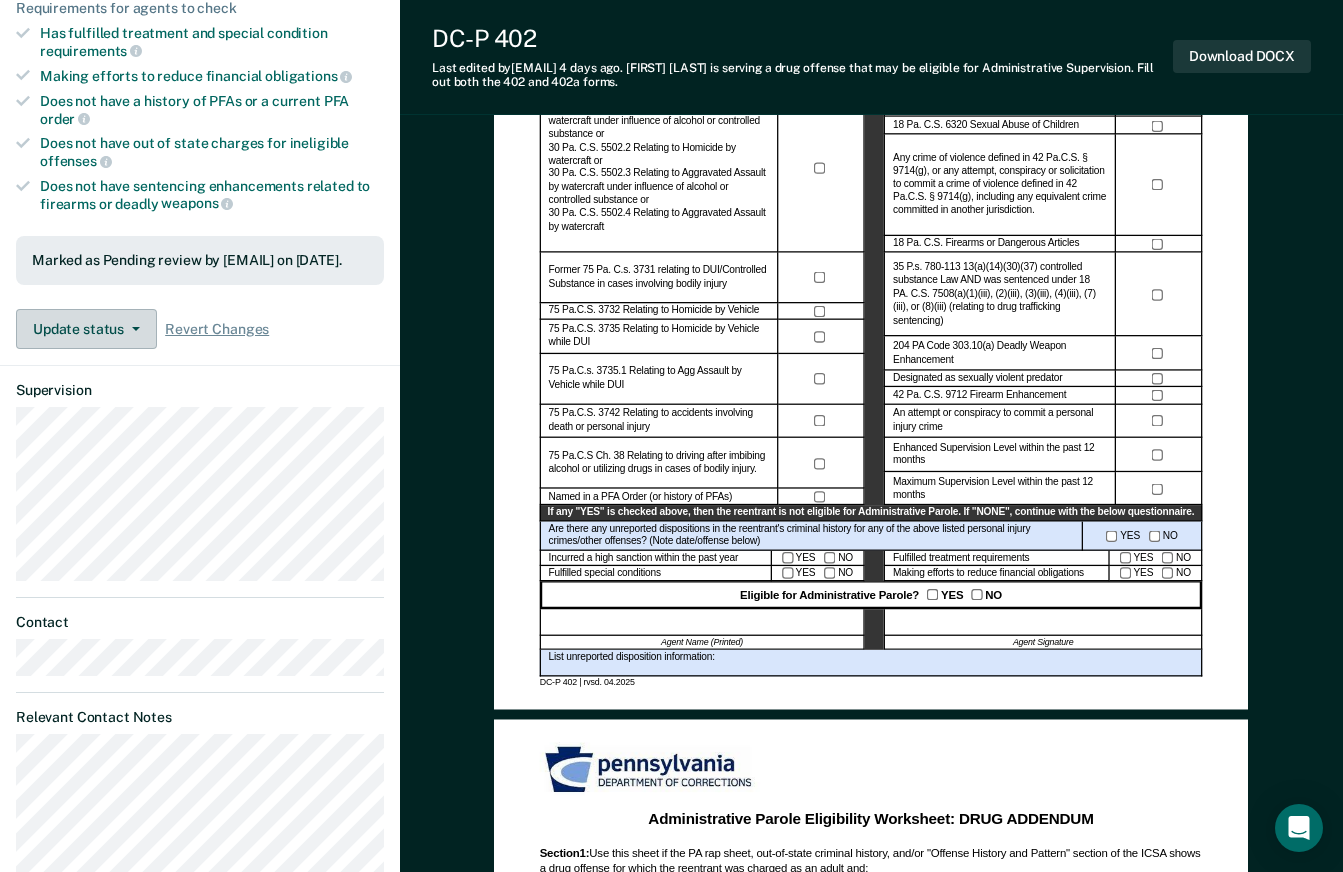 click on "Update status" at bounding box center [86, 329] 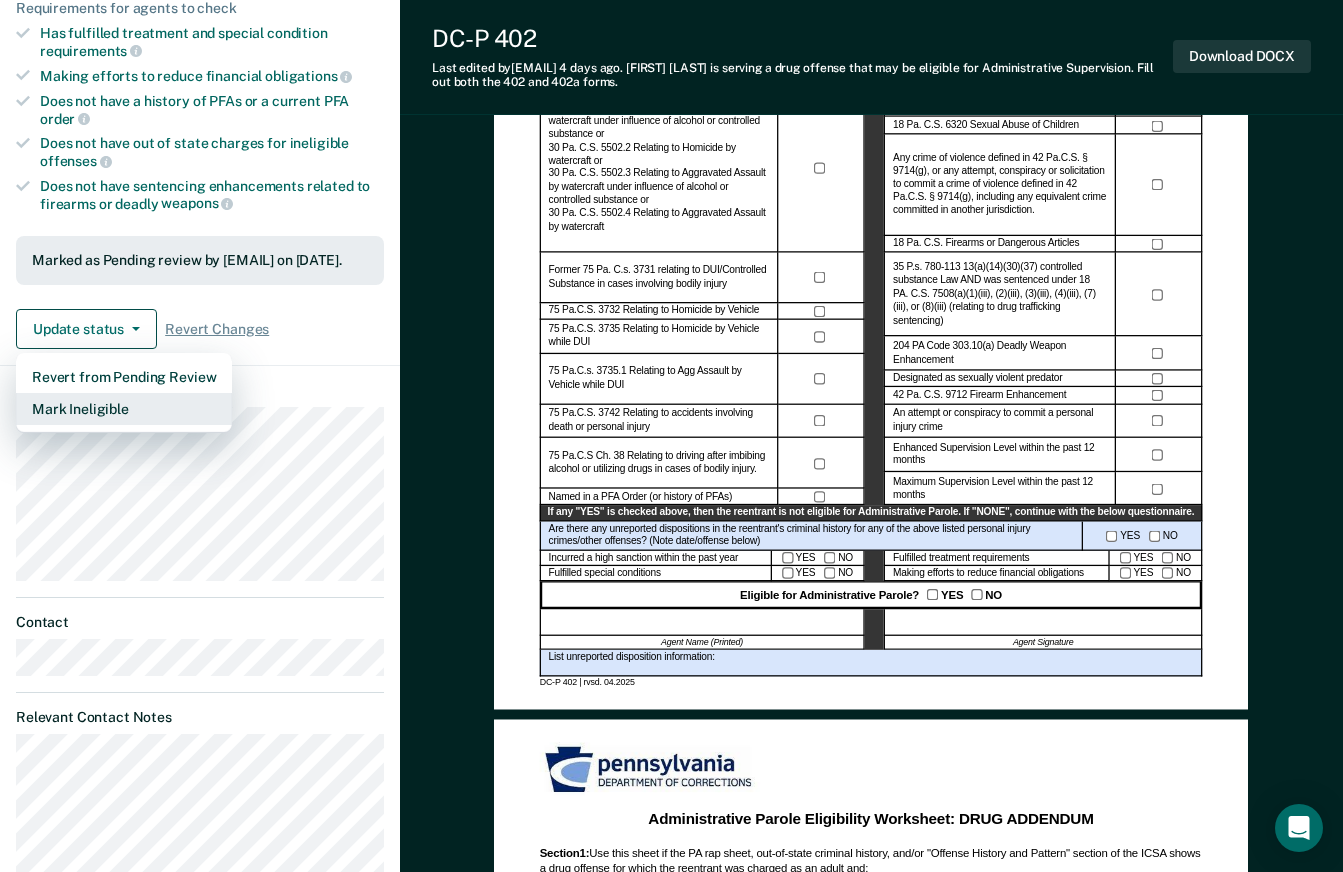 click on "Mark Ineligible" at bounding box center (124, 409) 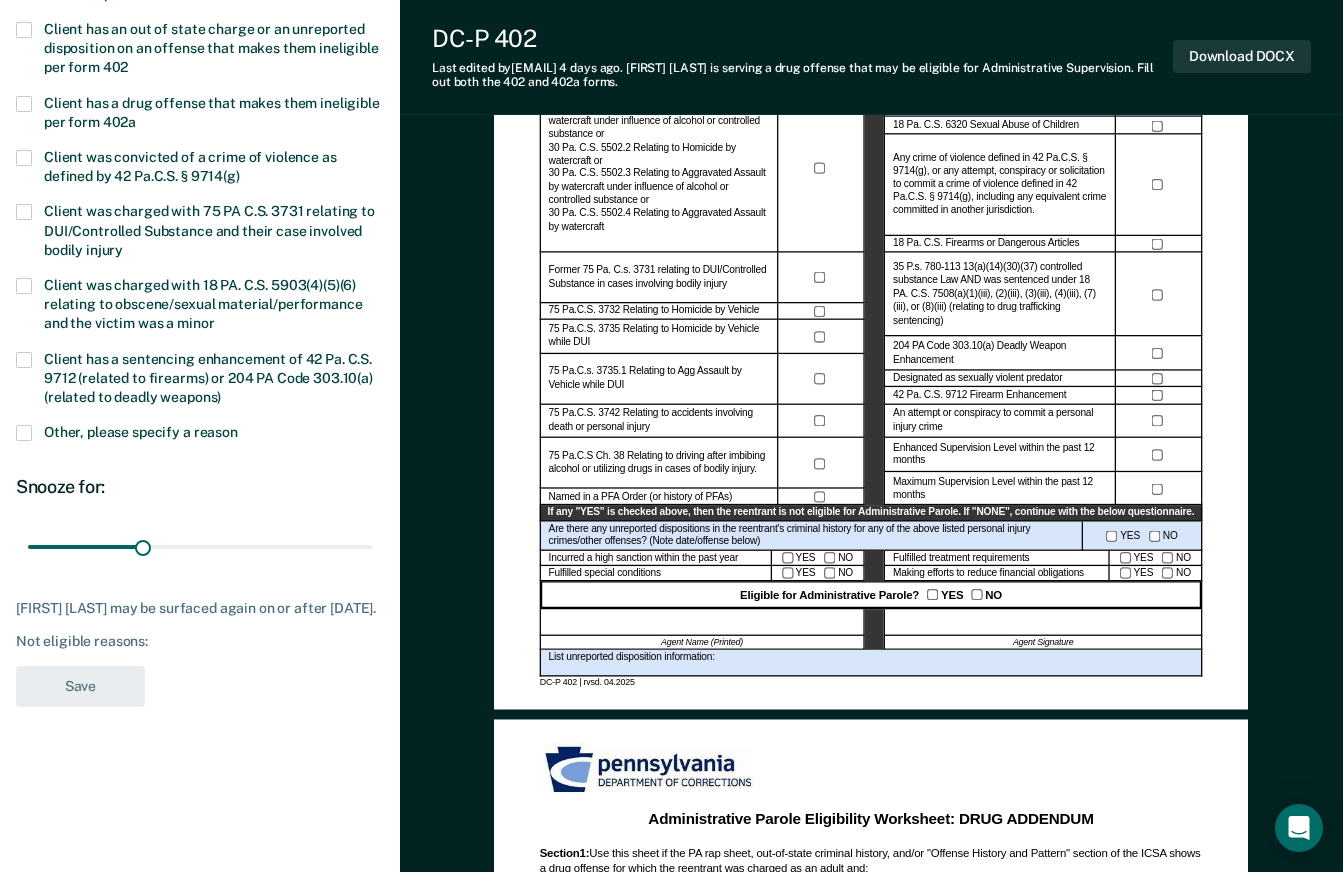 click on "Other, please specify a reason" at bounding box center [141, 432] 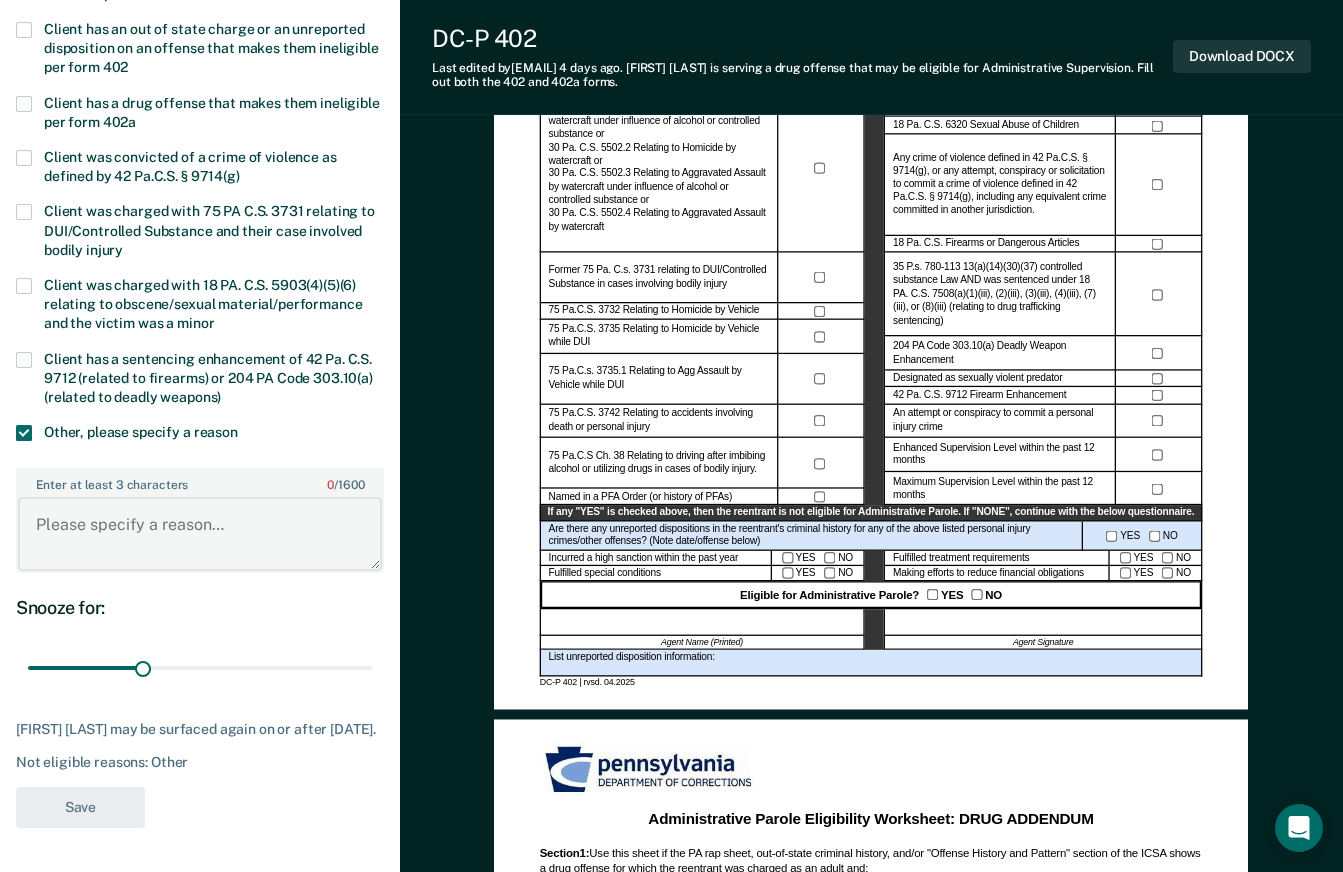 click on "Enter at least 3 characters 0  /  1600" at bounding box center [200, 534] 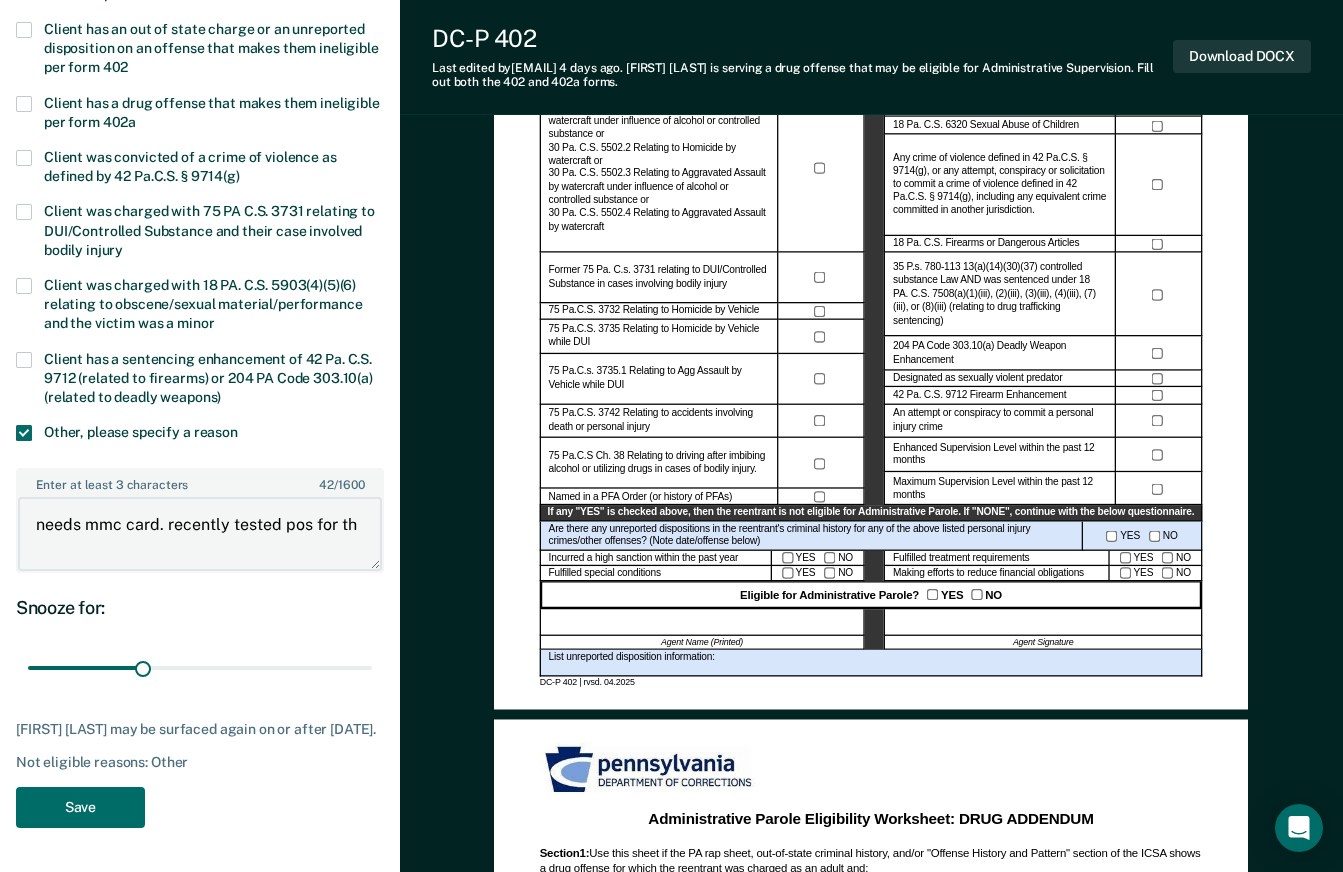 type on "needs mmc card. recently tested pos for thc" 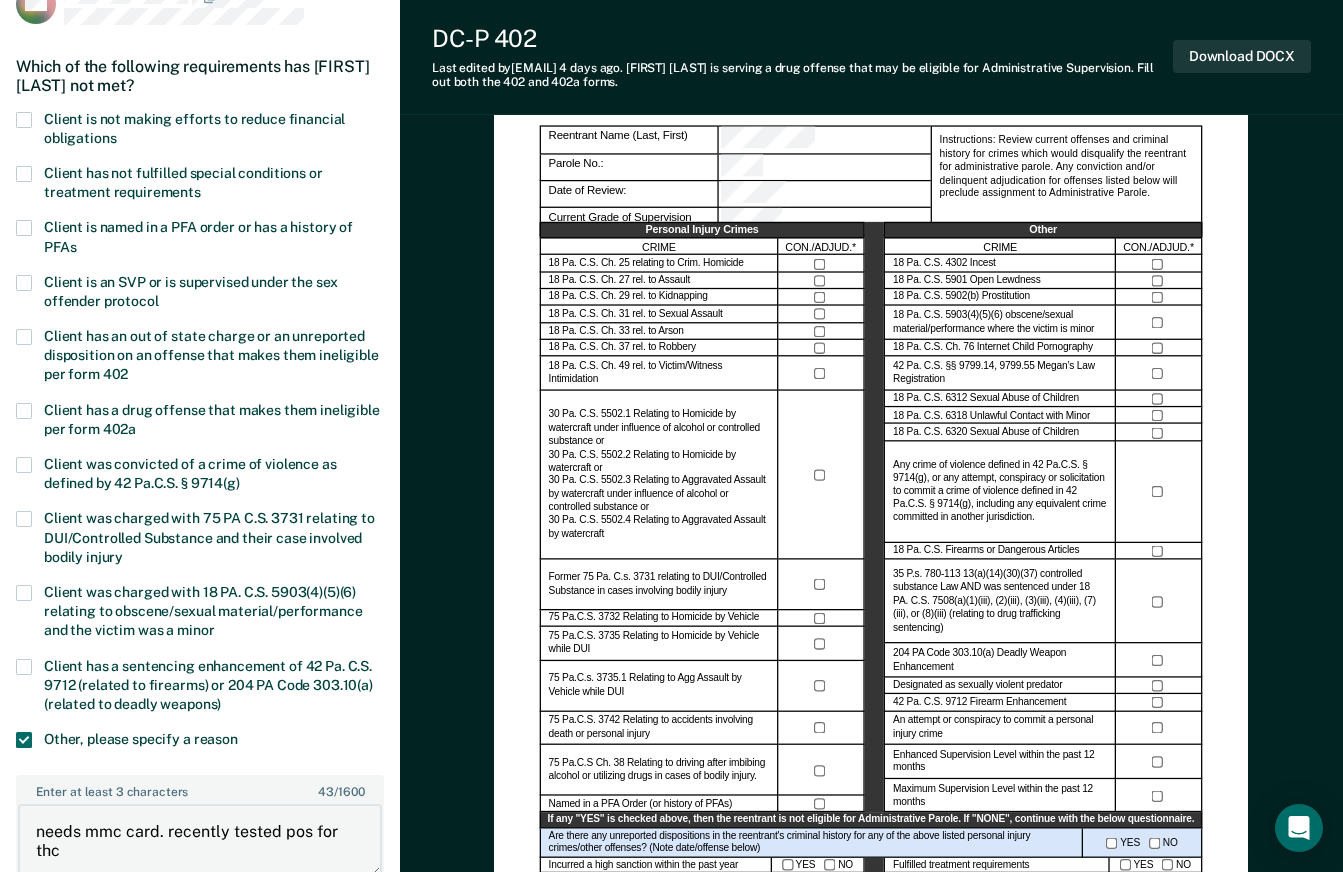 scroll, scrollTop: 135, scrollLeft: 0, axis: vertical 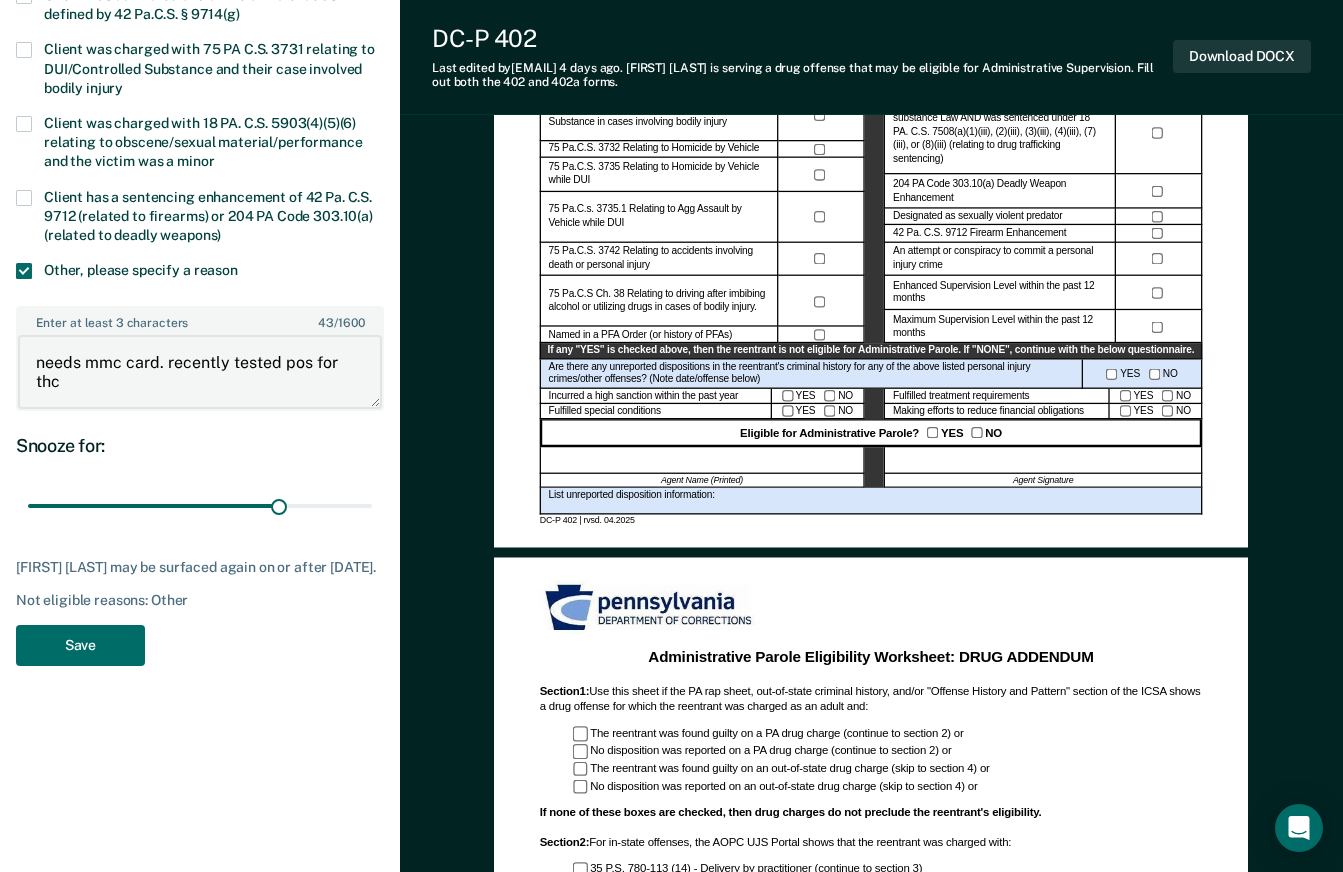 type on "67" 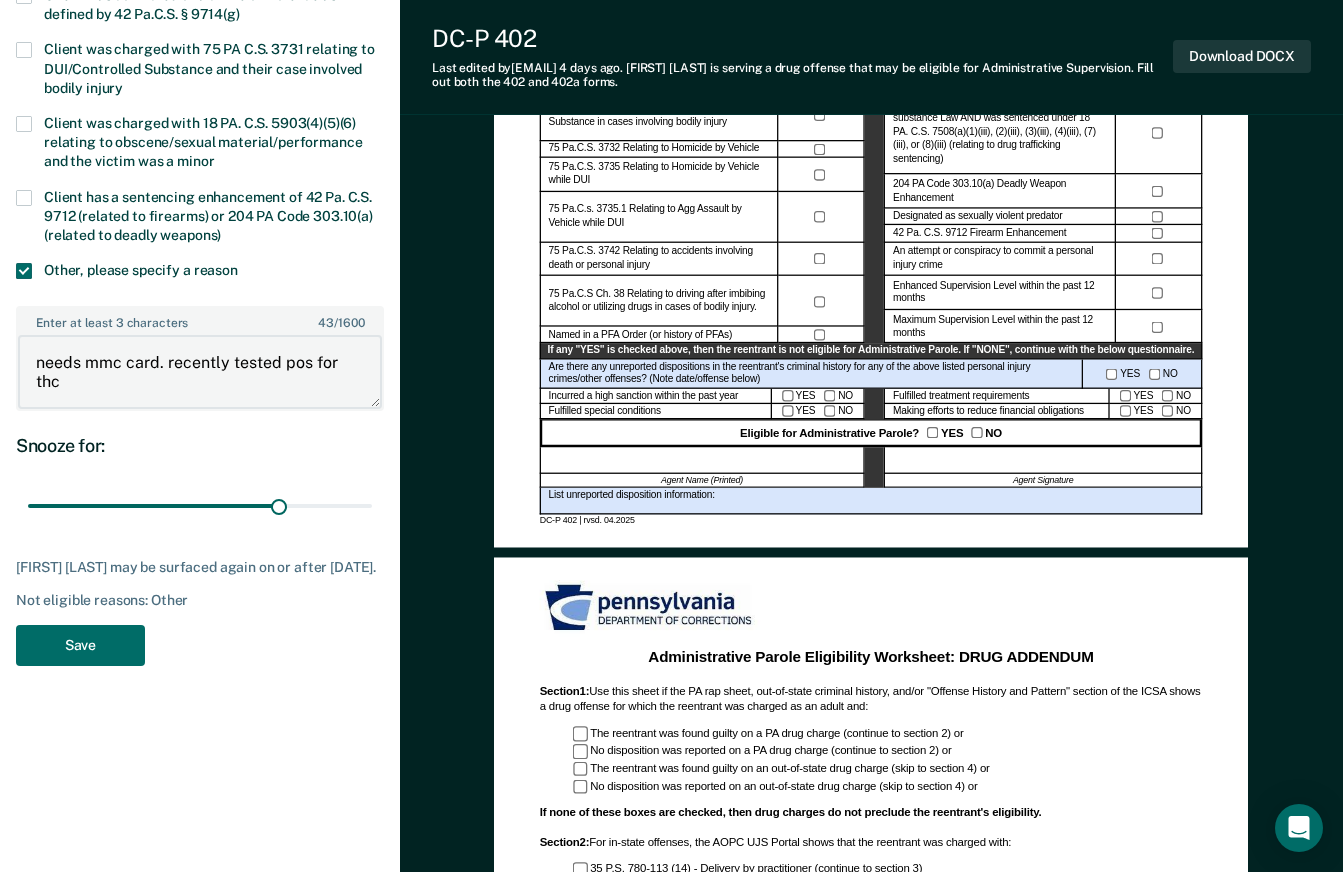 scroll, scrollTop: 623, scrollLeft: 0, axis: vertical 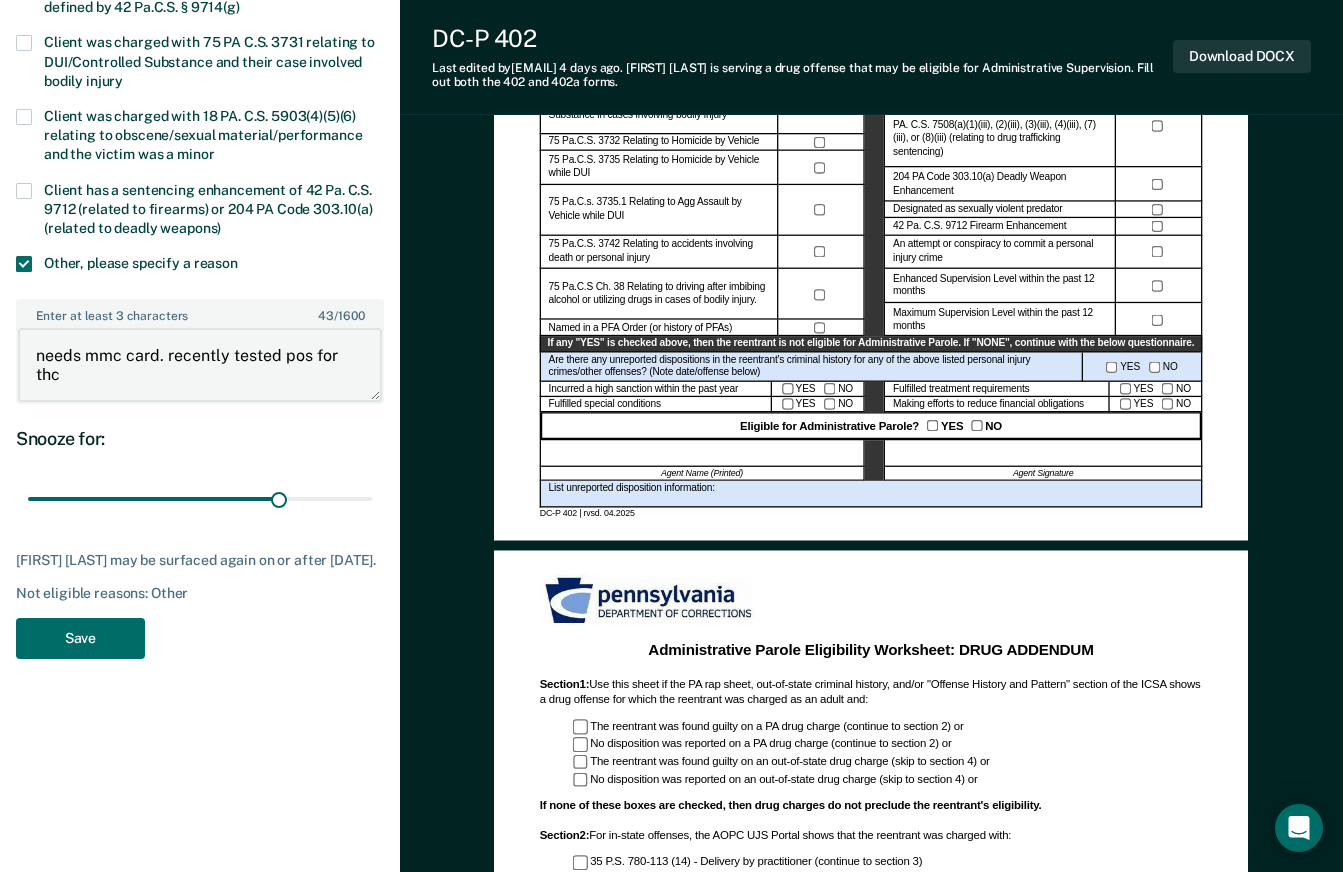 type on "needs mmc card. recently tested pos for thc" 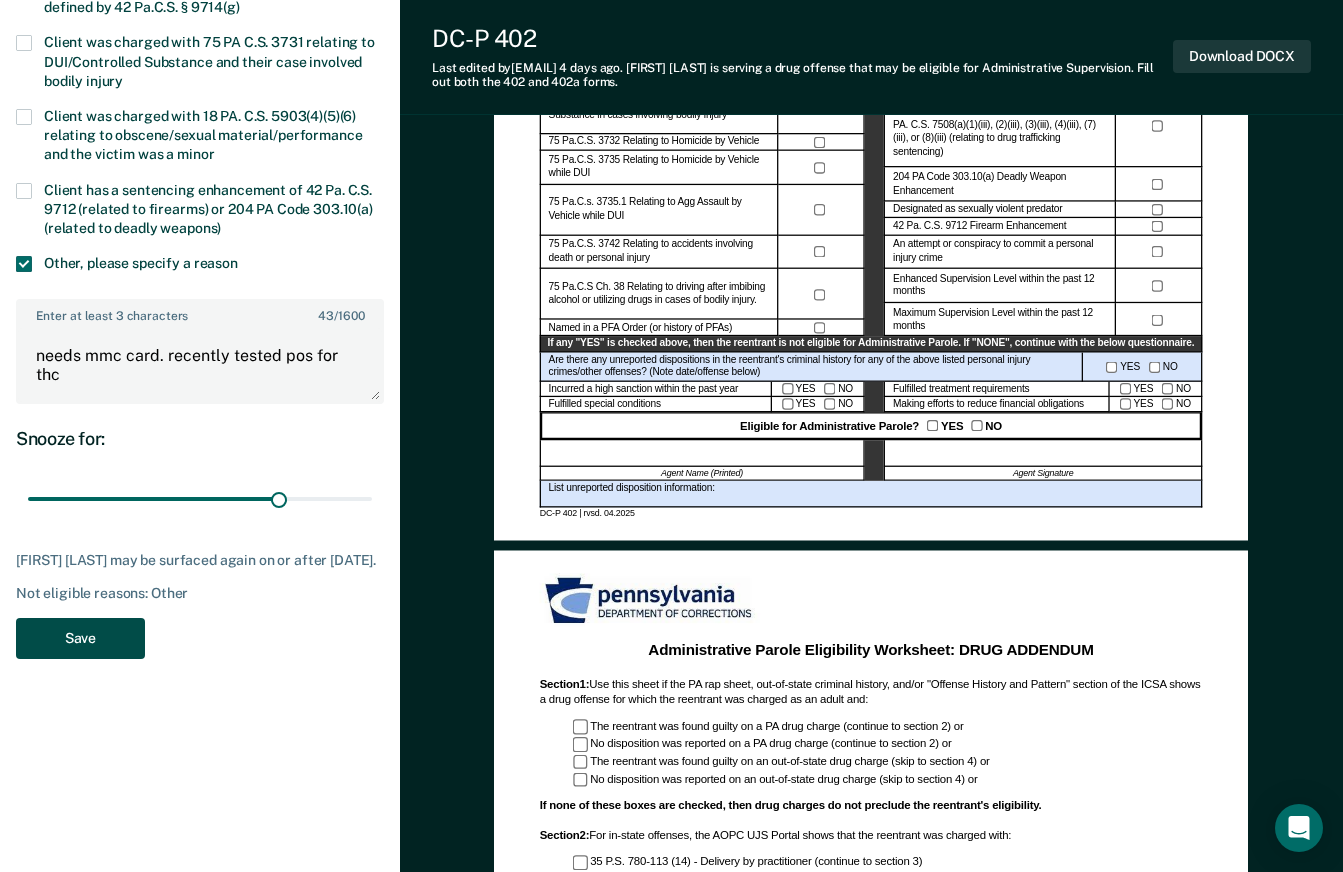 click on "Save" at bounding box center [80, 638] 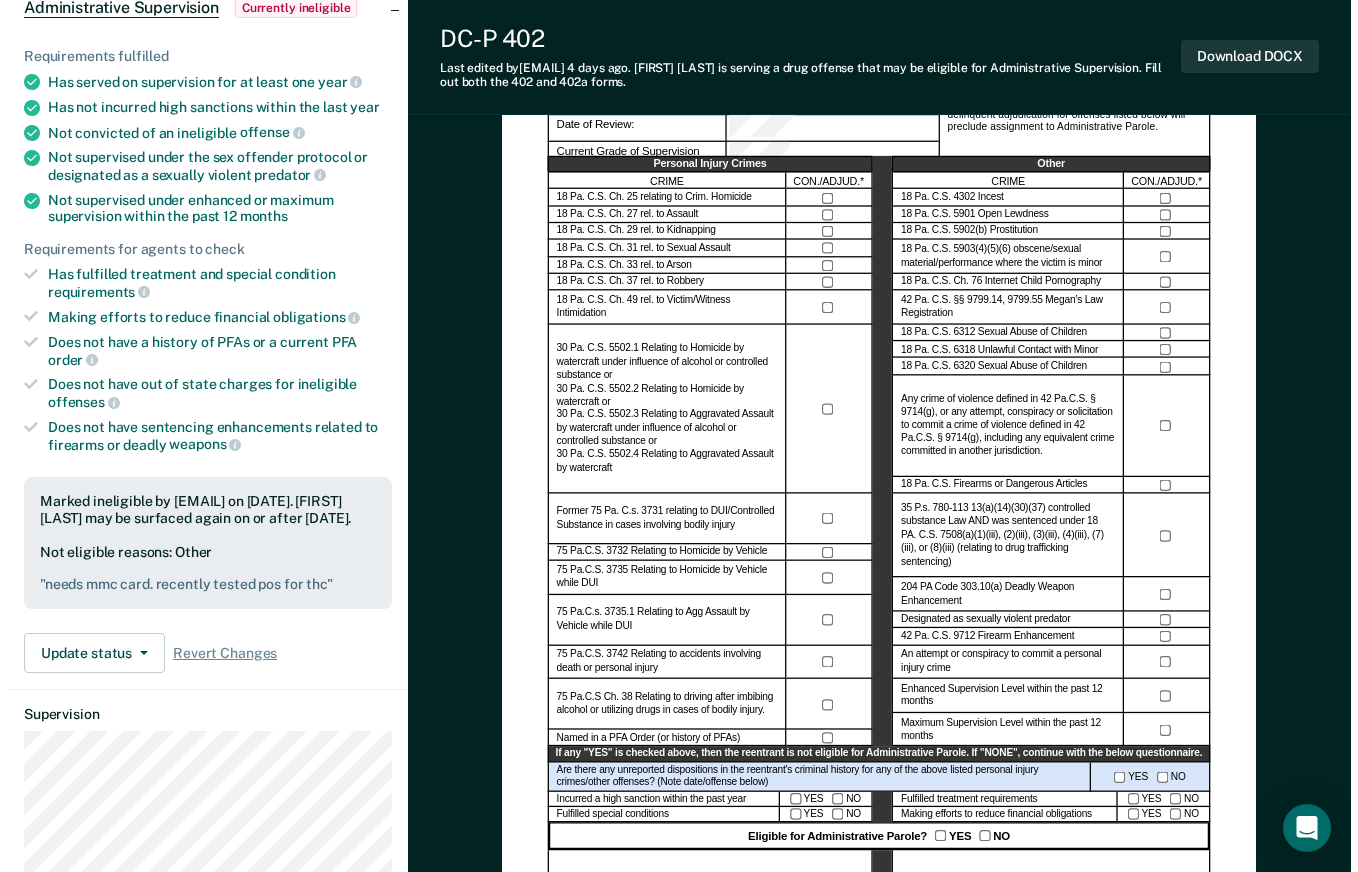 scroll, scrollTop: 0, scrollLeft: 0, axis: both 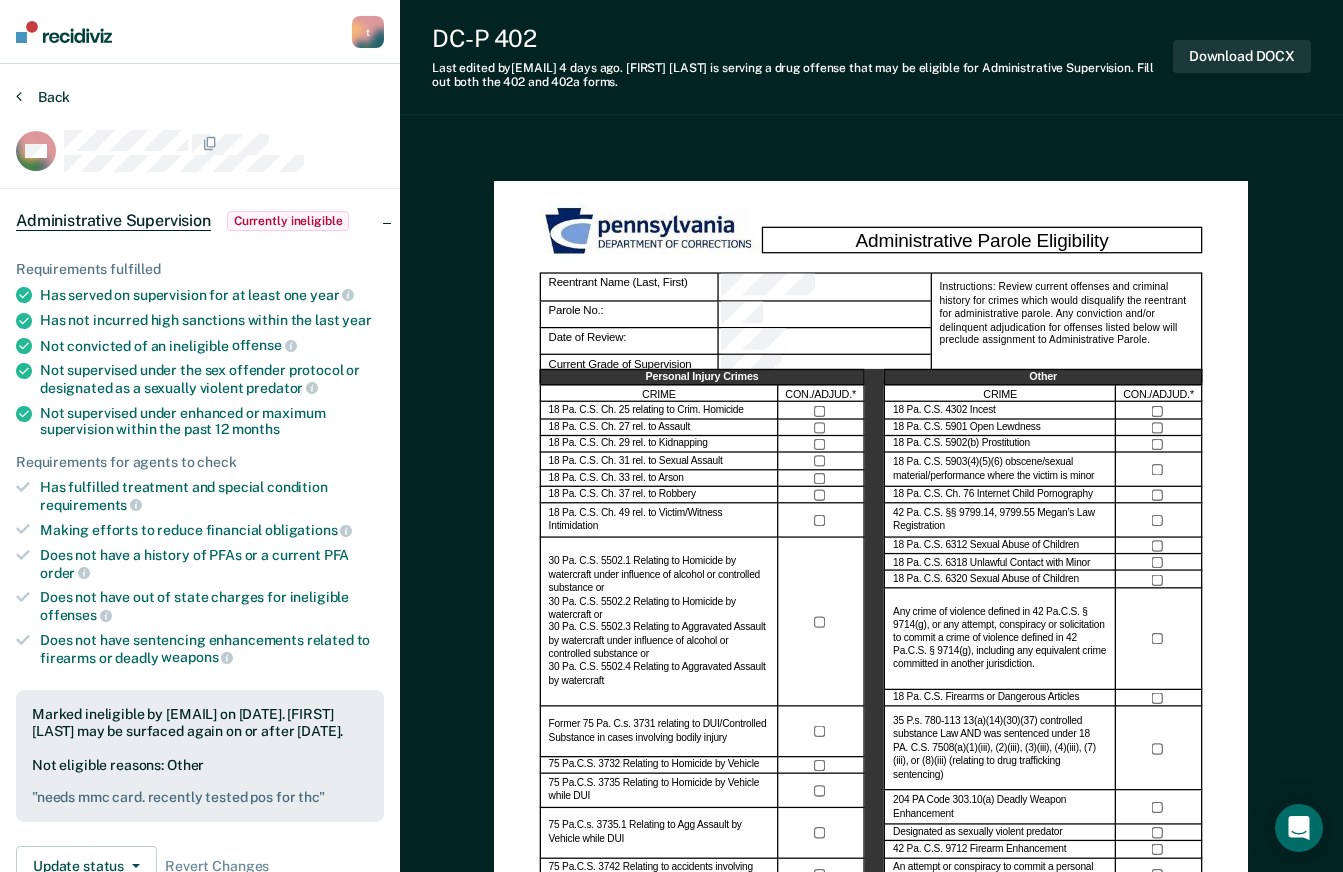 click at bounding box center [19, 96] 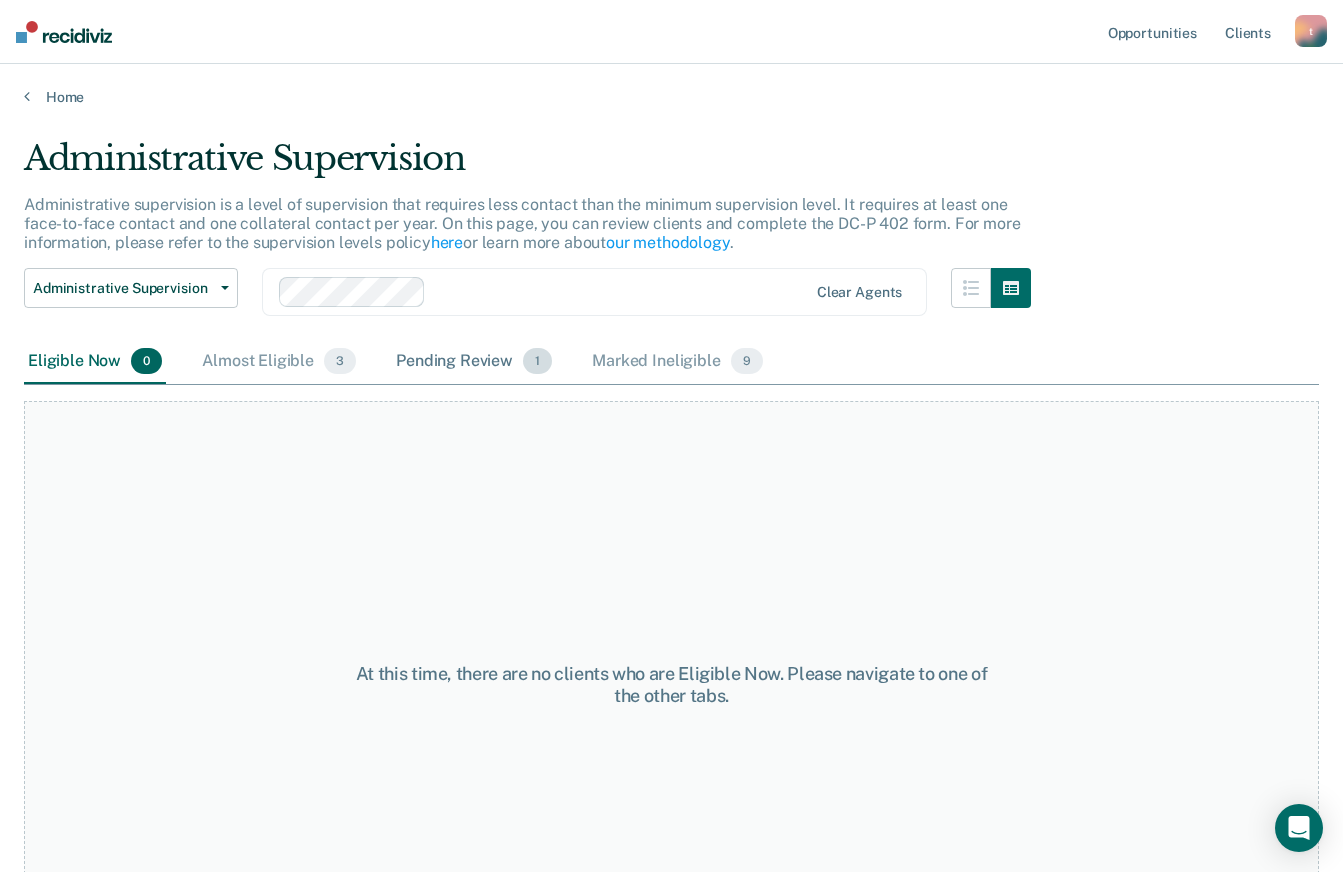 click on "Pending Review 1" at bounding box center [474, 362] 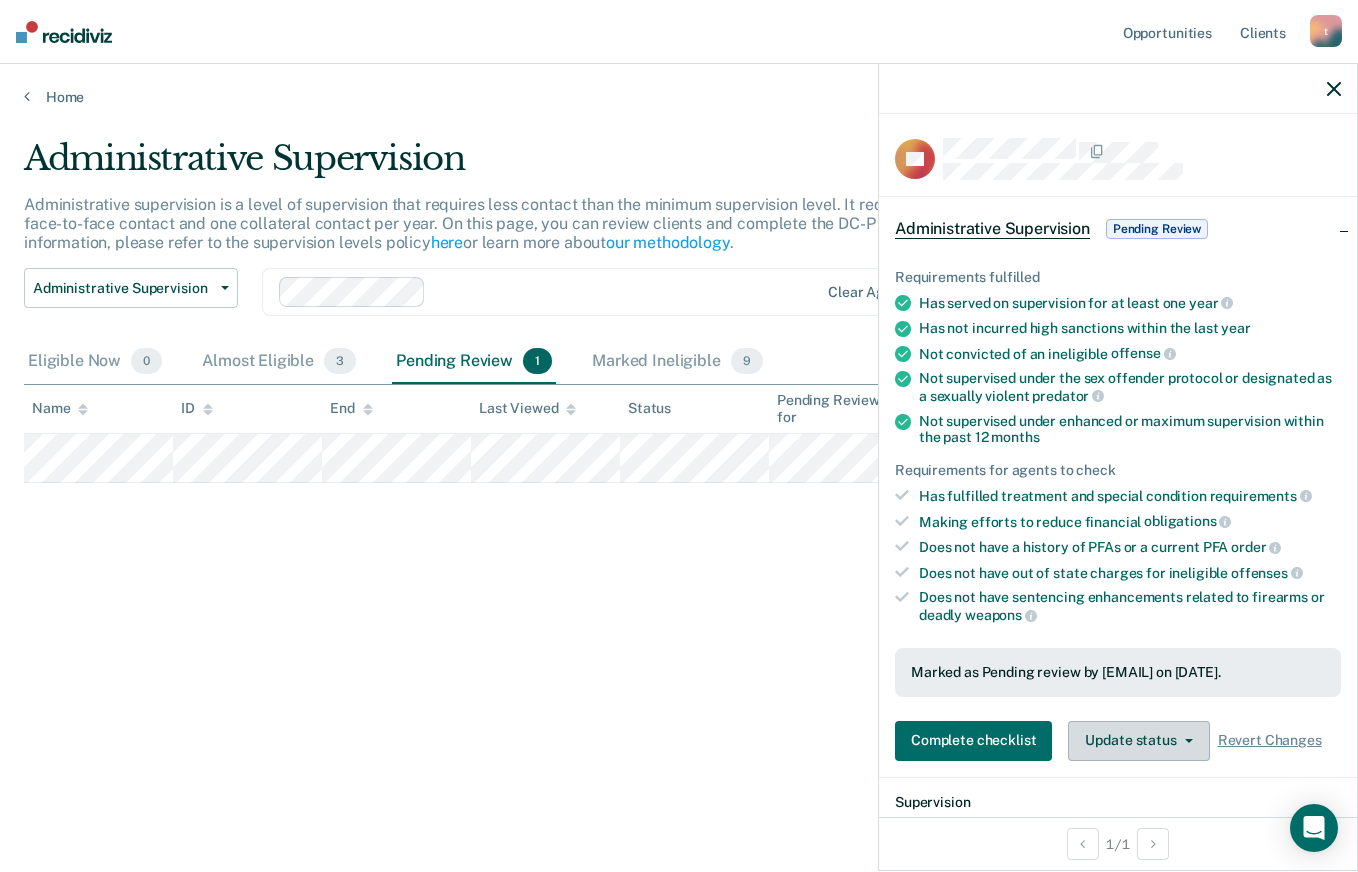 click on "Update status" at bounding box center [1138, 741] 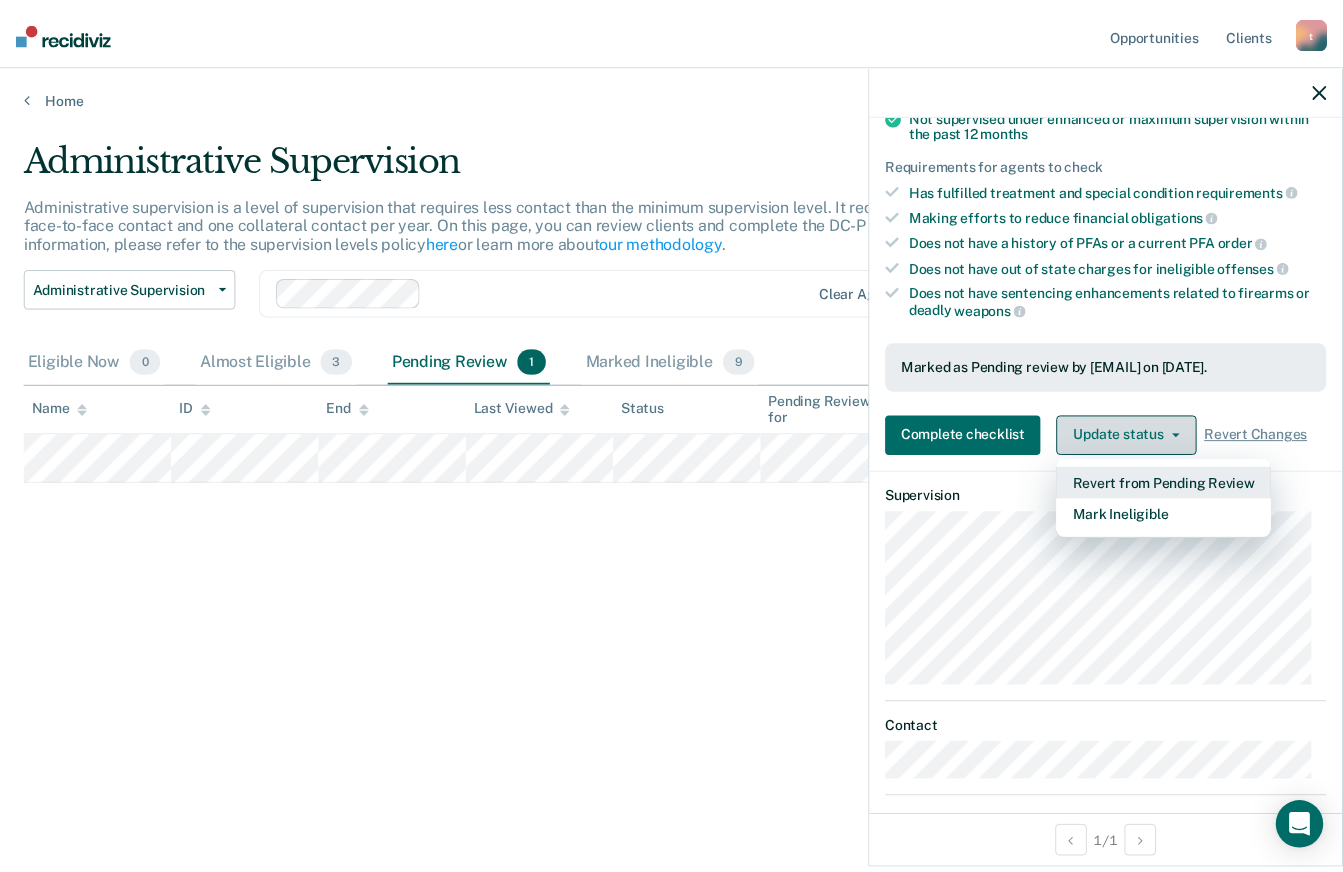 scroll, scrollTop: 307, scrollLeft: 0, axis: vertical 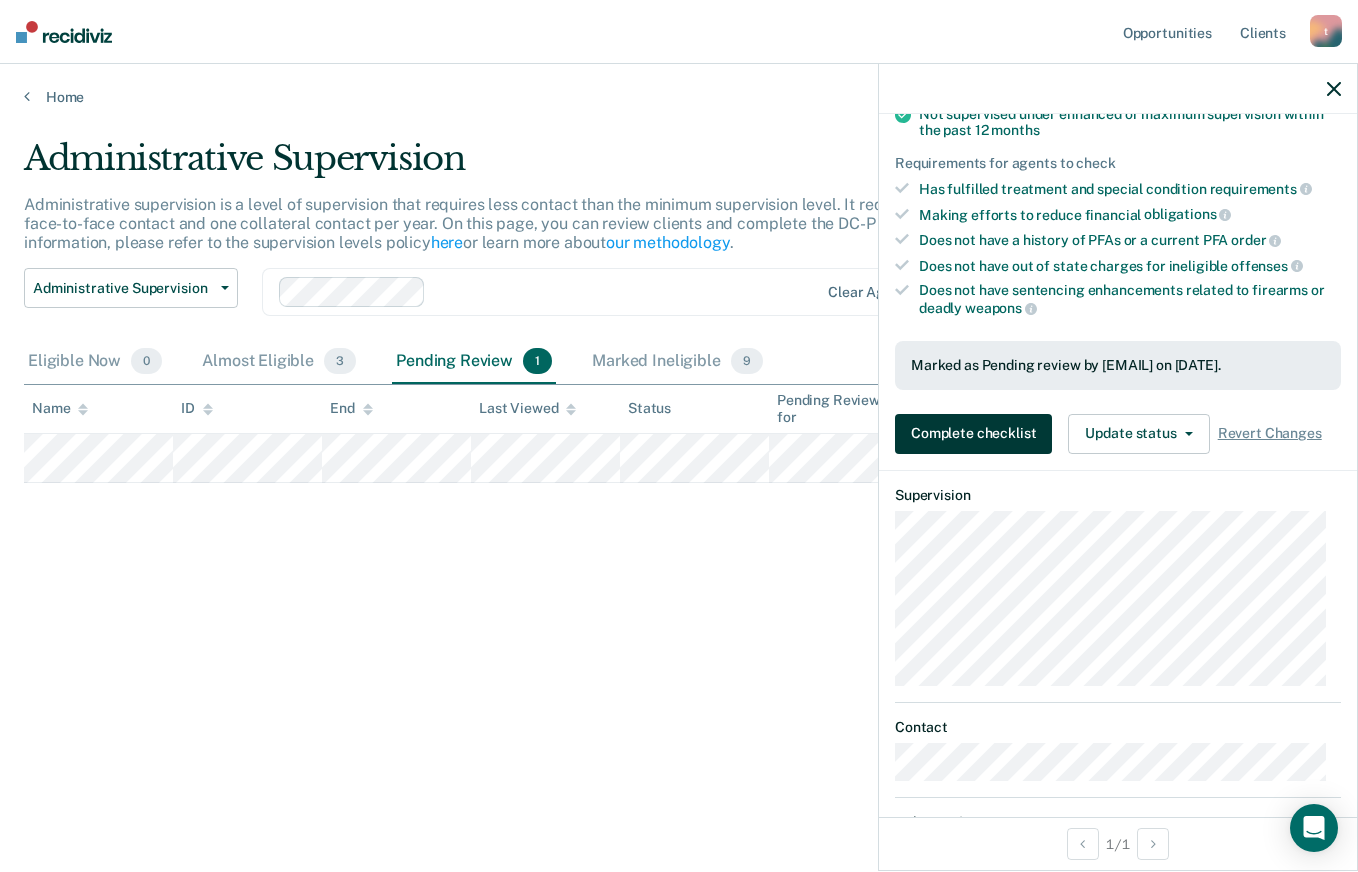 click on "Complete checklist" at bounding box center [973, 434] 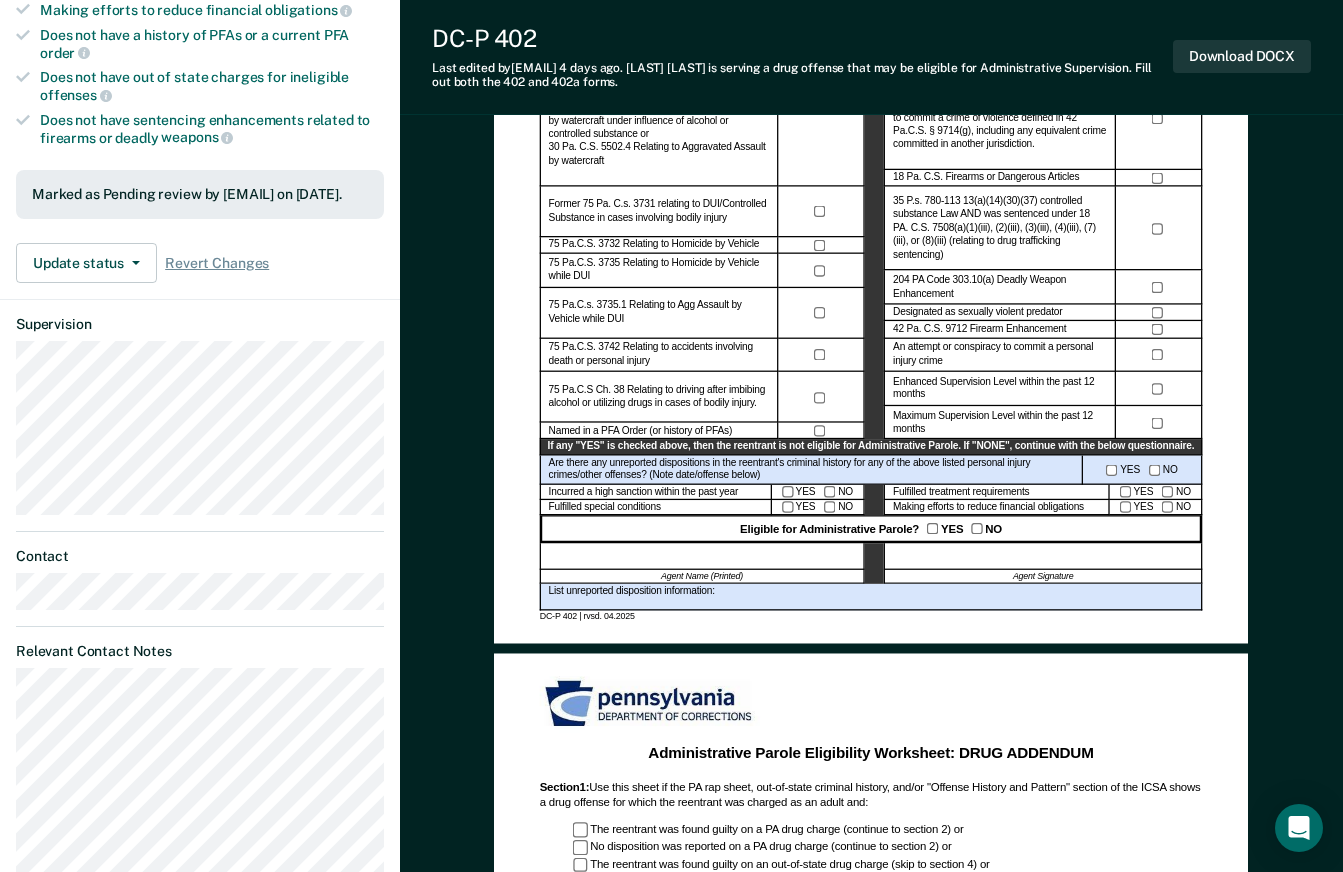 scroll, scrollTop: 482, scrollLeft: 0, axis: vertical 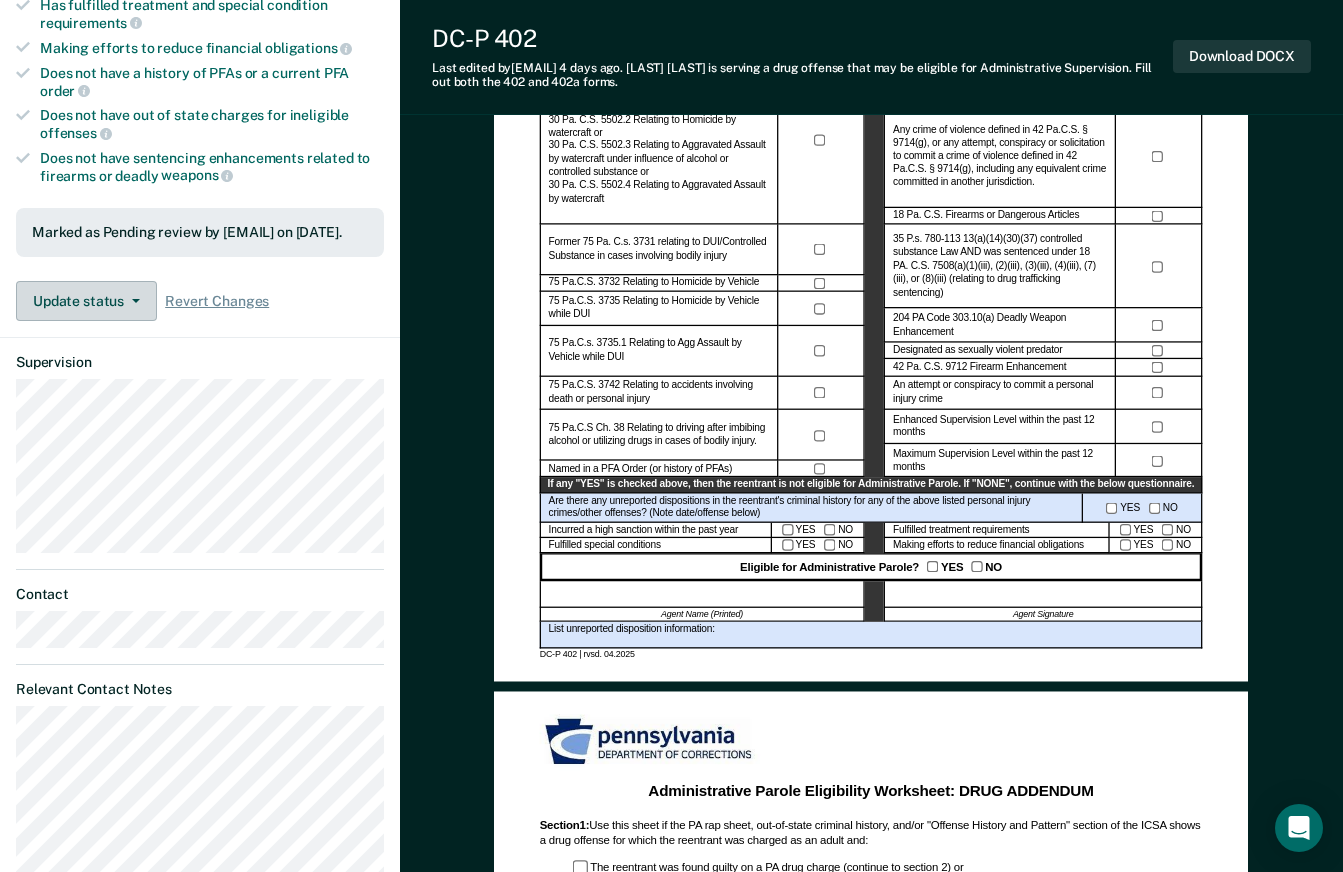 click at bounding box center [136, 301] 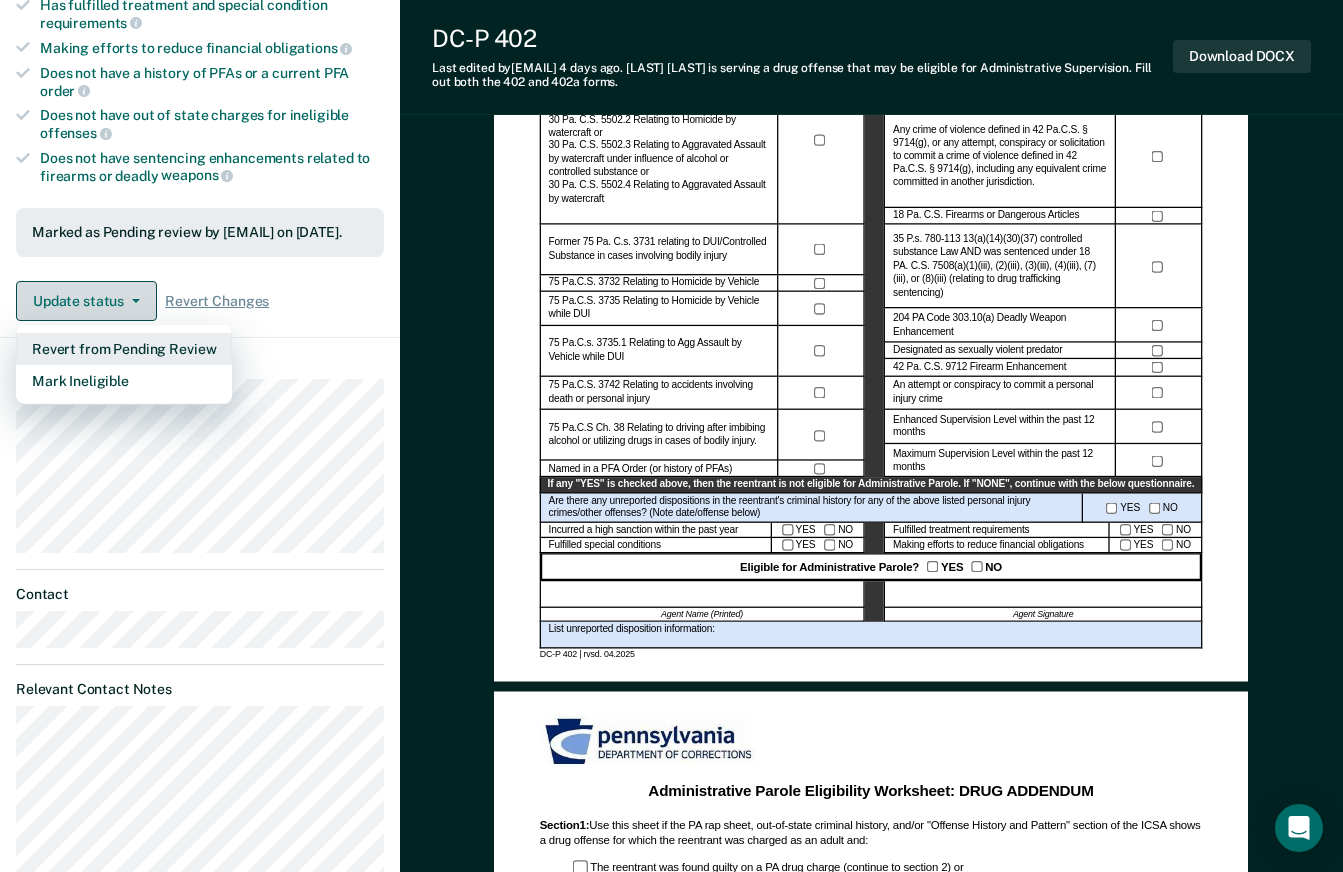 click on "Revert from Pending Review" at bounding box center [124, 349] 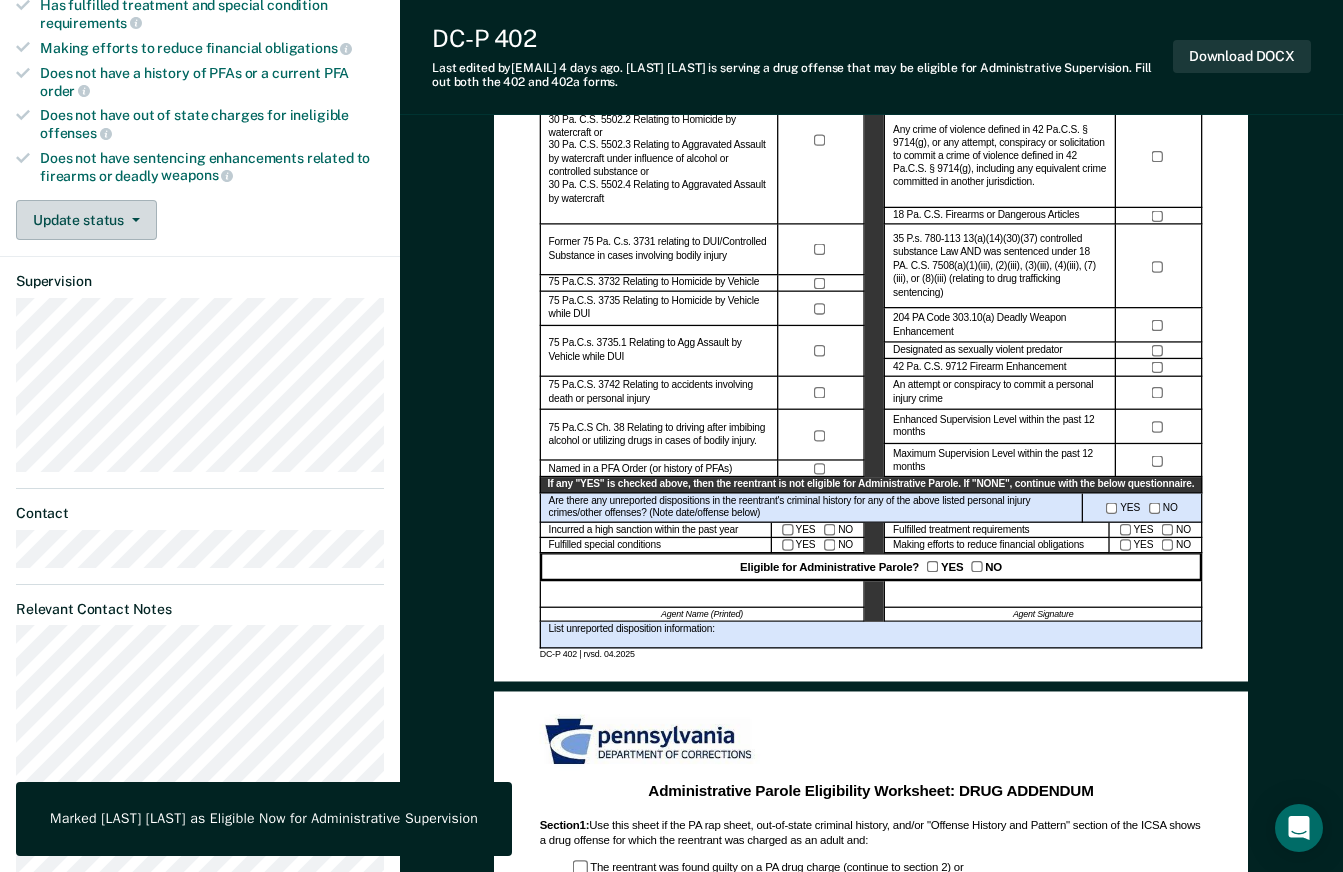 click at bounding box center [136, 220] 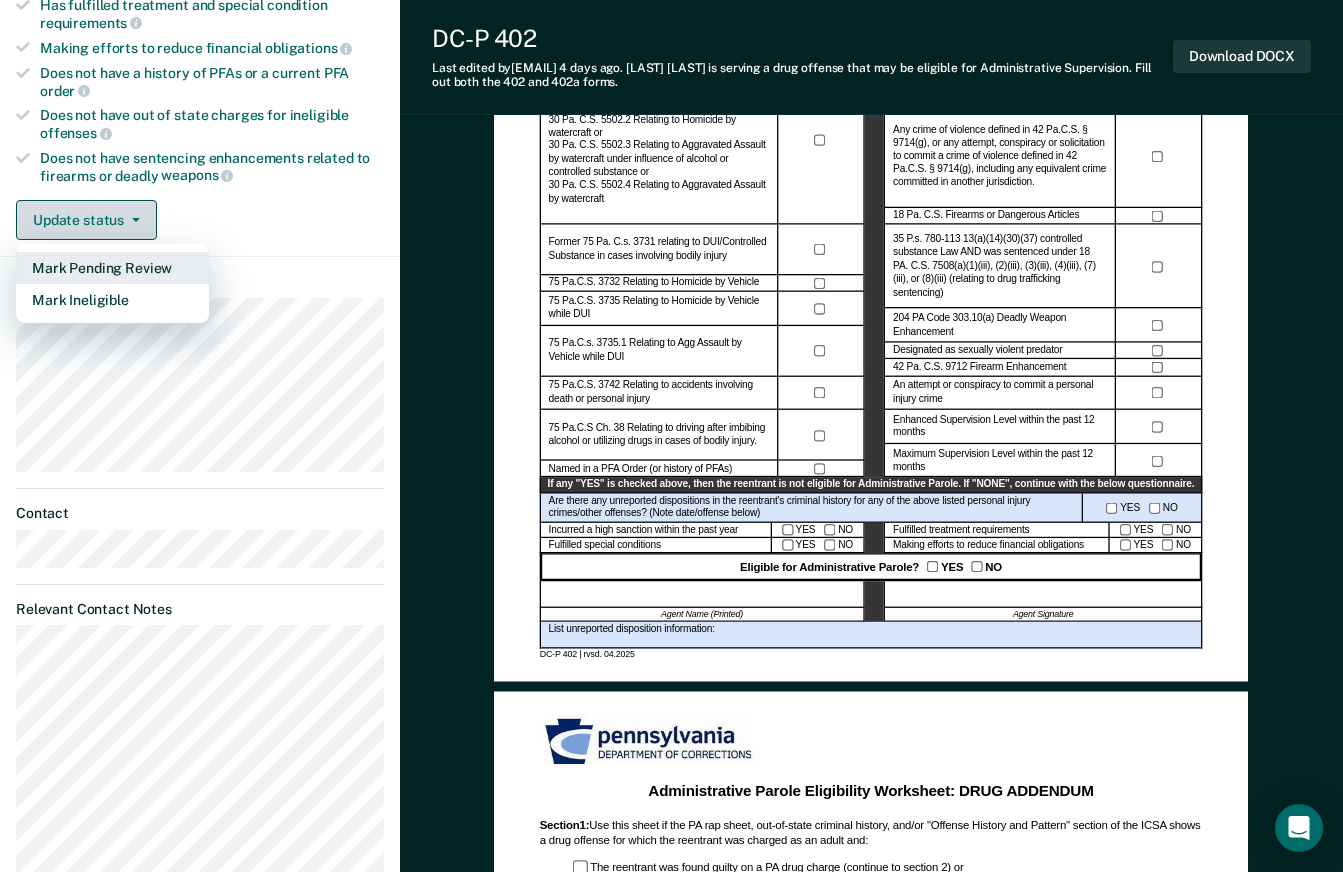 click at bounding box center (136, 220) 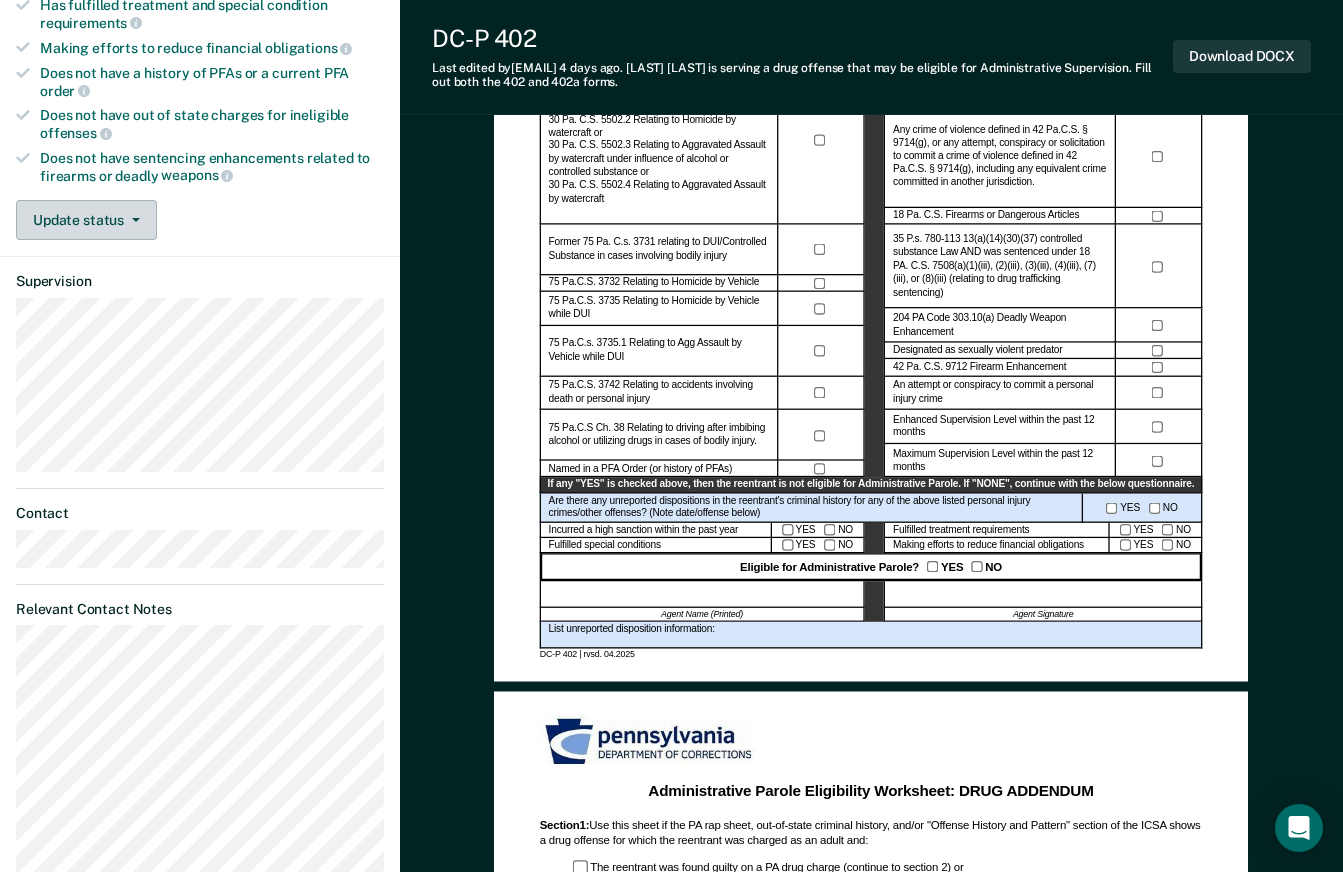 click on "Update status" at bounding box center (86, 220) 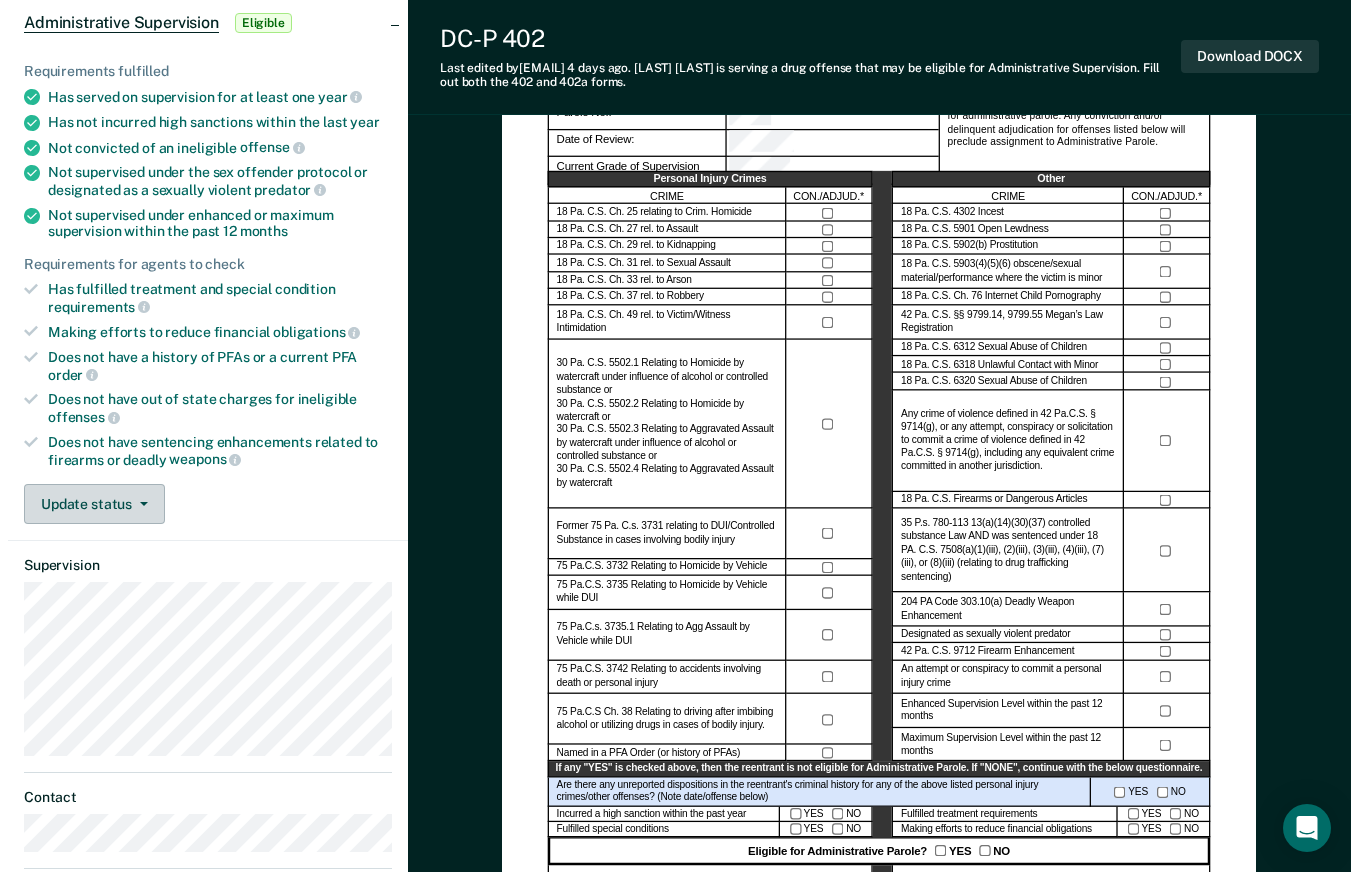 scroll, scrollTop: 0, scrollLeft: 0, axis: both 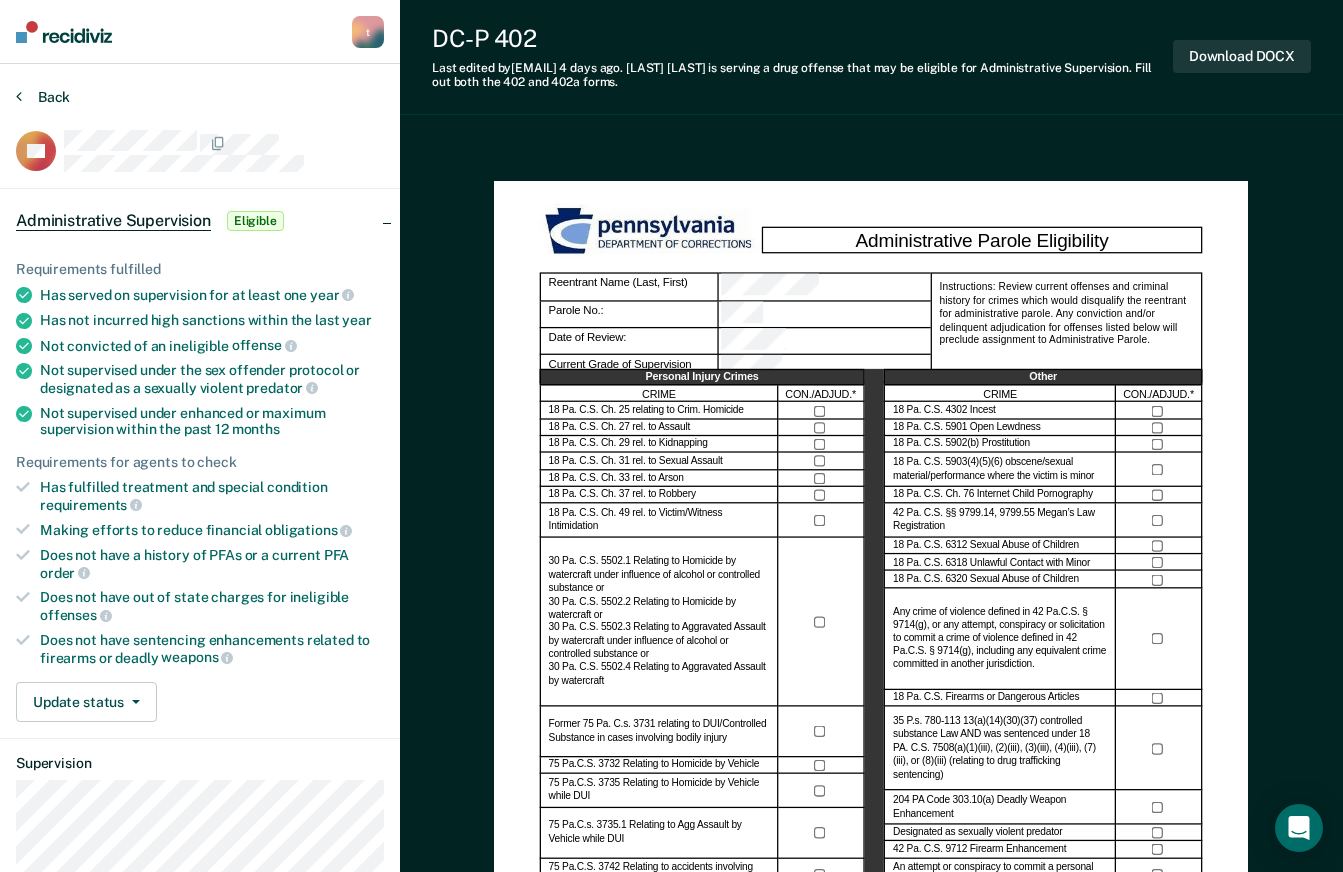 click on "Back" at bounding box center [43, 97] 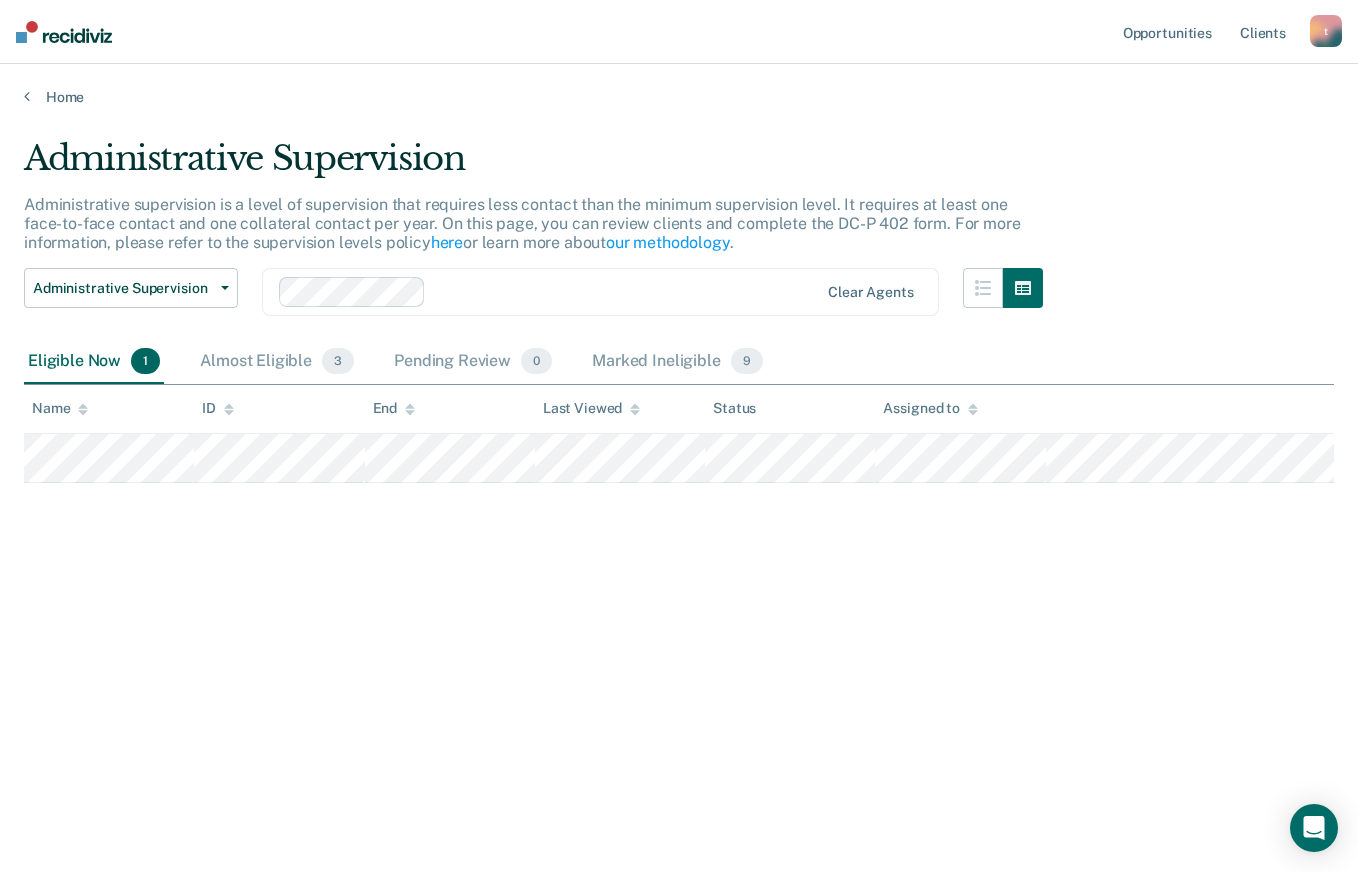 click on "Administrative Supervision   Administrative supervision is a level of supervision that requires less contact than the minimum supervision level. It requires at least one face-to-face contact and one collateral contact per year. On this page, you can review clients and complete the DC-P 402 form. For more information, please refer to the supervision levels policy  here  or learn more about  our methodology . Administrative Supervision Administrative Supervision Special Circumstances Supervision Clear   agents Eligible Now 1 Almost Eligible 3 Pending Review 0 Marked Ineligible 9
To pick up a draggable item, press the space bar.
While dragging, use the arrow keys to move the item.
Press space again to drop the item in its new position, or press escape to cancel.
Name ID End Last Viewed Status Assigned to" at bounding box center [679, 430] 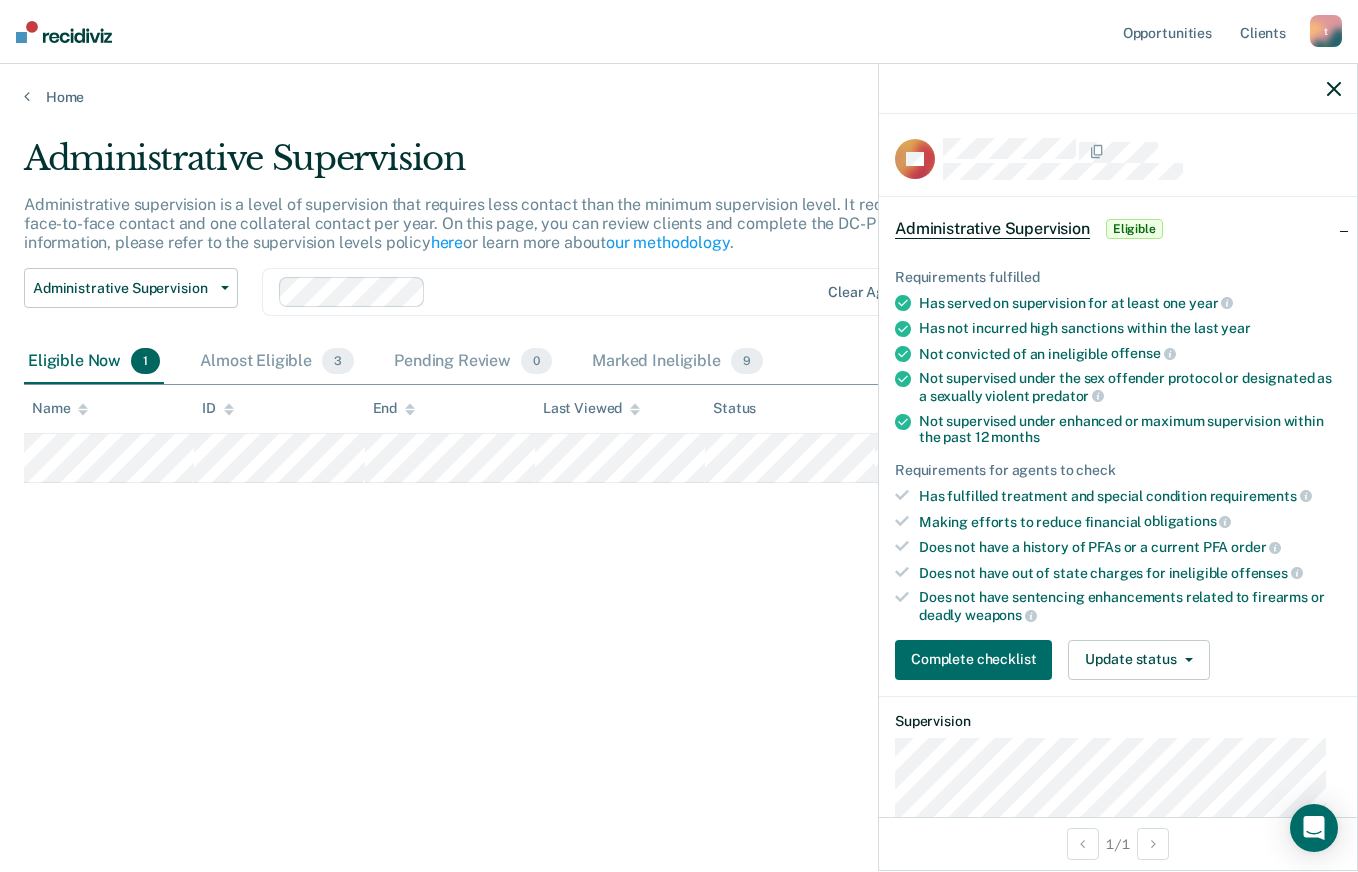 click on "Eligible" at bounding box center (1134, 229) 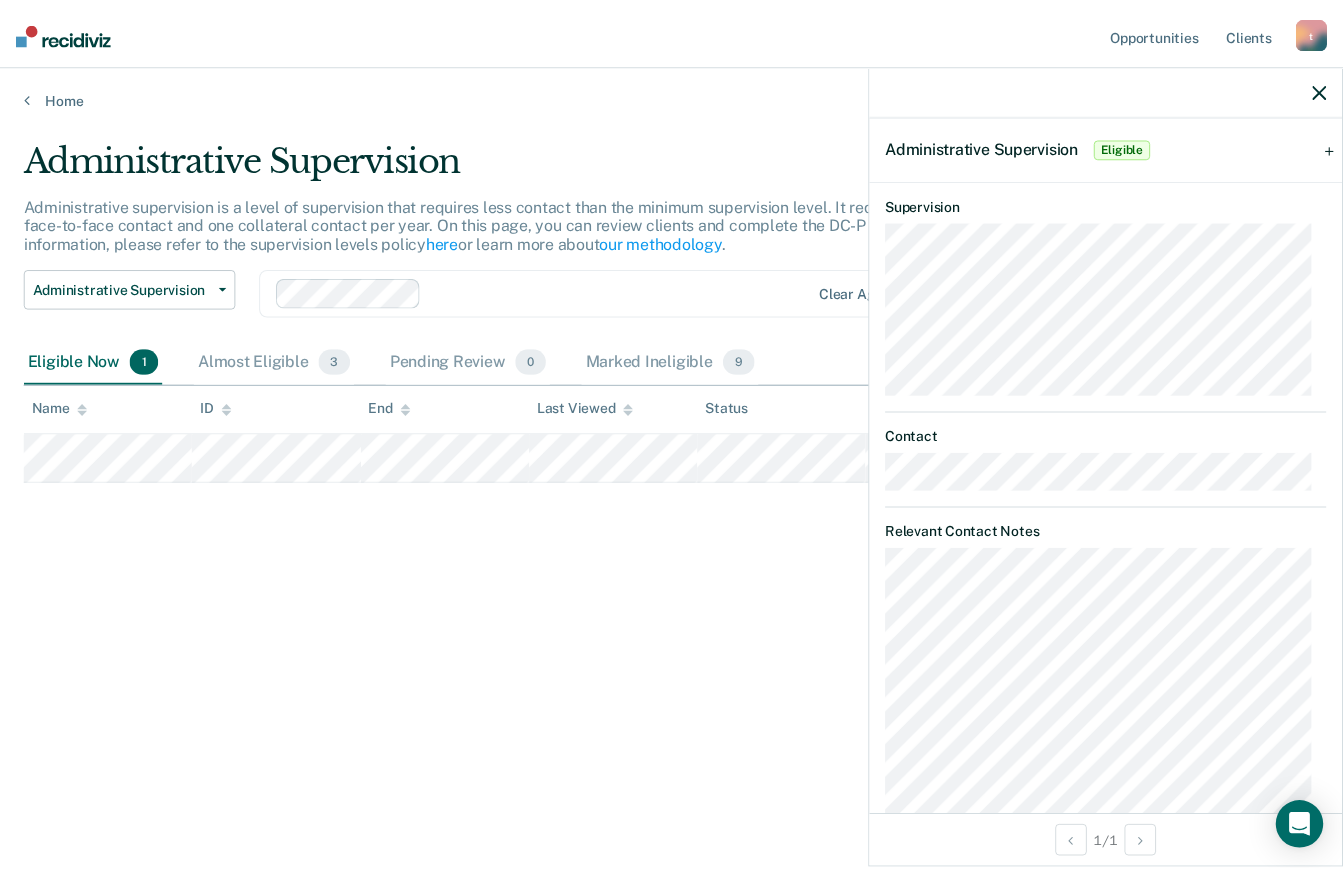 scroll, scrollTop: 0, scrollLeft: 0, axis: both 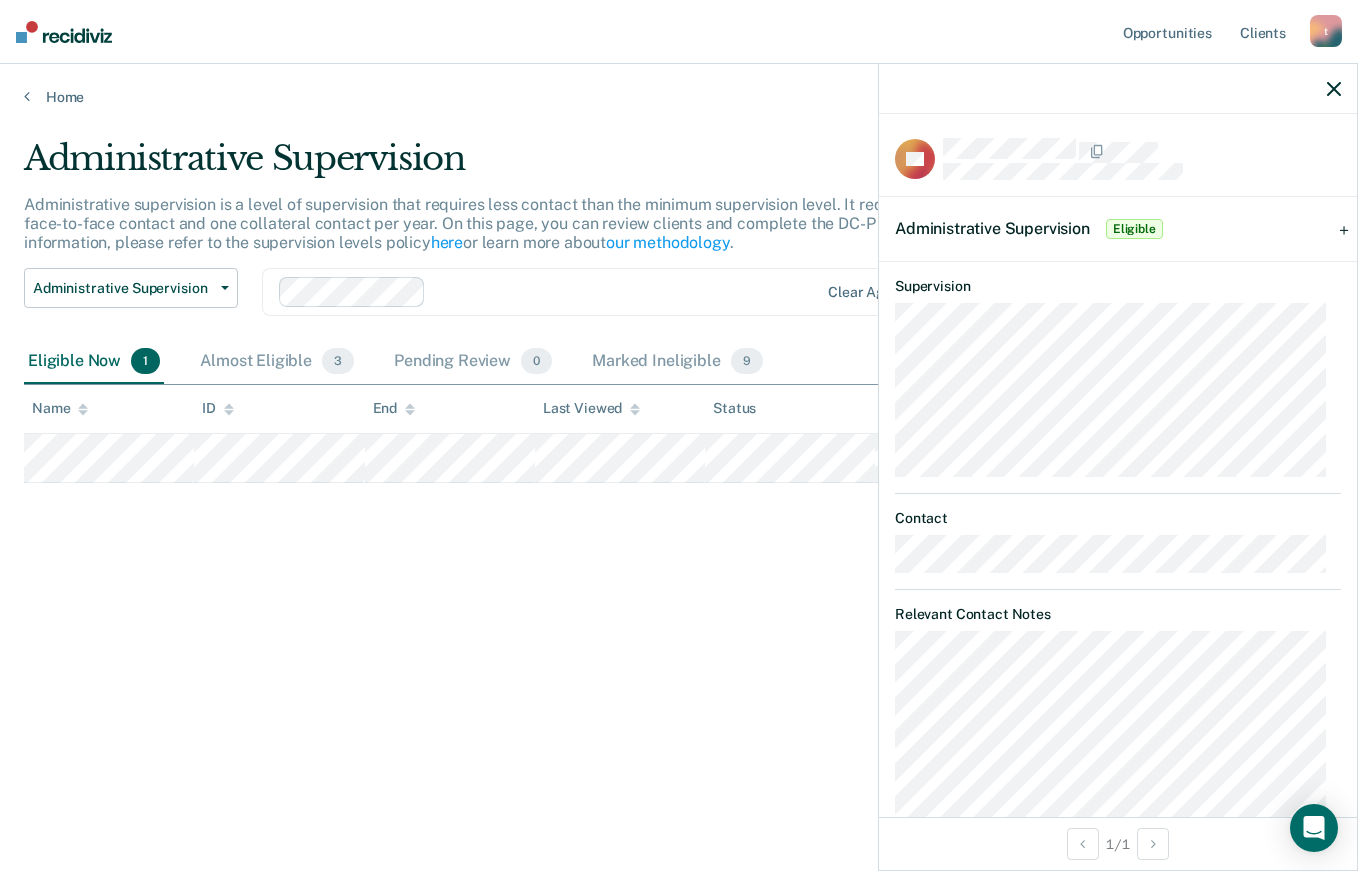 click on "Administrative Supervision Eligible" at bounding box center [1118, 229] 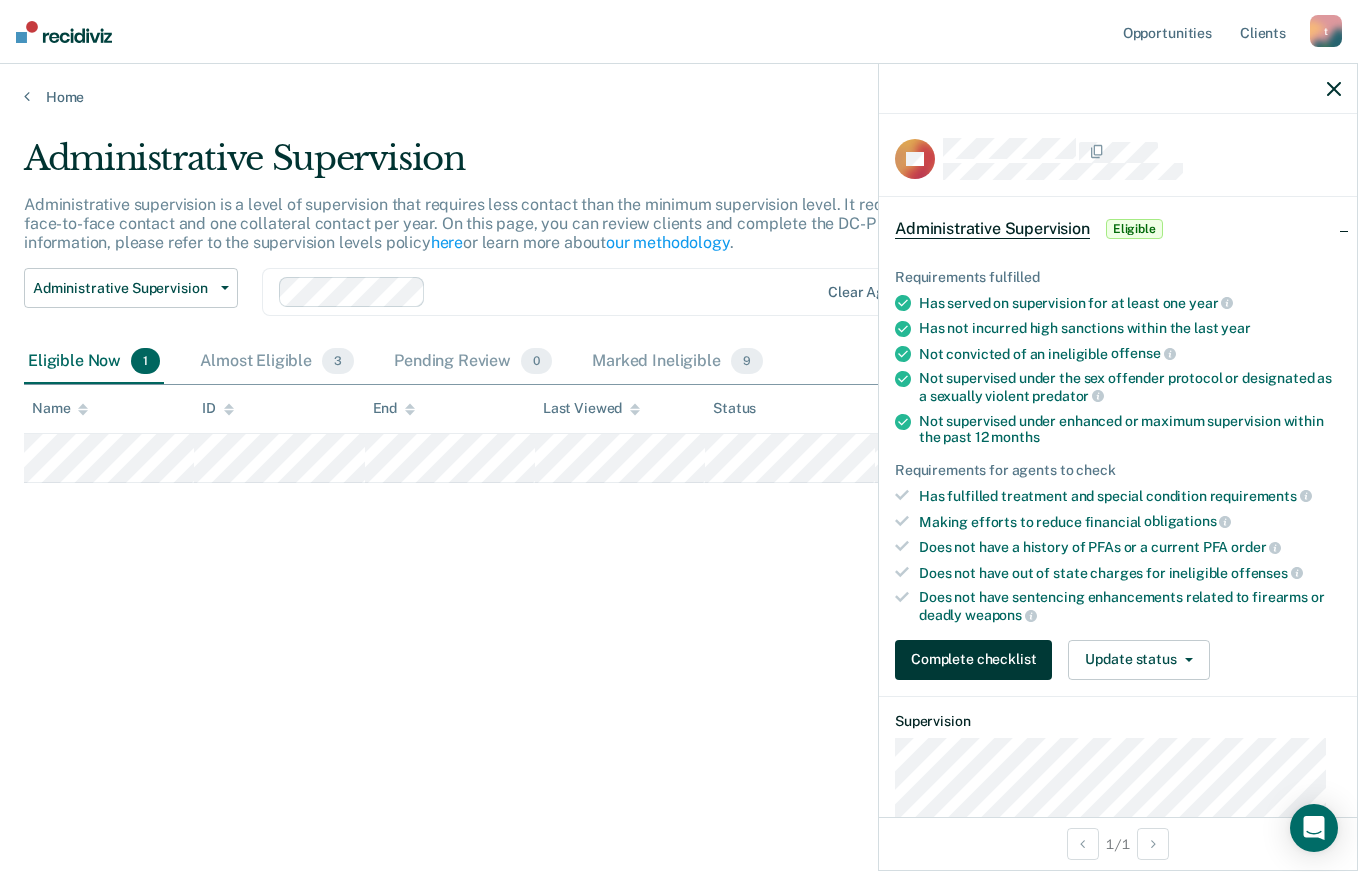 click on "Complete checklist" at bounding box center (973, 660) 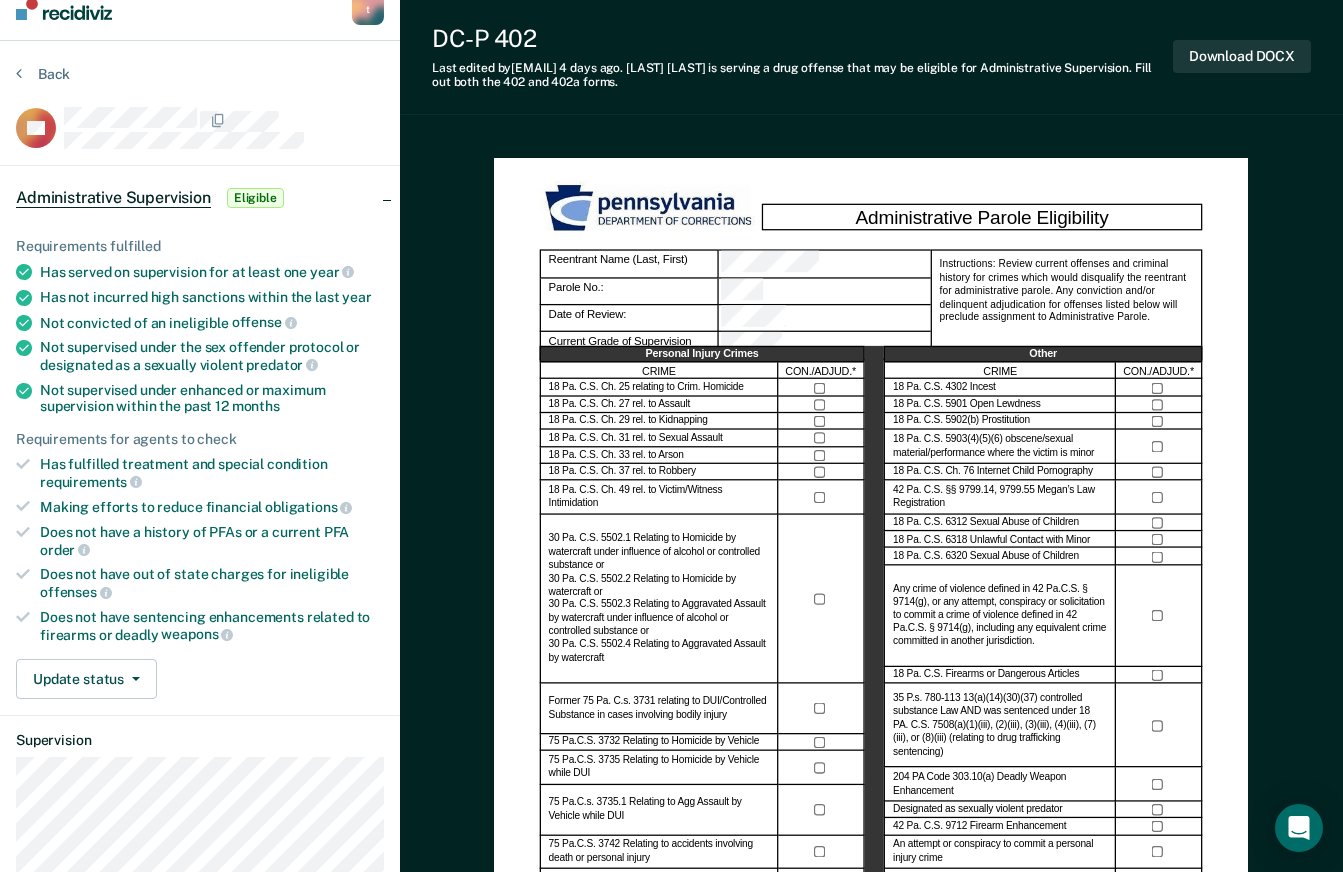 scroll, scrollTop: 0, scrollLeft: 0, axis: both 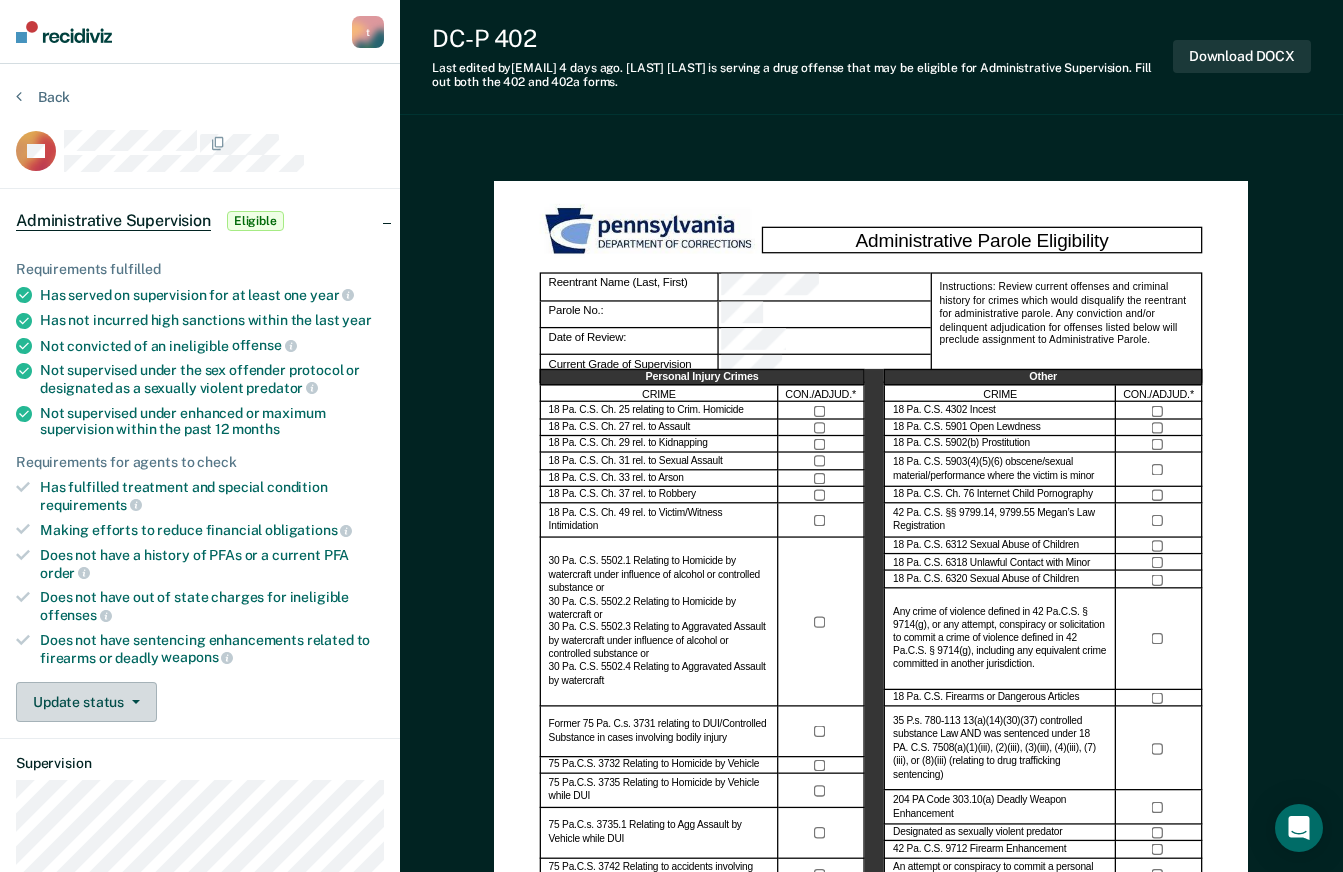 click on "Update status" at bounding box center [86, 702] 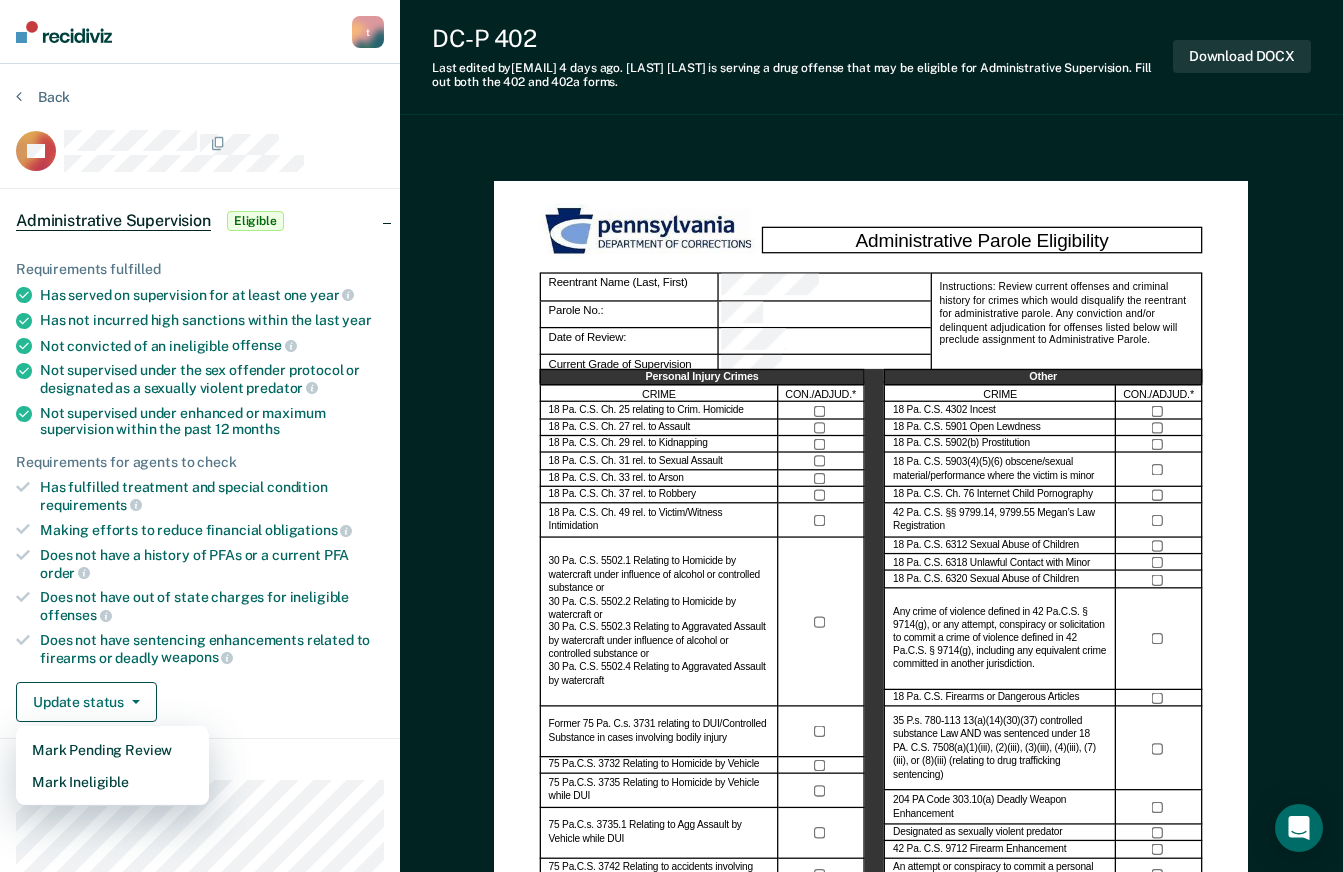 click on "Administrative Supervision Eligible" at bounding box center (152, 221) 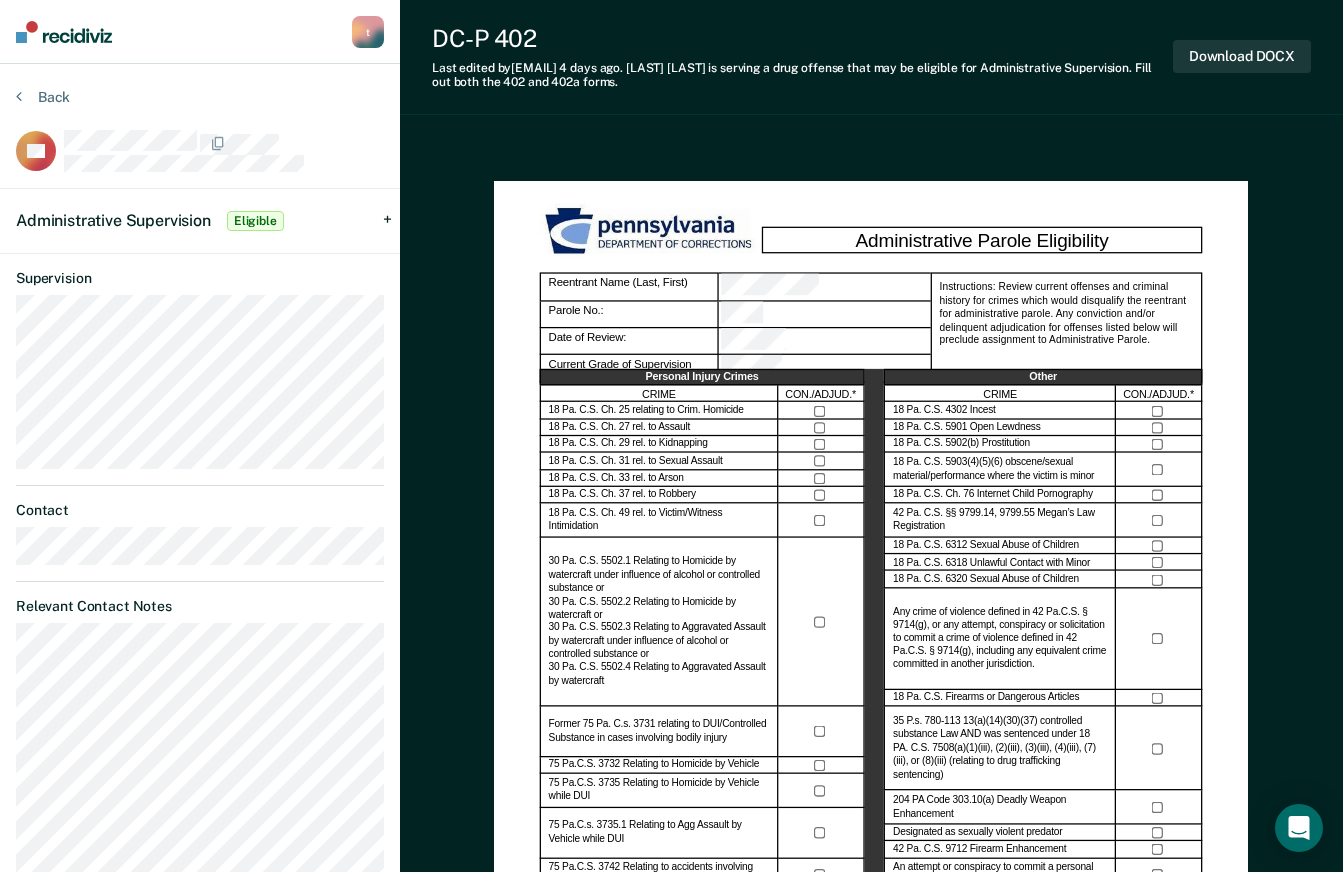 click on "Back" at bounding box center (43, 97) 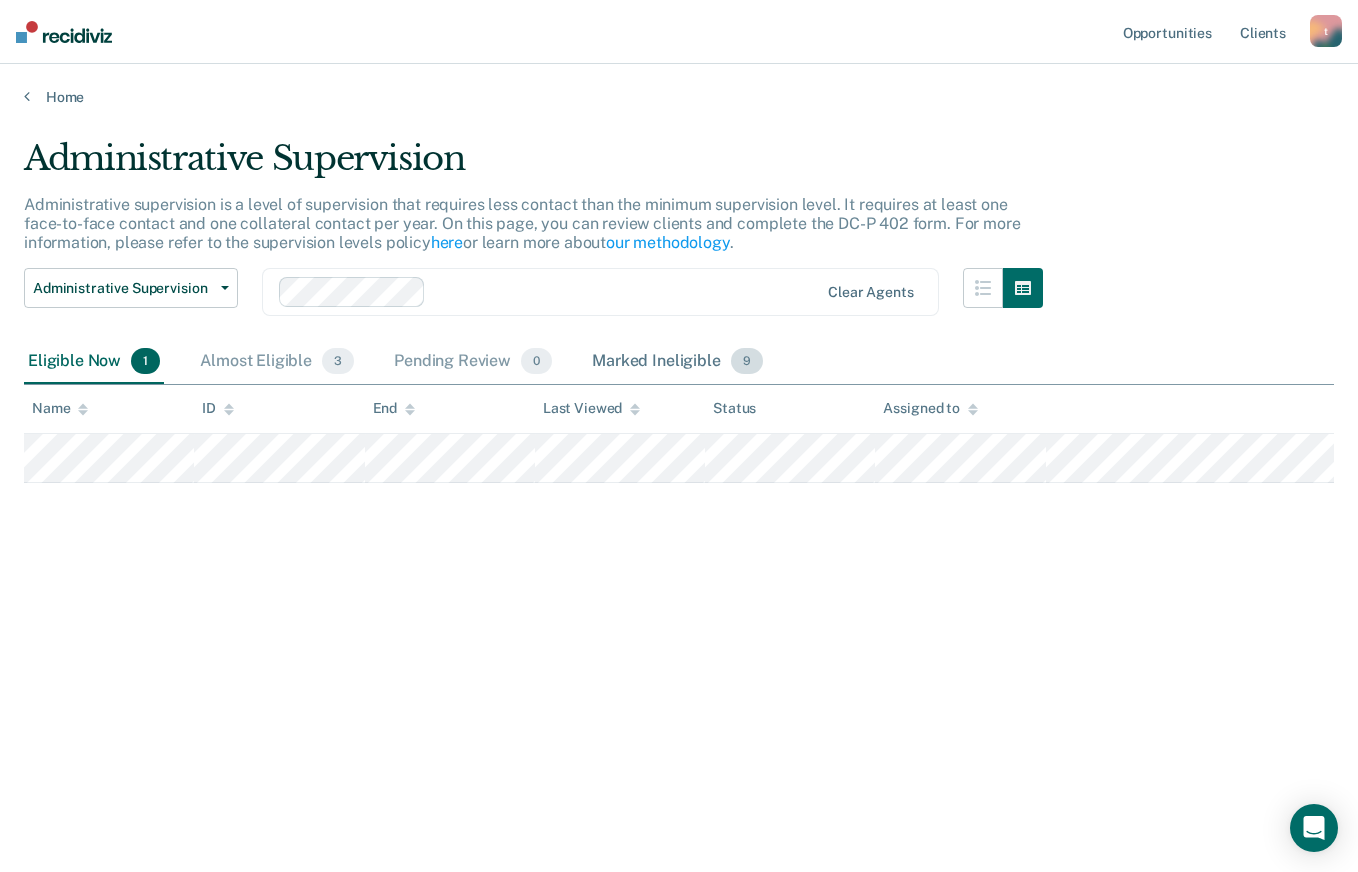 click on "Marked Ineligible 9" at bounding box center [677, 362] 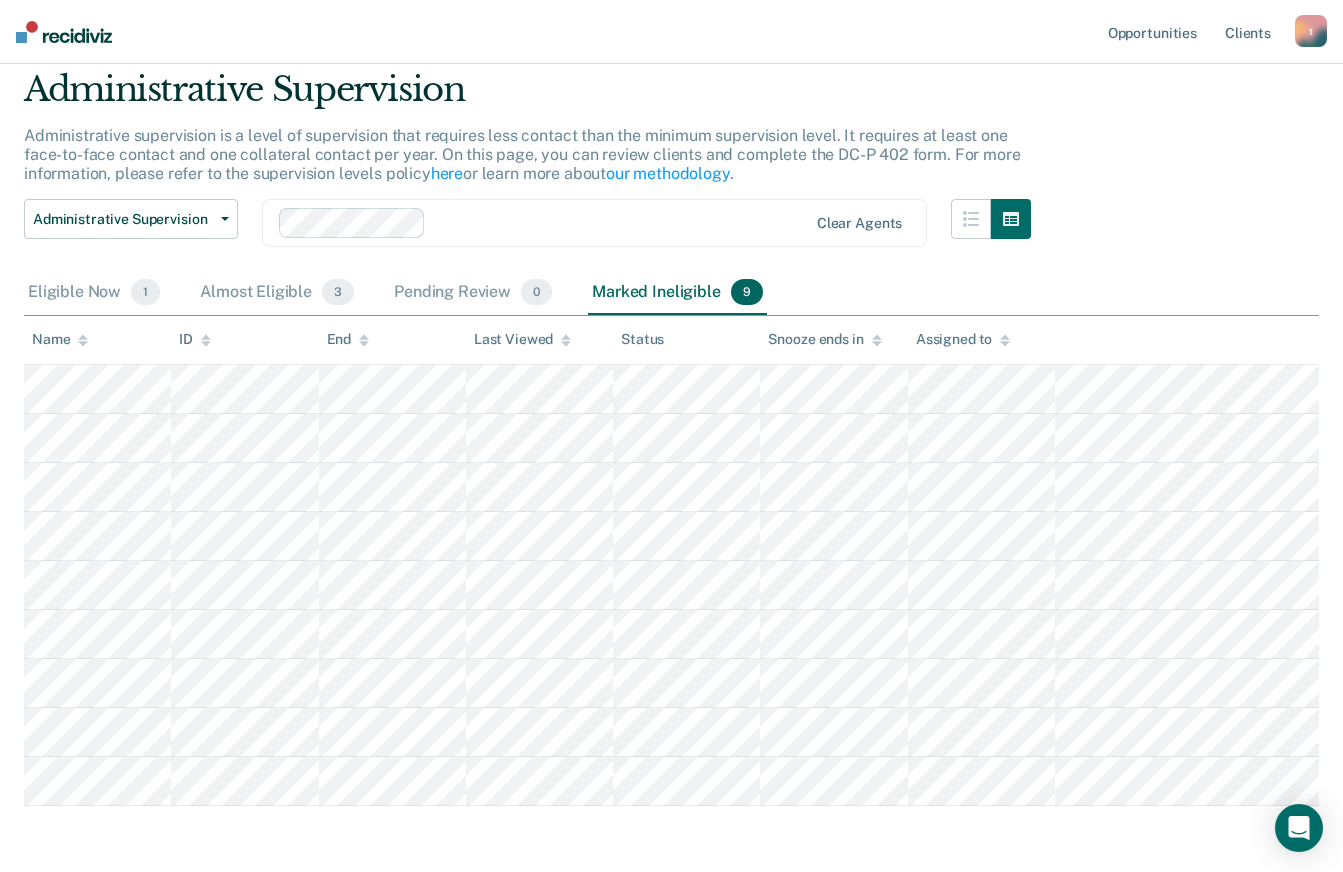 scroll, scrollTop: 0, scrollLeft: 0, axis: both 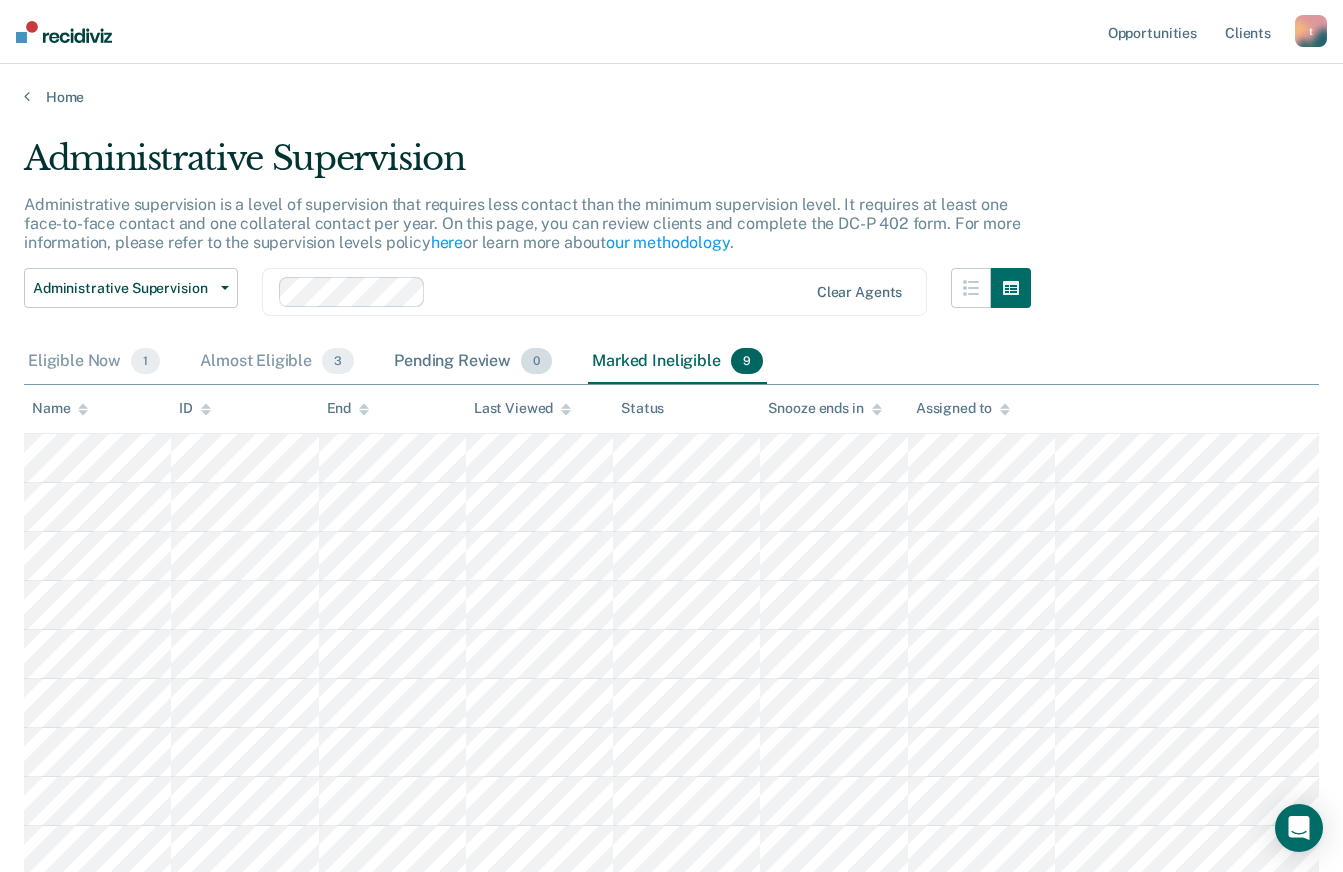 click on "Pending Review 0" at bounding box center [473, 362] 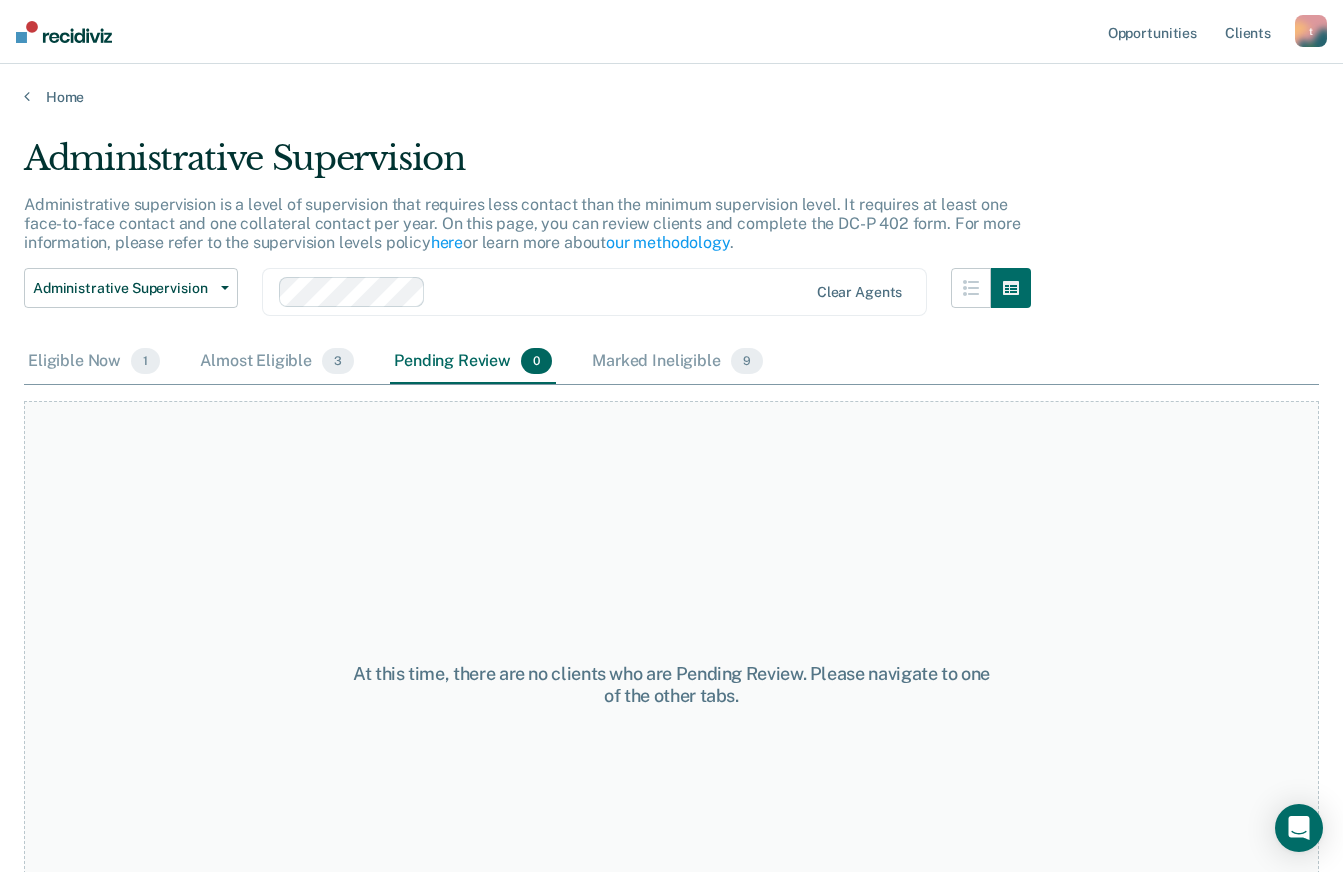 click on "At this time, there are no clients who are Pending Review. Please navigate to one of the other tabs." at bounding box center [671, 685] 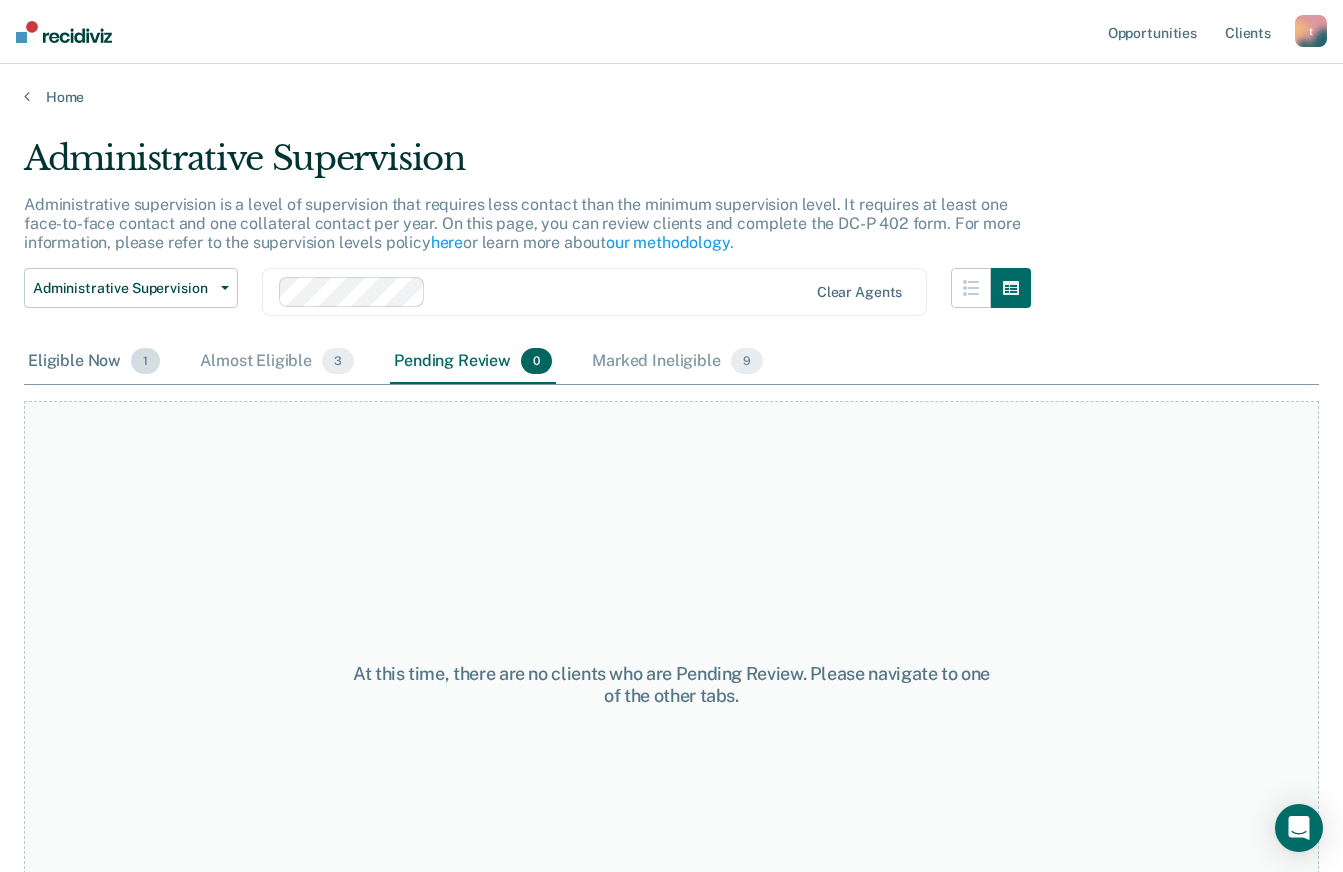click on "Eligible Now 1" at bounding box center (94, 362) 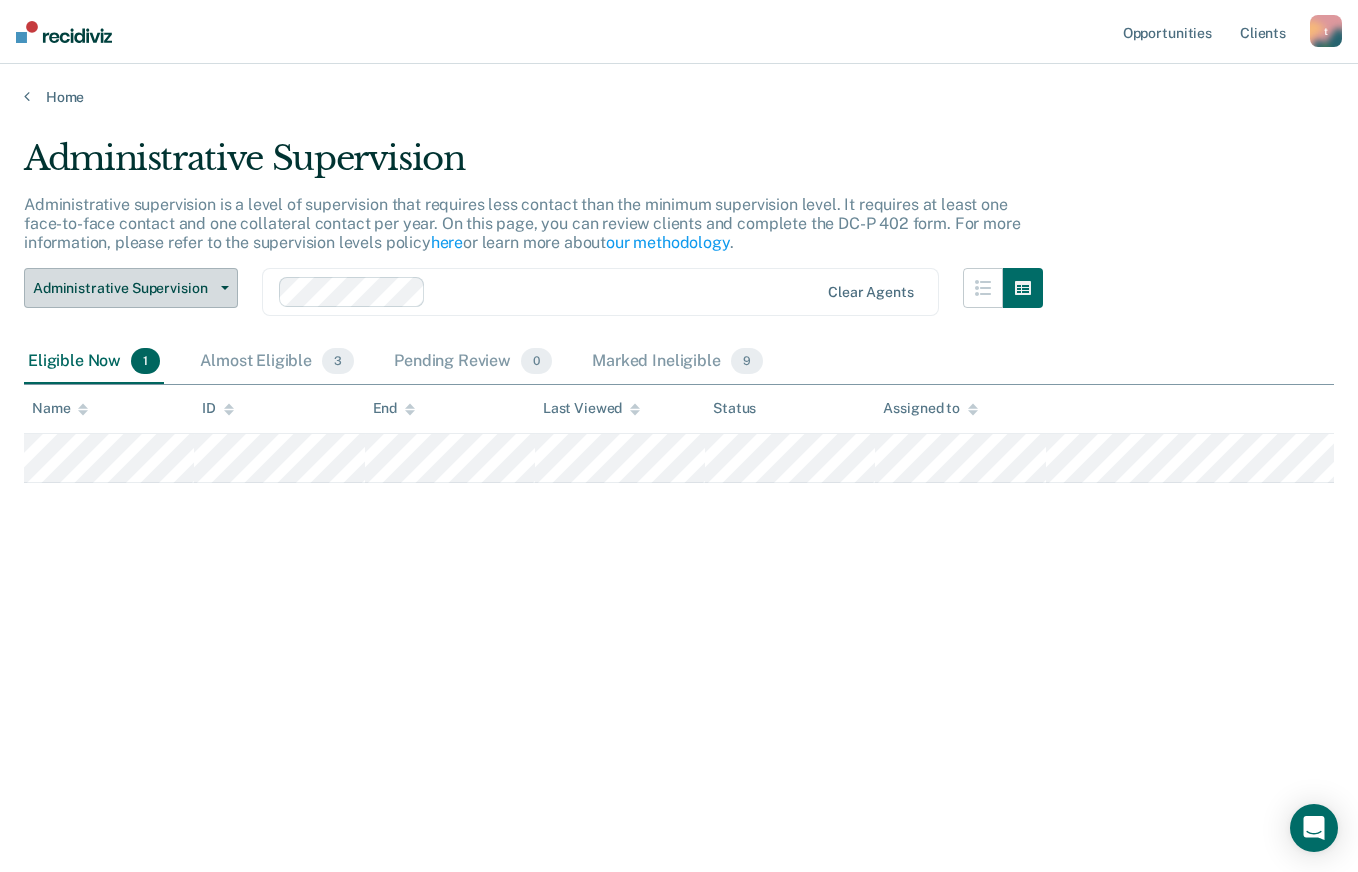 click on "Administrative Supervision" at bounding box center (123, 288) 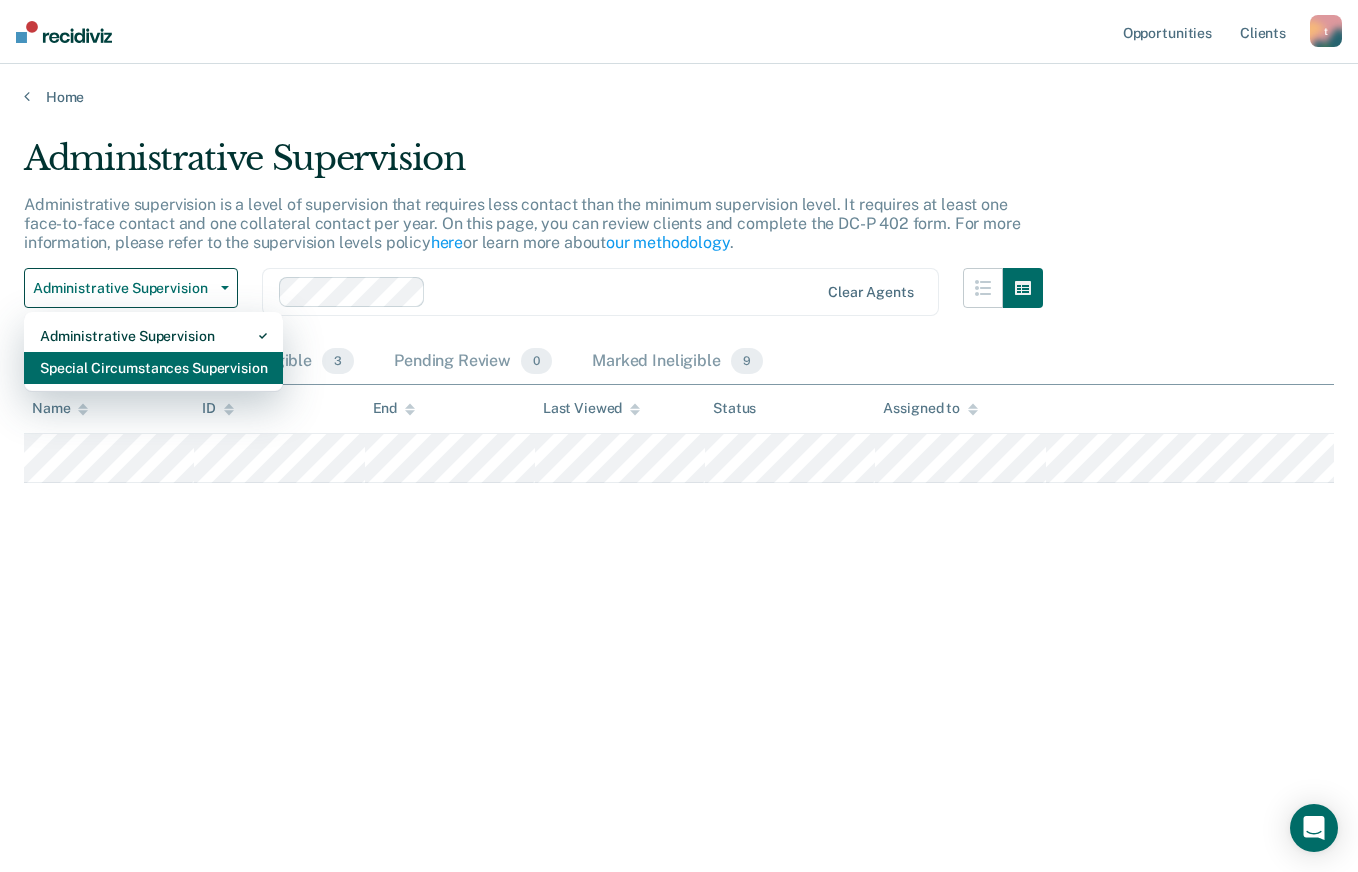 click on "Special Circumstances Supervision" at bounding box center (153, 336) 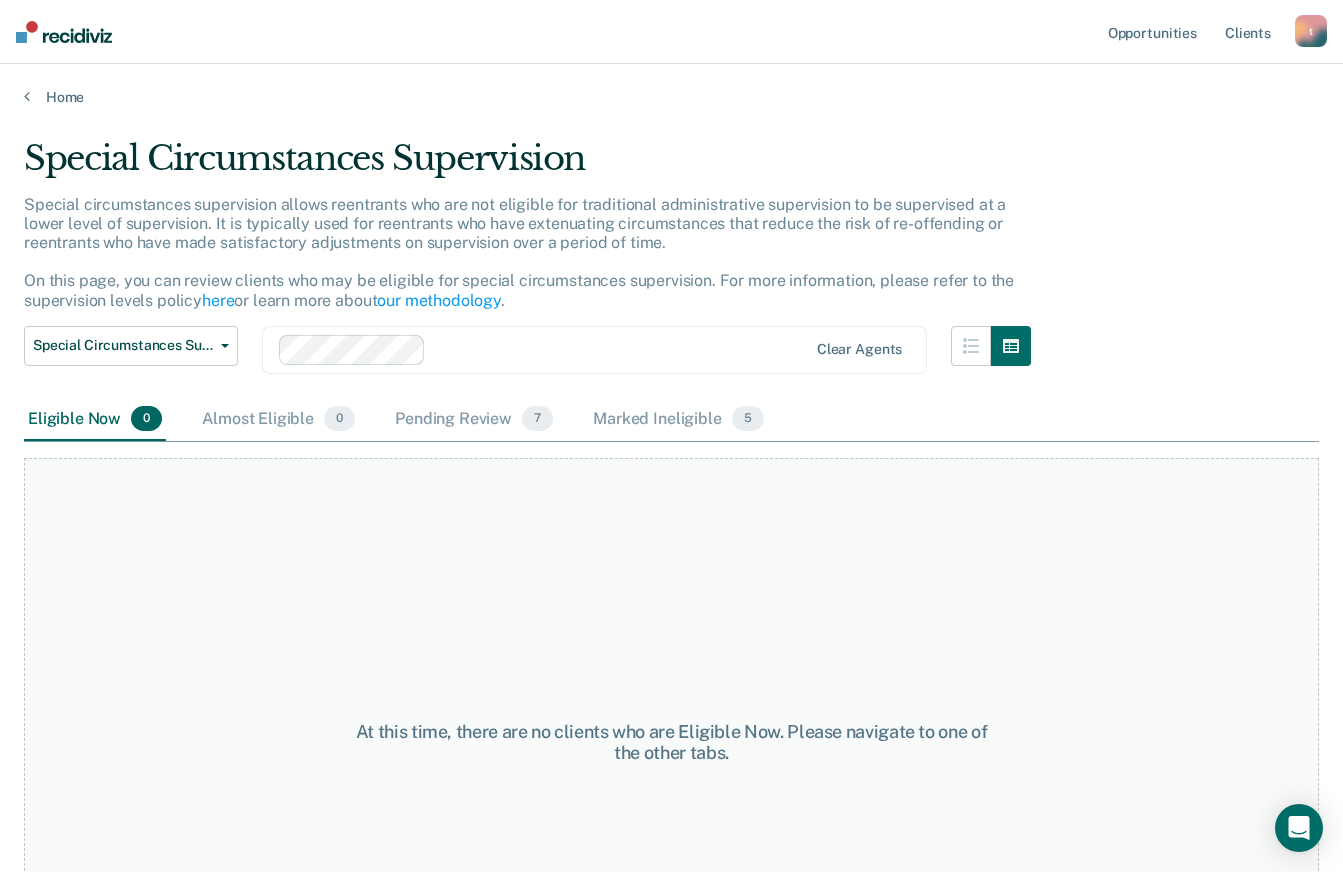 click on "At this time, there are no clients who are Eligible Now. Please navigate to one of the other tabs." at bounding box center (671, 742) 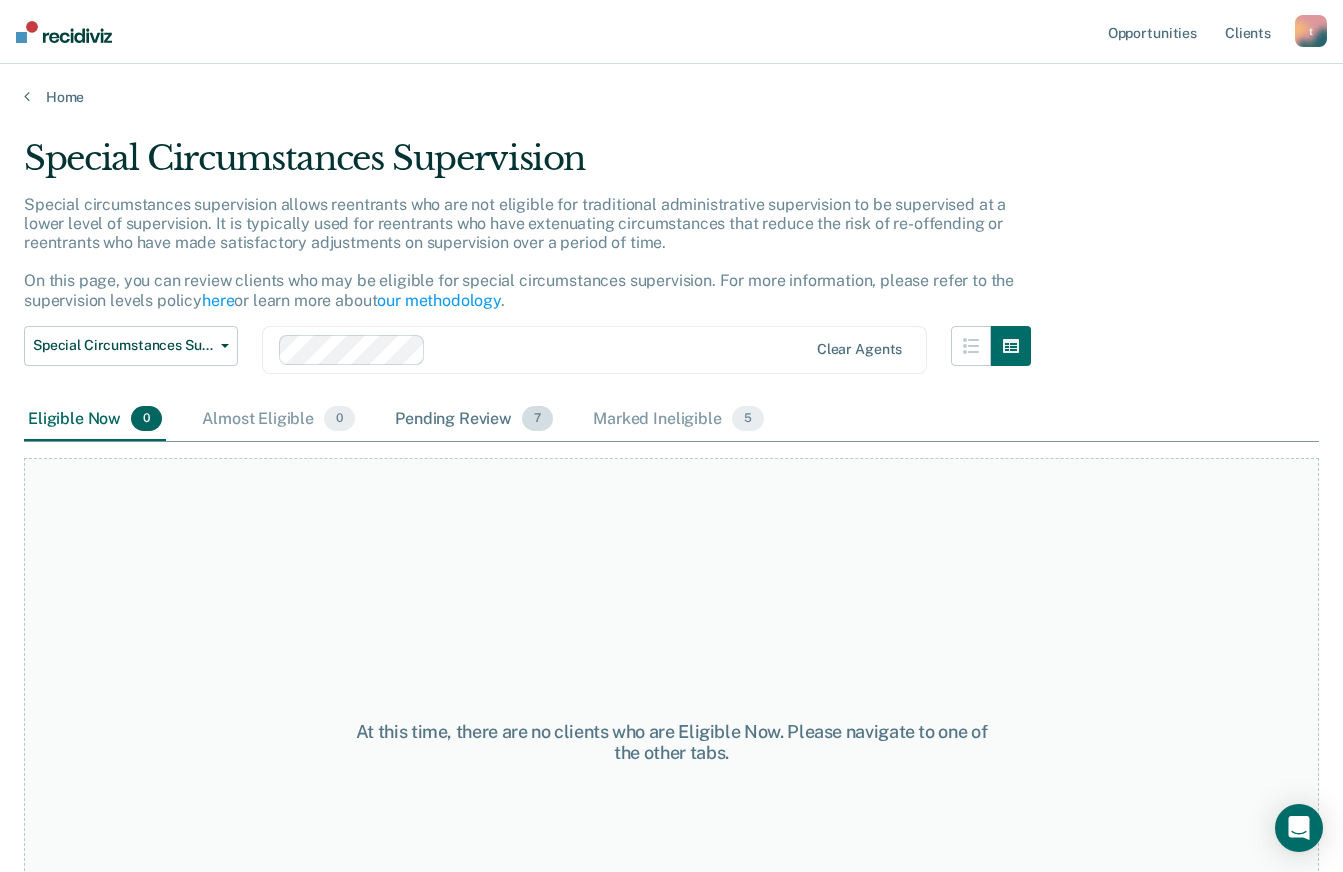 click on "7" at bounding box center (339, 419) 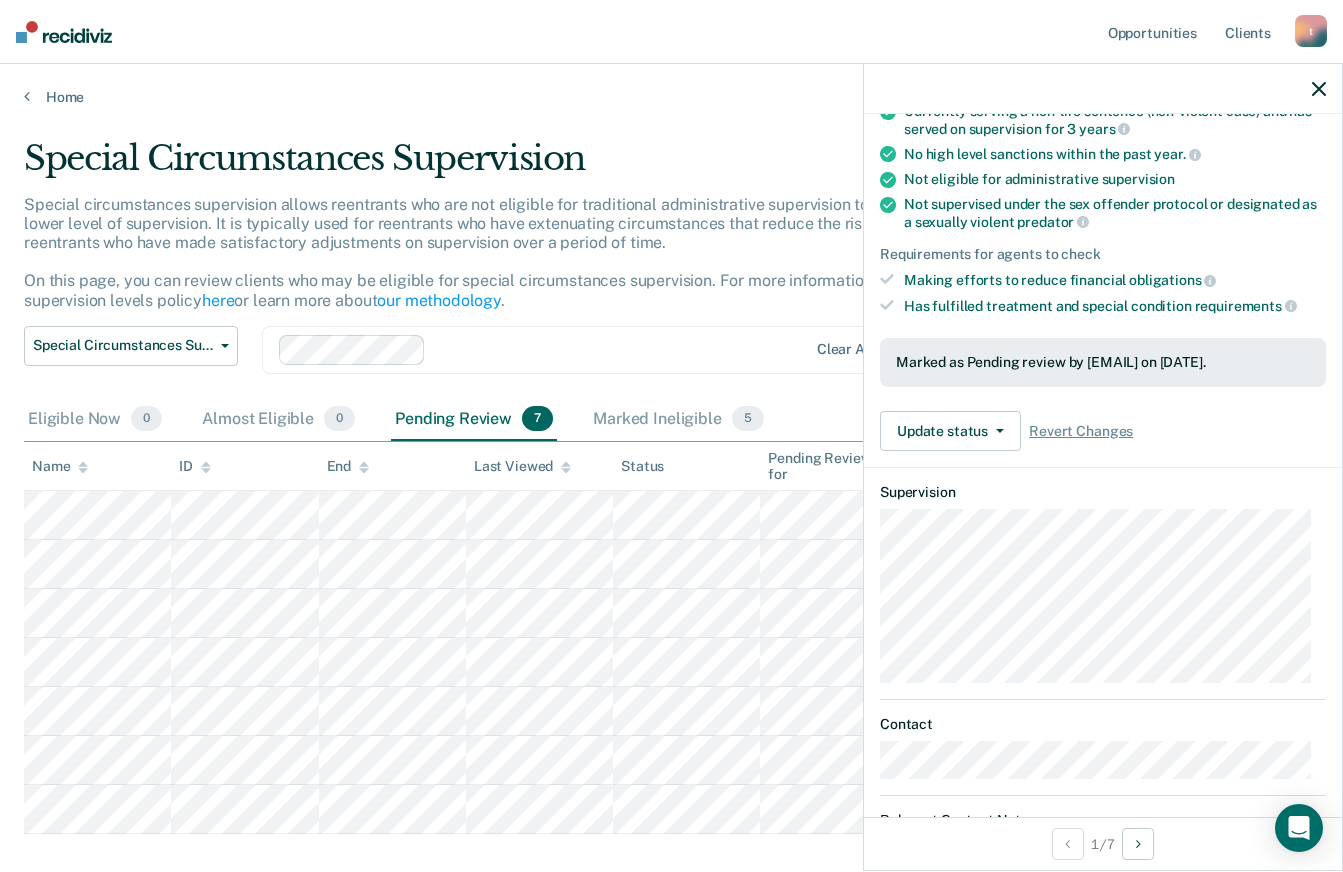 scroll, scrollTop: 232, scrollLeft: 0, axis: vertical 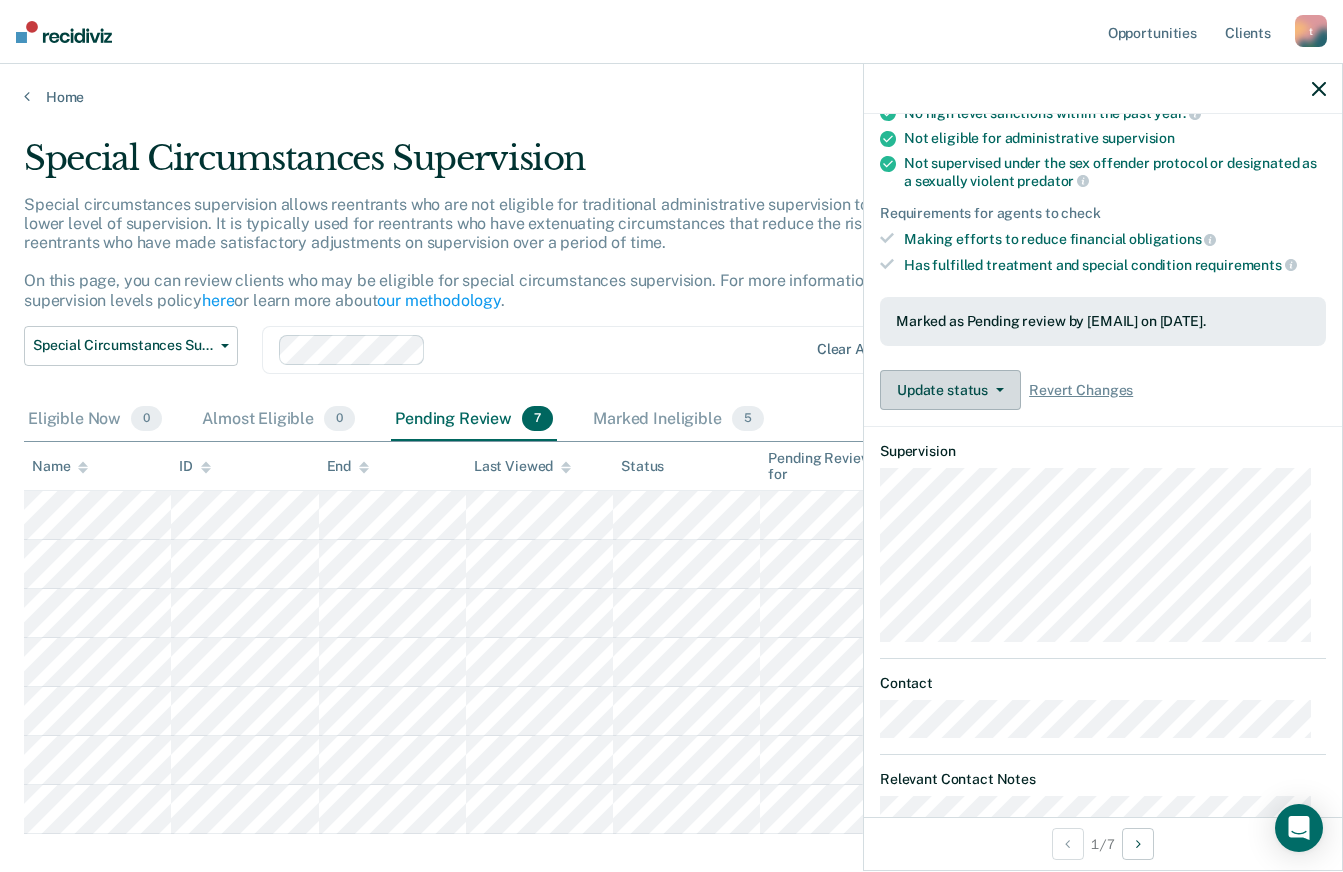 click on "Update status" at bounding box center (950, 390) 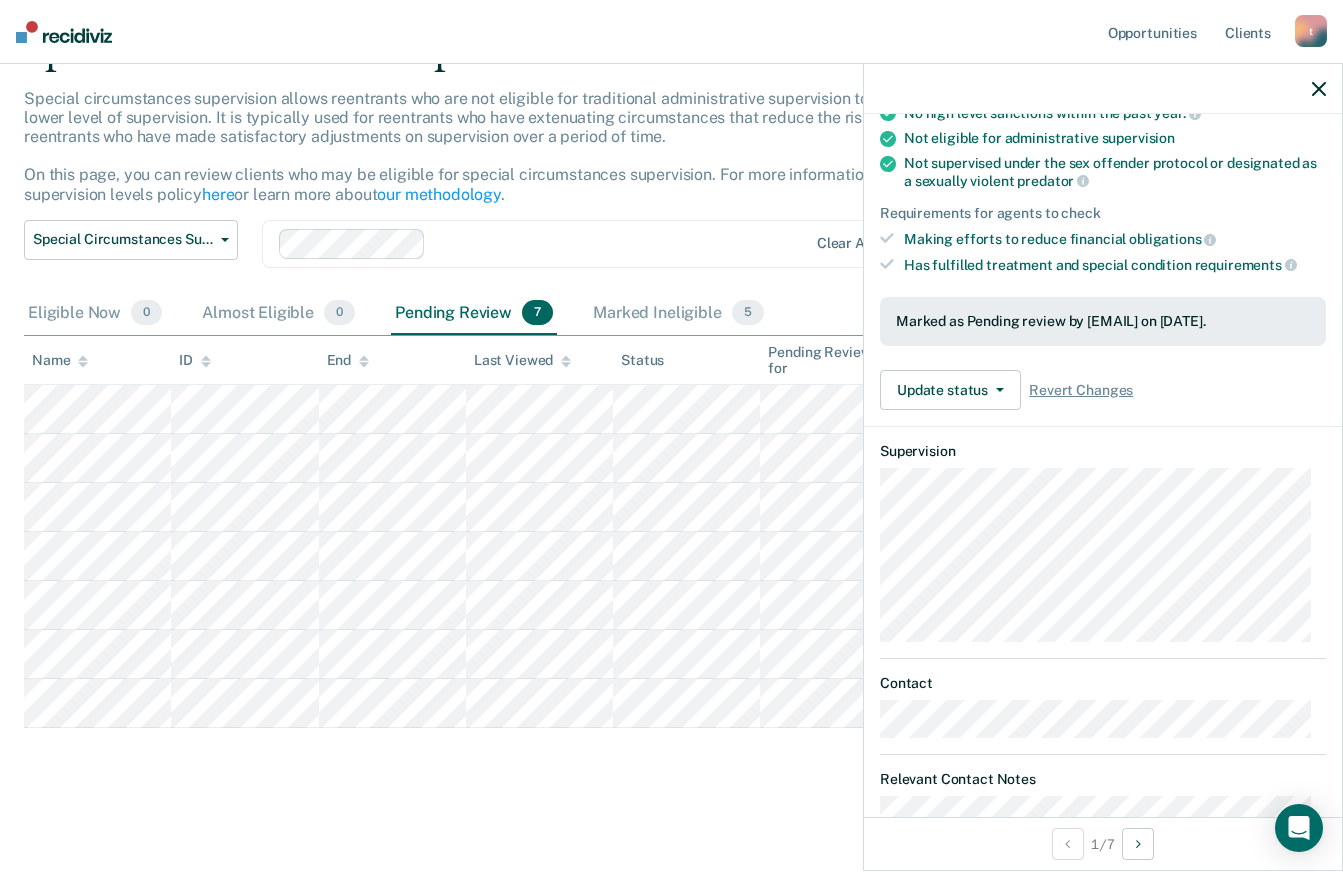 scroll, scrollTop: 0, scrollLeft: 0, axis: both 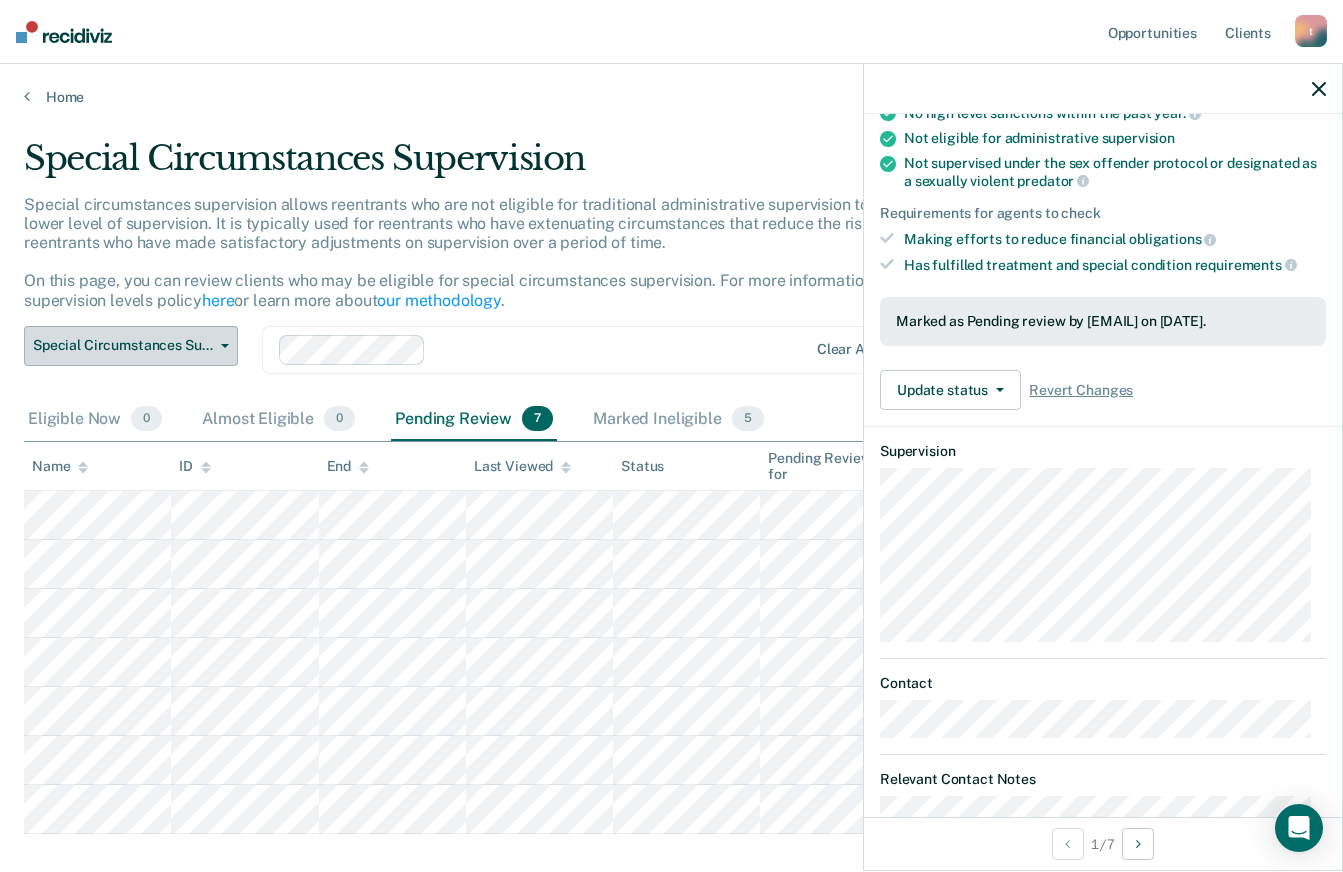 click on "Special Circumstances Supervision" at bounding box center (131, 346) 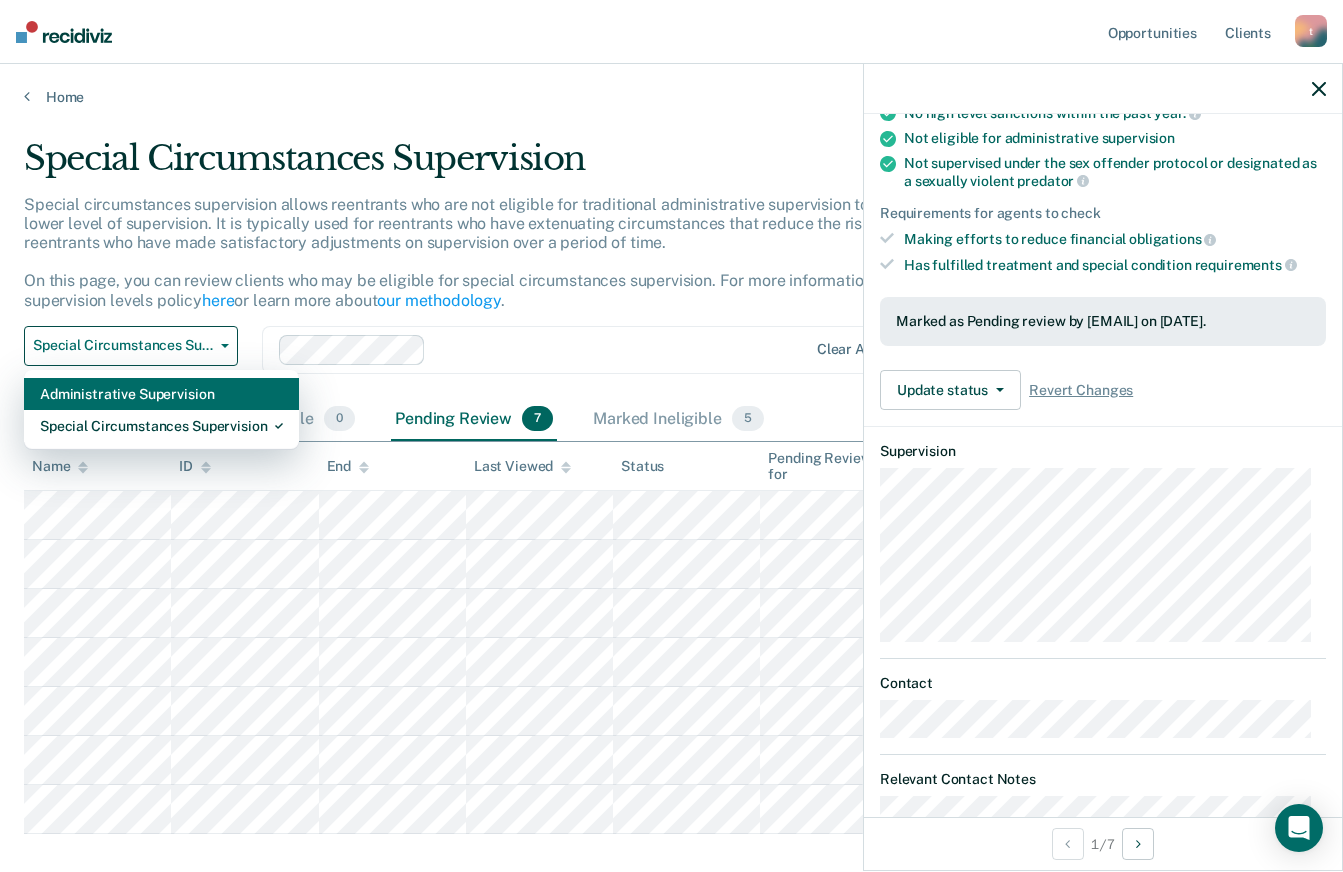 click on "Administrative Supervision" at bounding box center (161, 394) 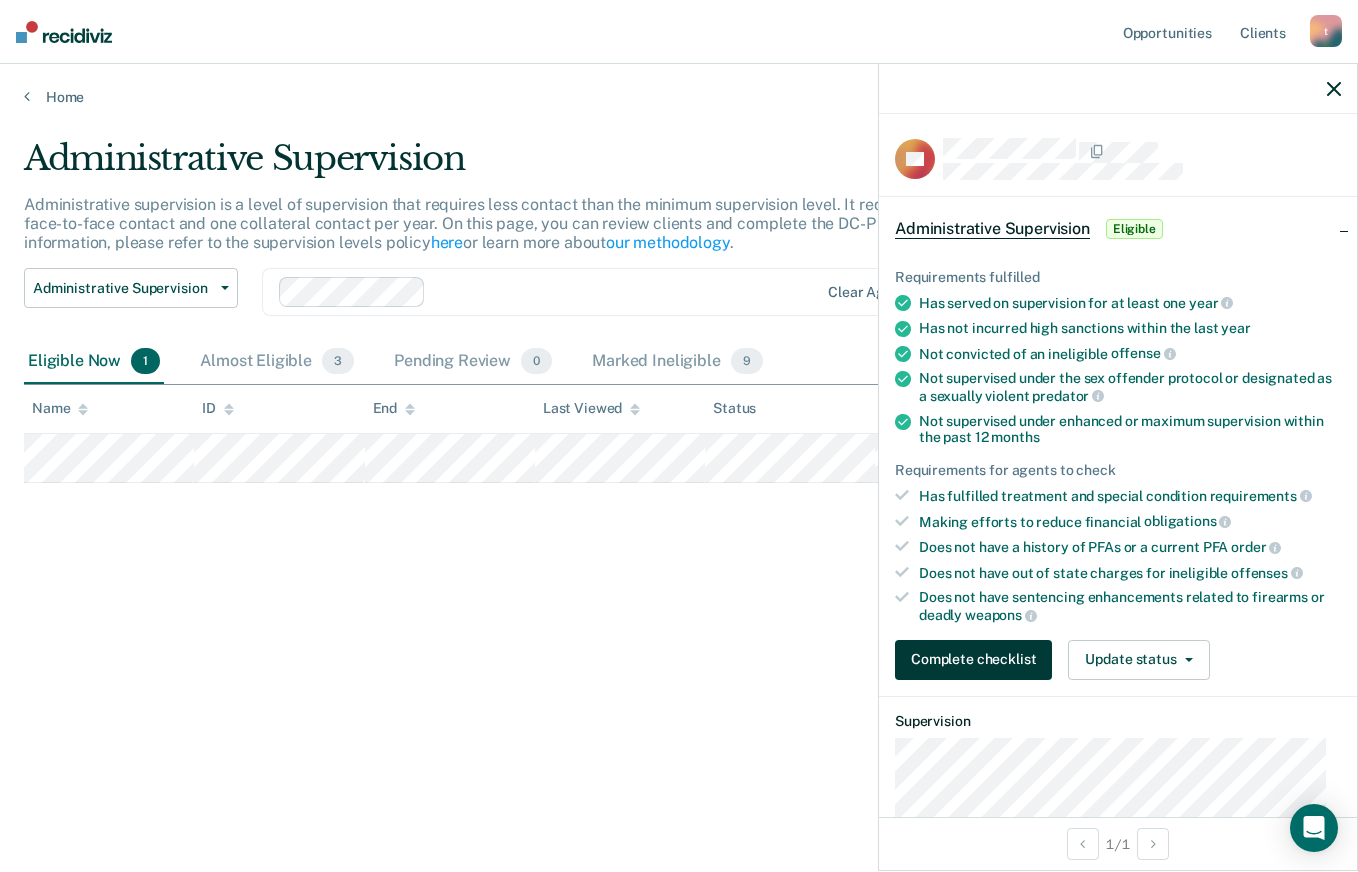 click on "Complete checklist" at bounding box center (973, 660) 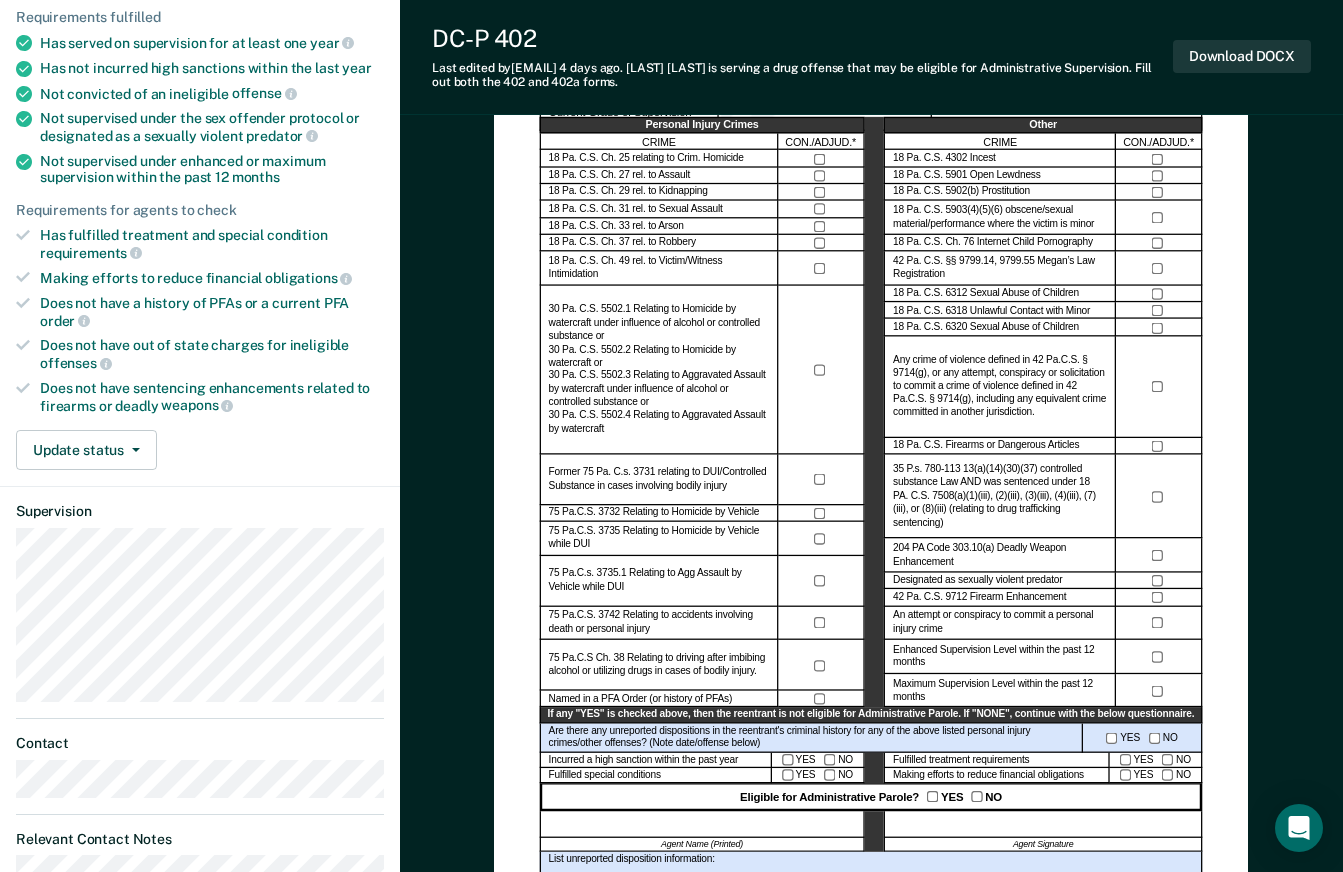 scroll, scrollTop: 274, scrollLeft: 0, axis: vertical 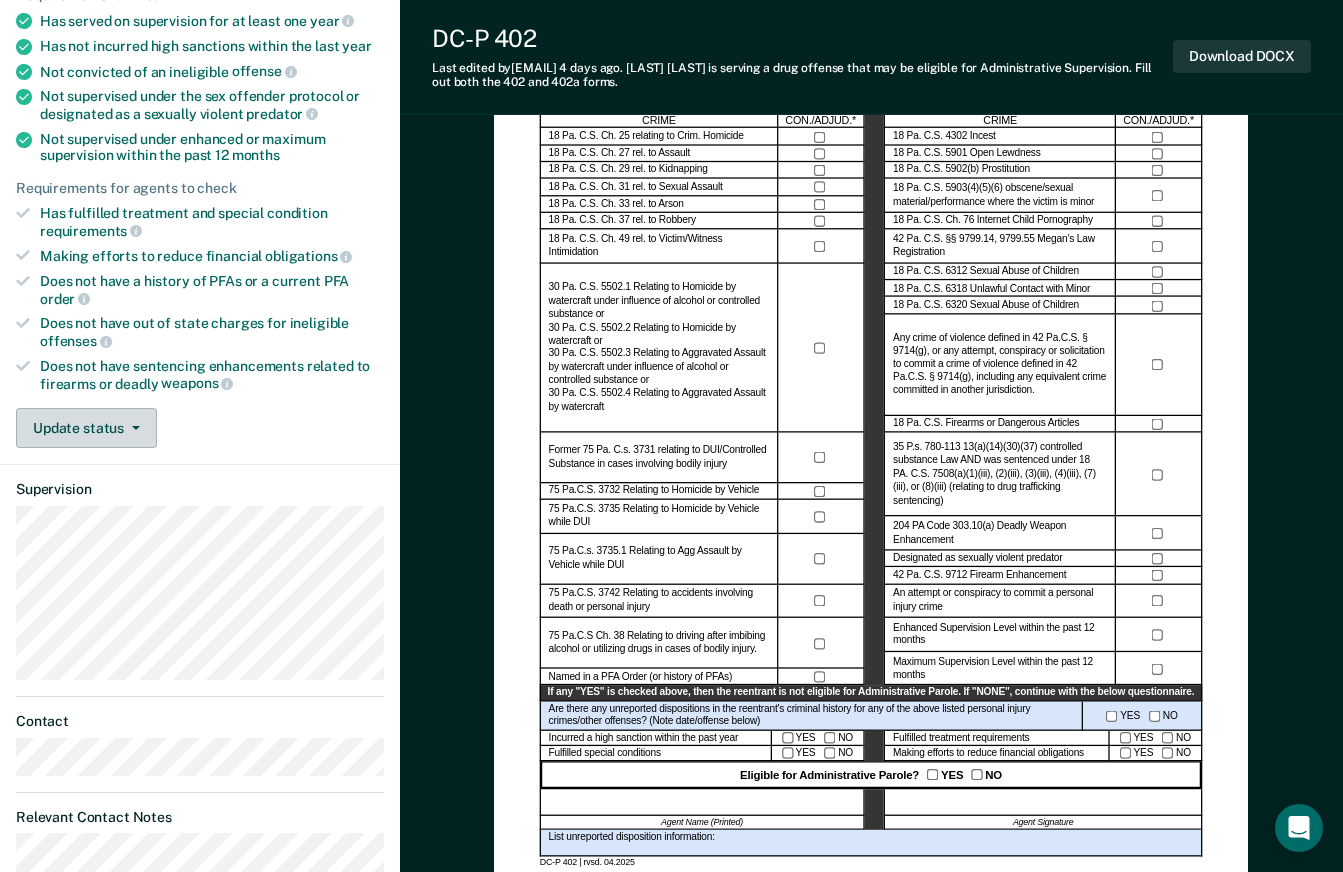 click at bounding box center [136, 428] 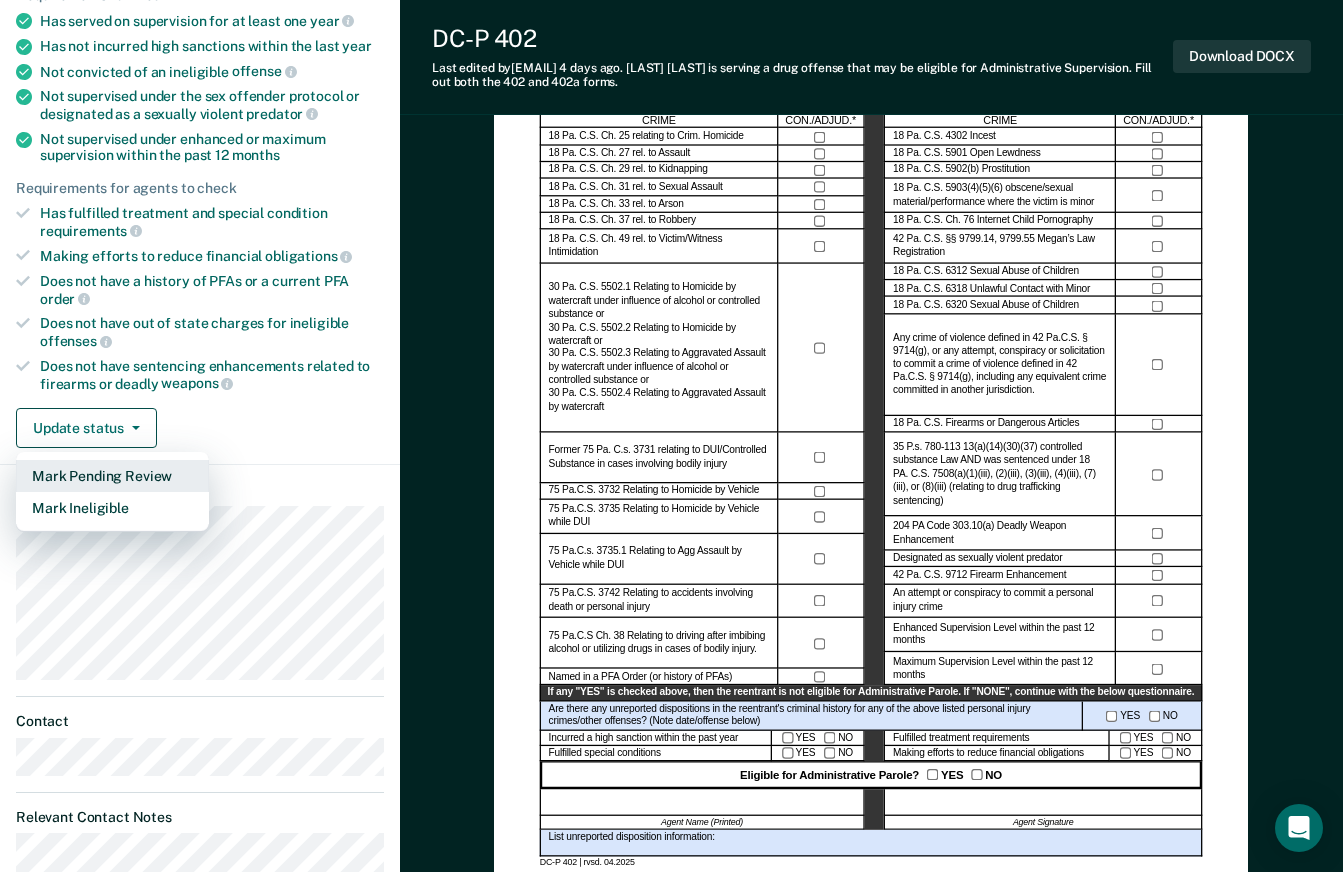 click on "Mark Pending Review" at bounding box center (112, 476) 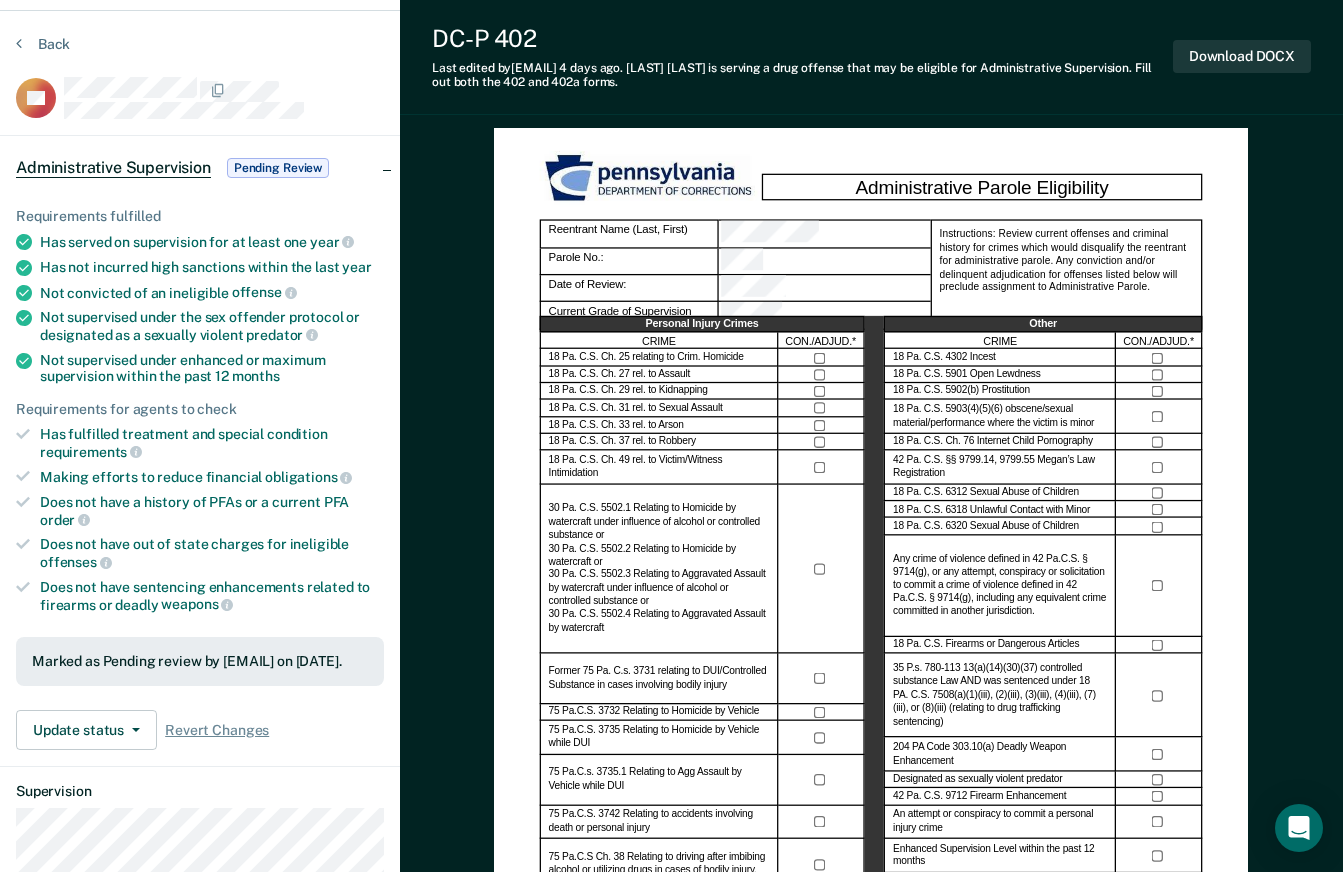 scroll, scrollTop: 0, scrollLeft: 0, axis: both 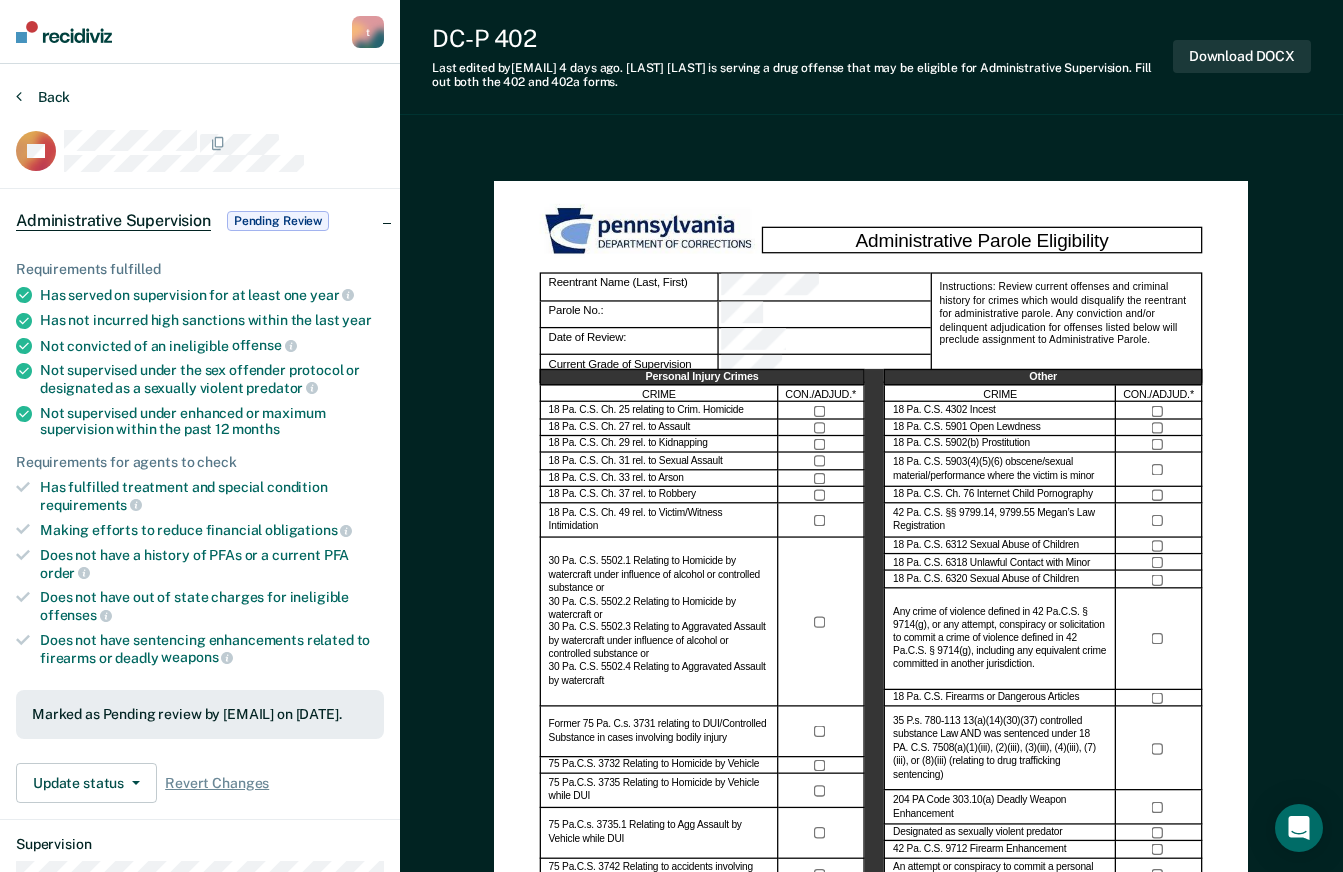 click at bounding box center (19, 96) 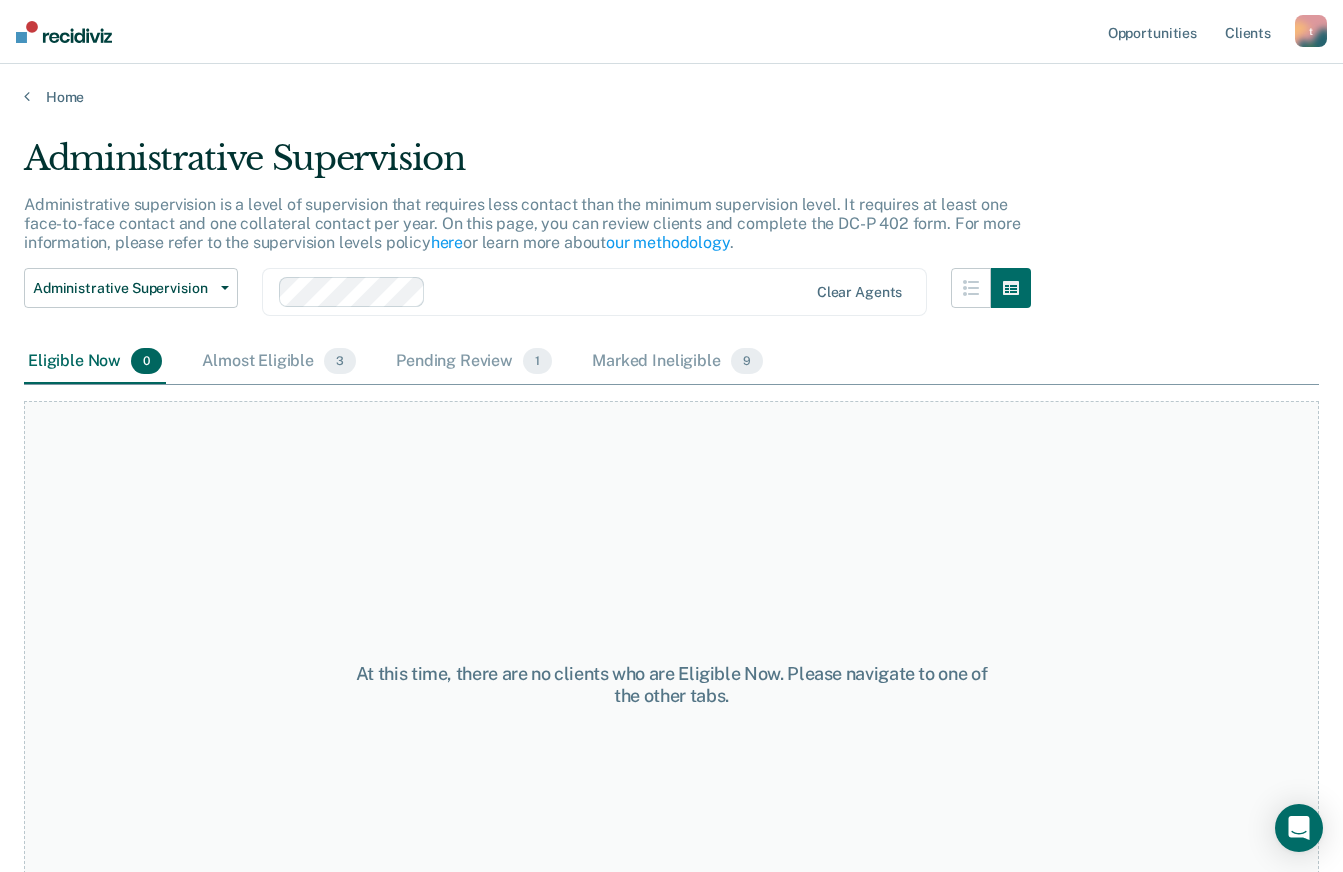 click on "At this time, there are no clients who are Eligible Now. Please navigate to one of the other tabs." at bounding box center [671, 685] 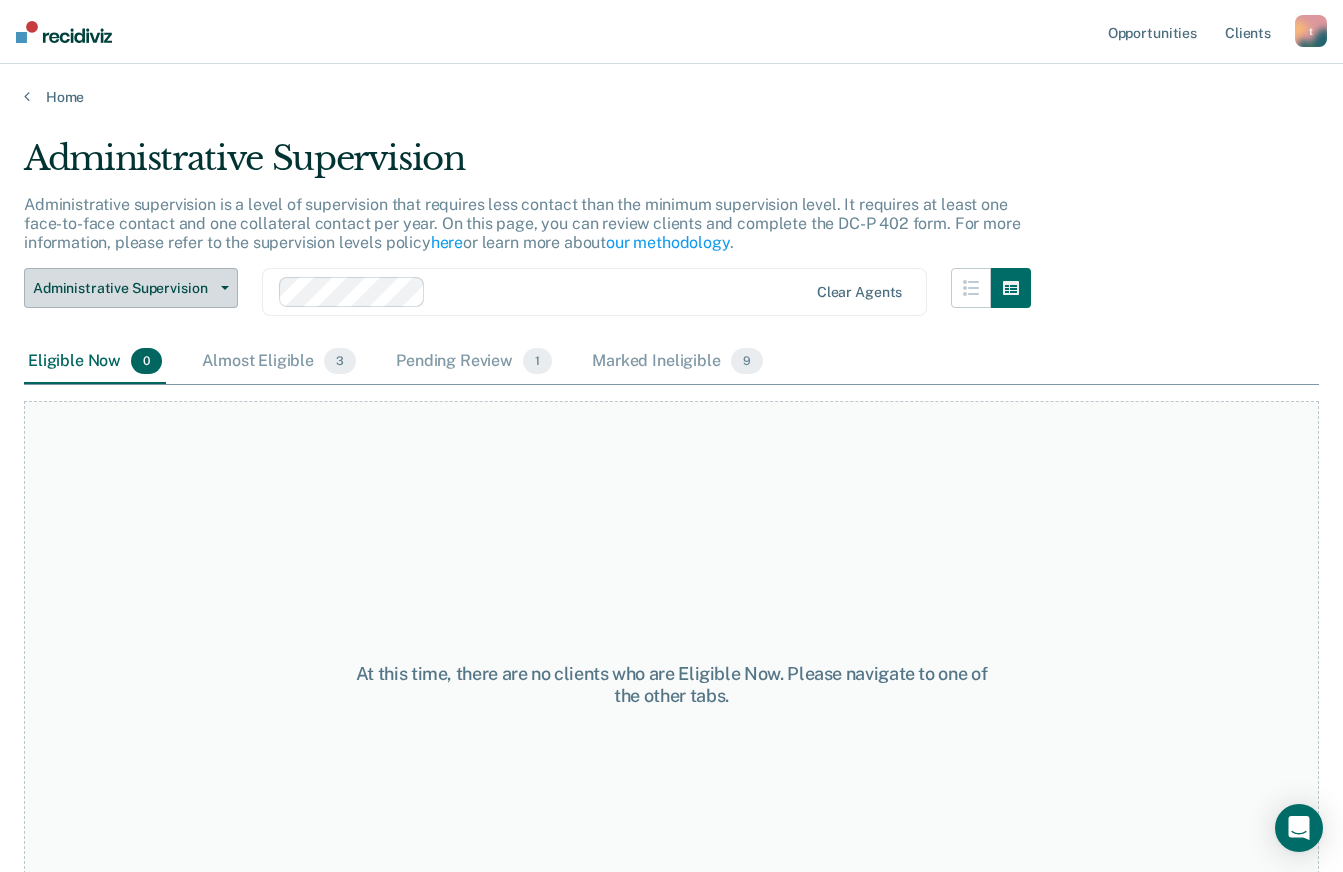 click at bounding box center (225, 288) 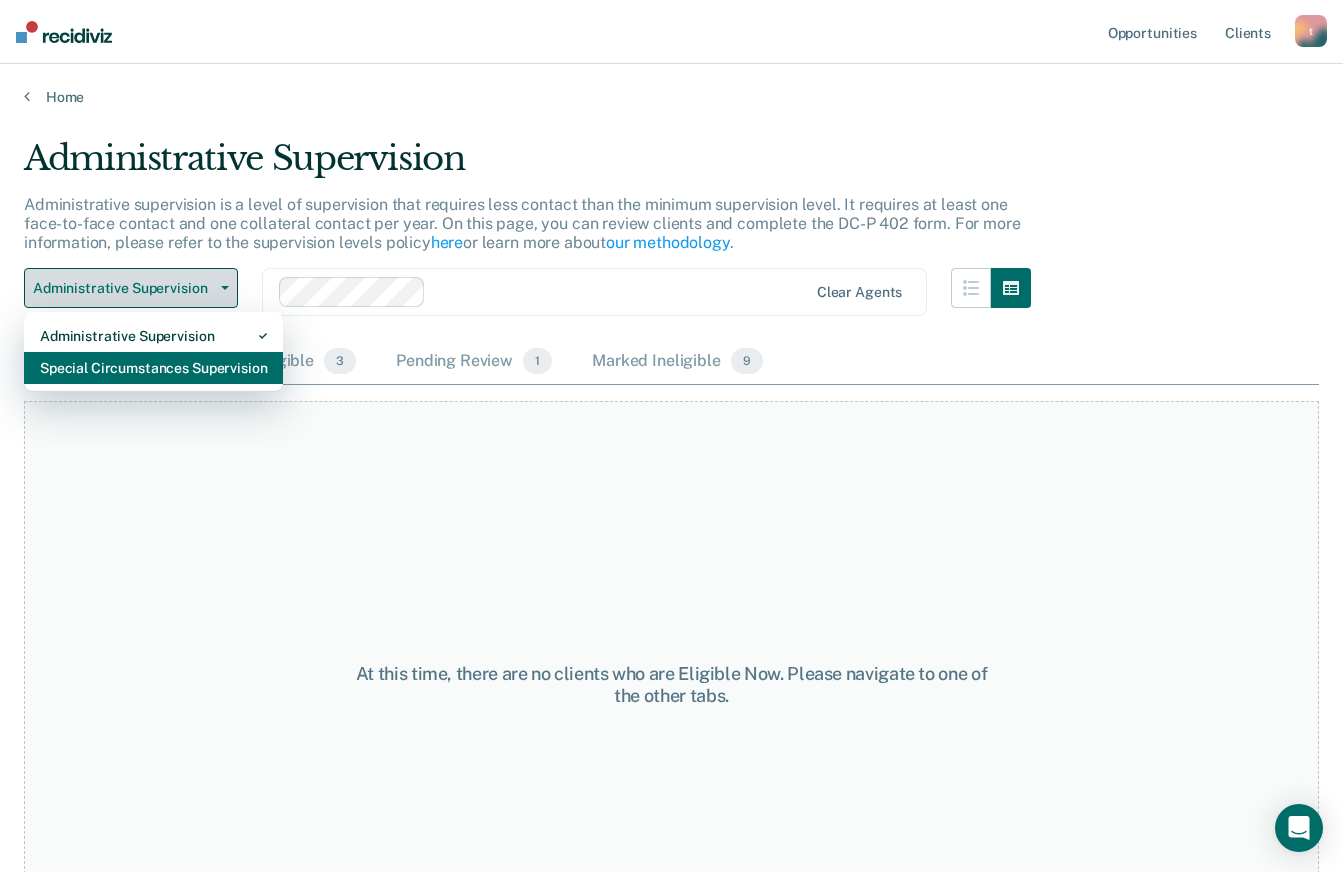 click on "Special Circumstances Supervision" at bounding box center (153, 336) 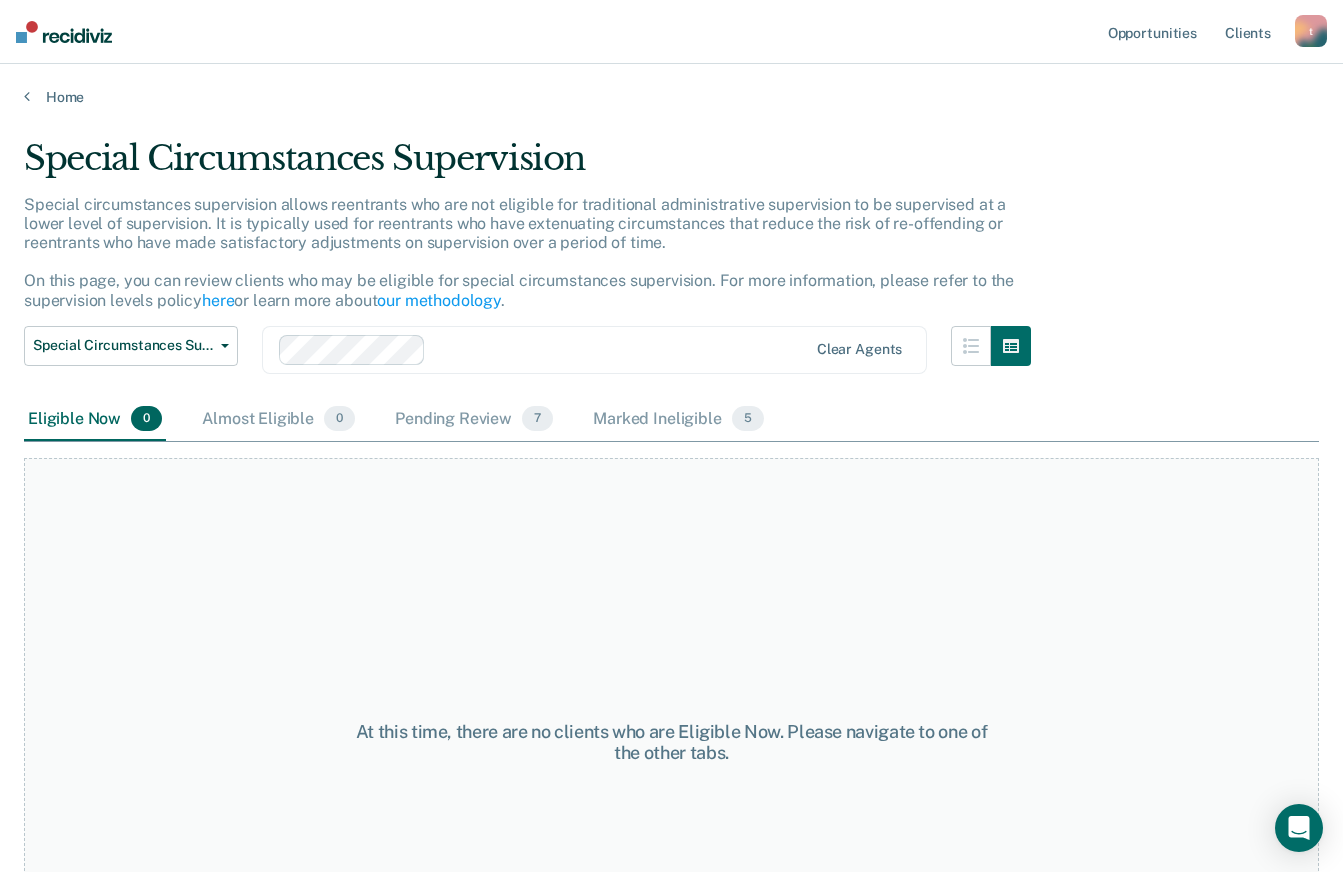 click on "At this time, there are no clients who are Eligible Now. Please navigate to one of the other tabs." at bounding box center [671, 742] 